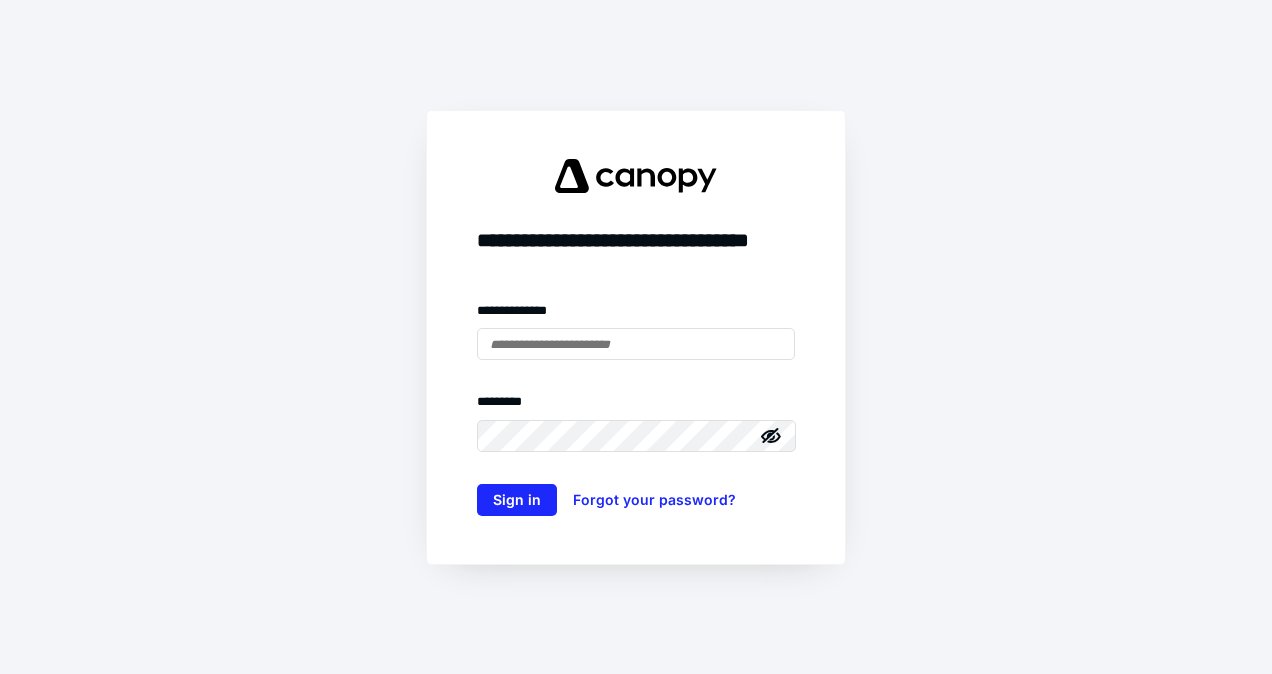 scroll, scrollTop: 0, scrollLeft: 0, axis: both 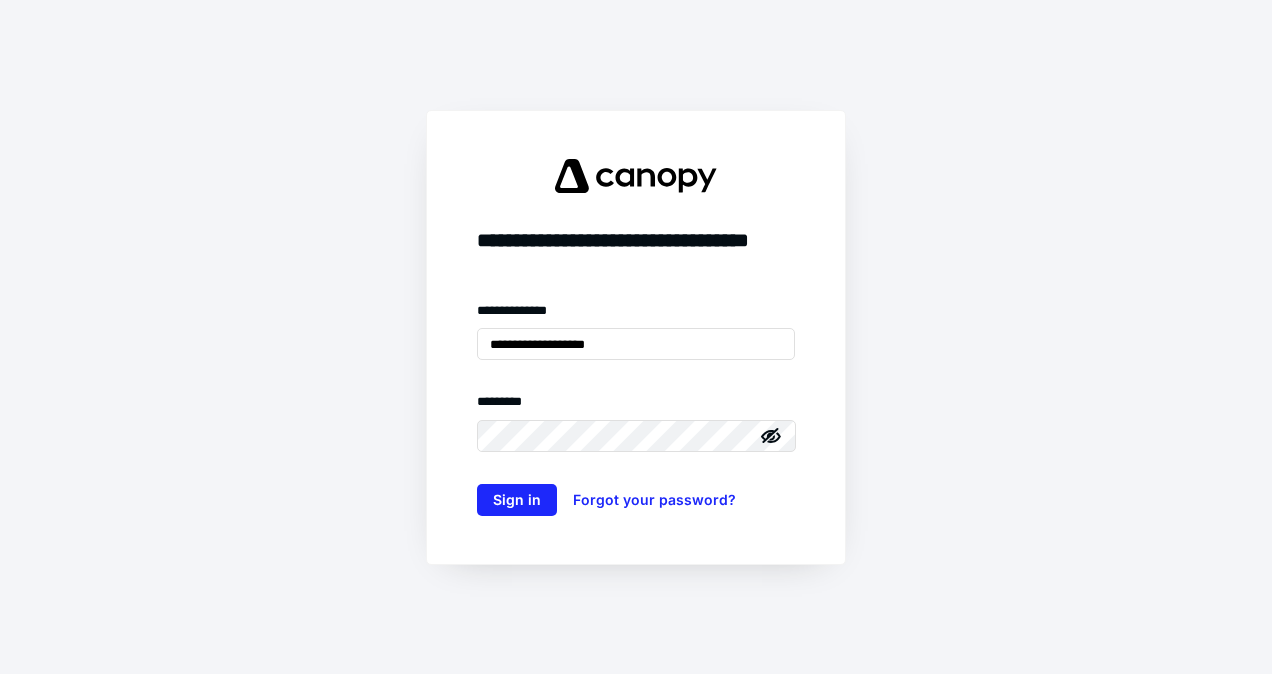 drag, startPoint x: 0, startPoint y: 0, endPoint x: 645, endPoint y: 315, distance: 717.80914 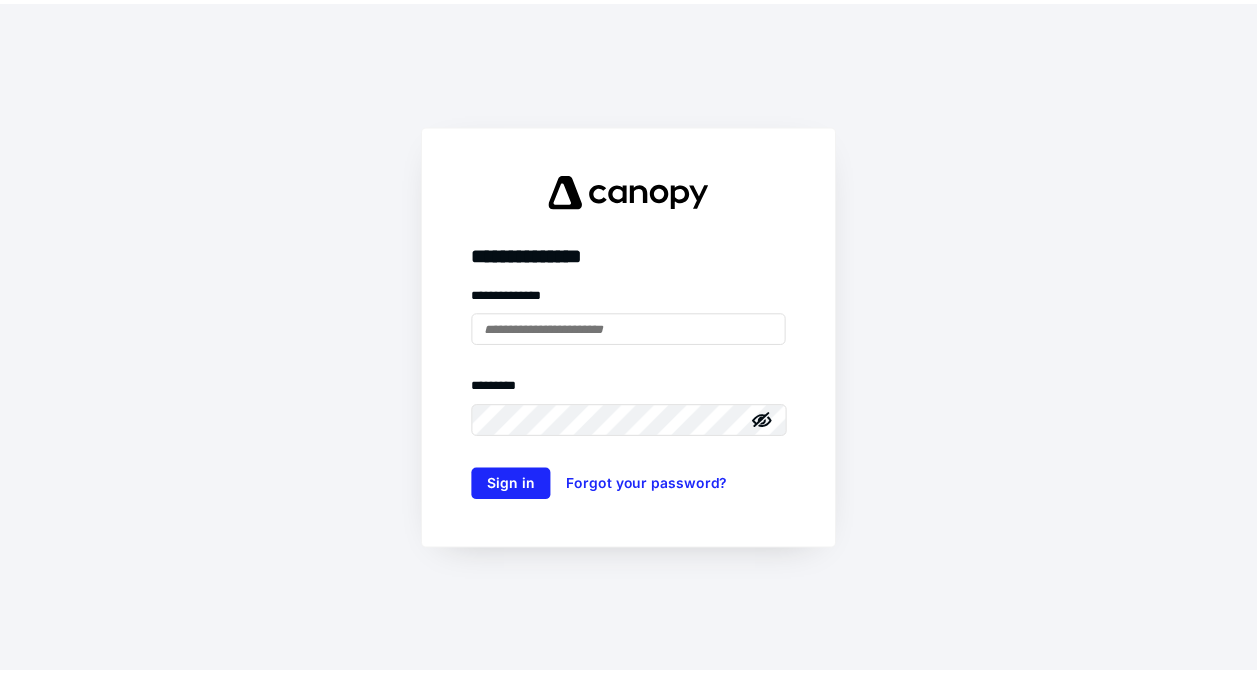 scroll, scrollTop: 0, scrollLeft: 0, axis: both 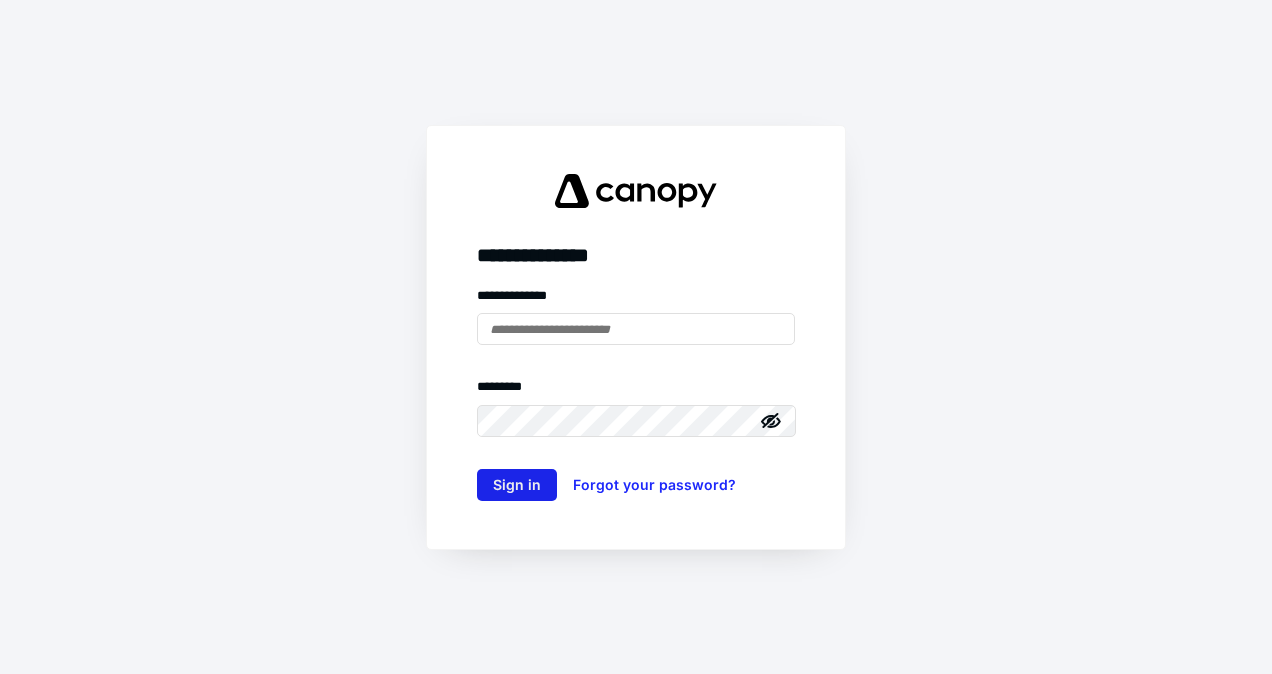 type on "**********" 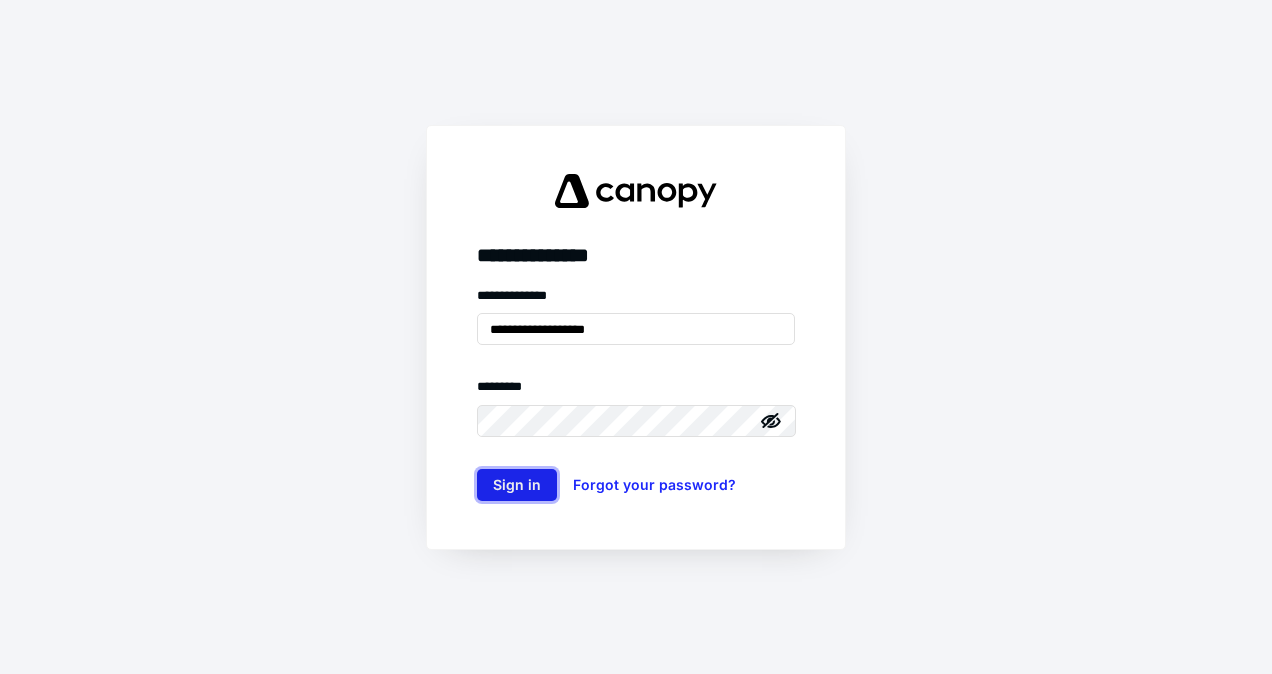 click on "Sign in" at bounding box center [517, 485] 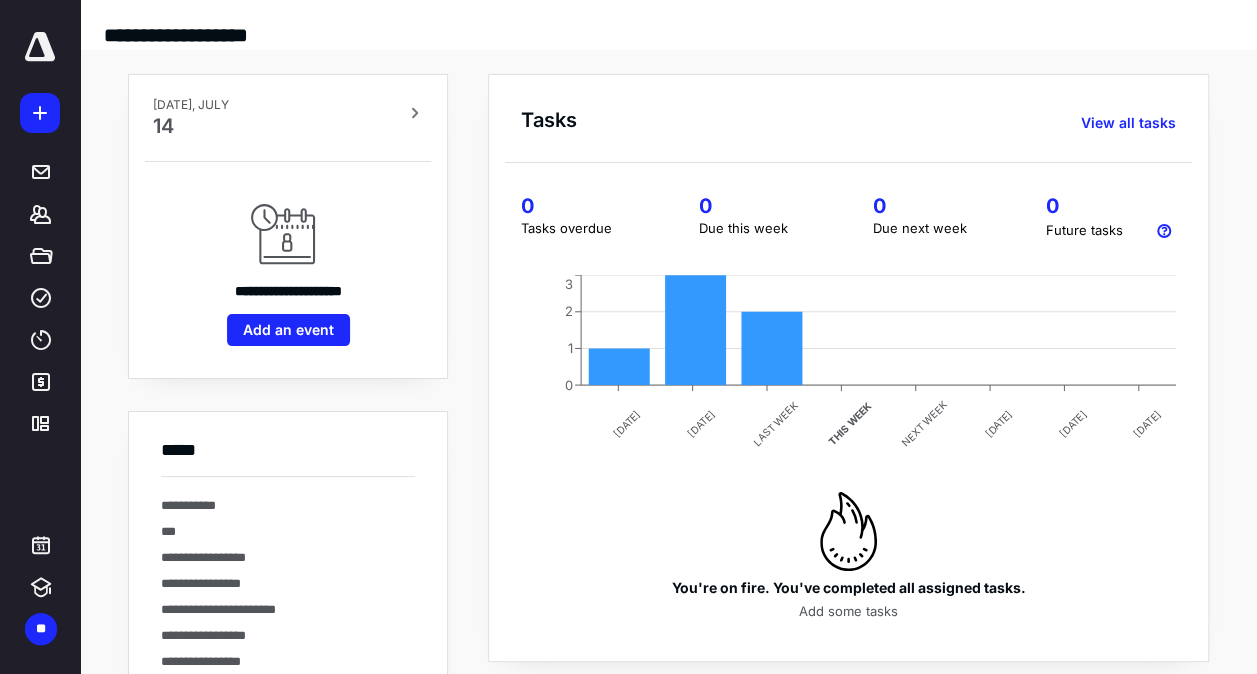 scroll, scrollTop: 0, scrollLeft: 0, axis: both 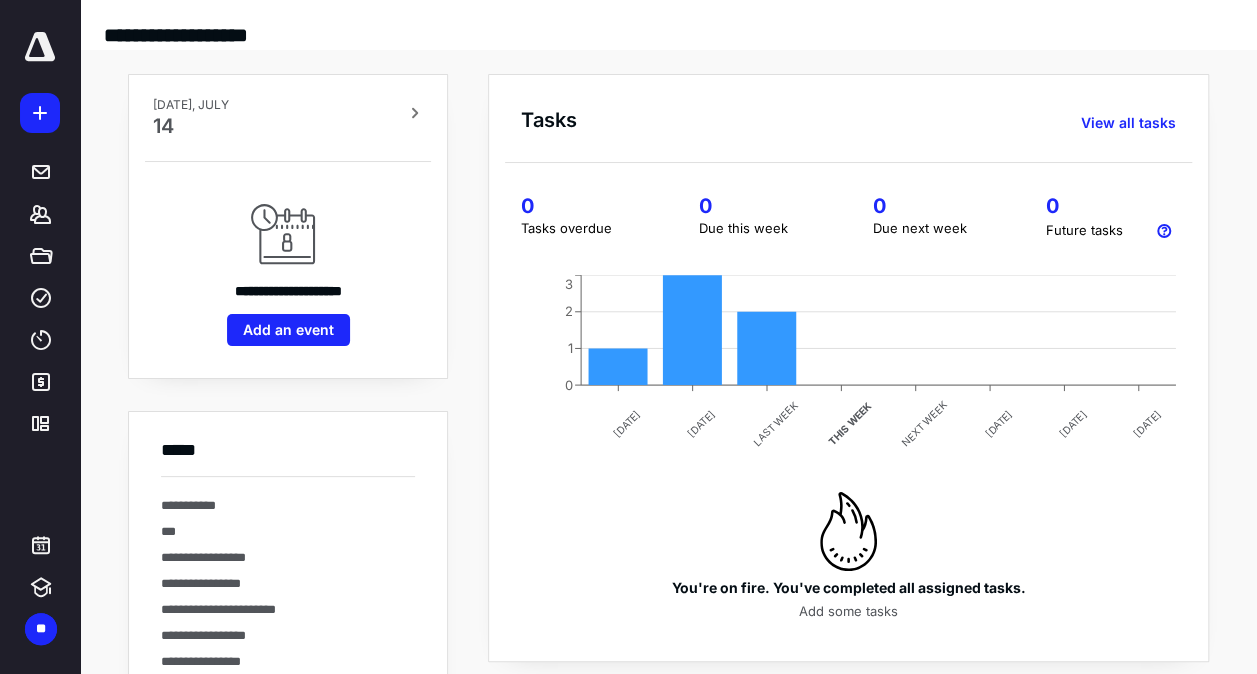 drag, startPoint x: 1128, startPoint y: 502, endPoint x: 1077, endPoint y: 449, distance: 73.552704 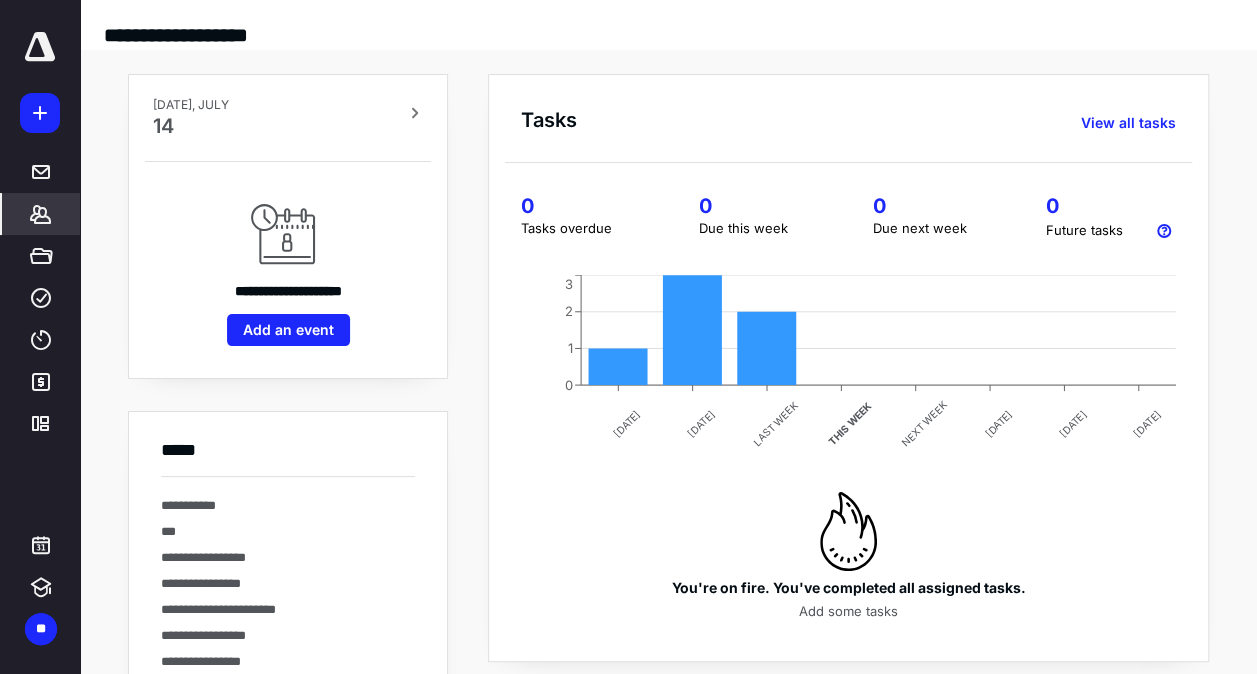 click 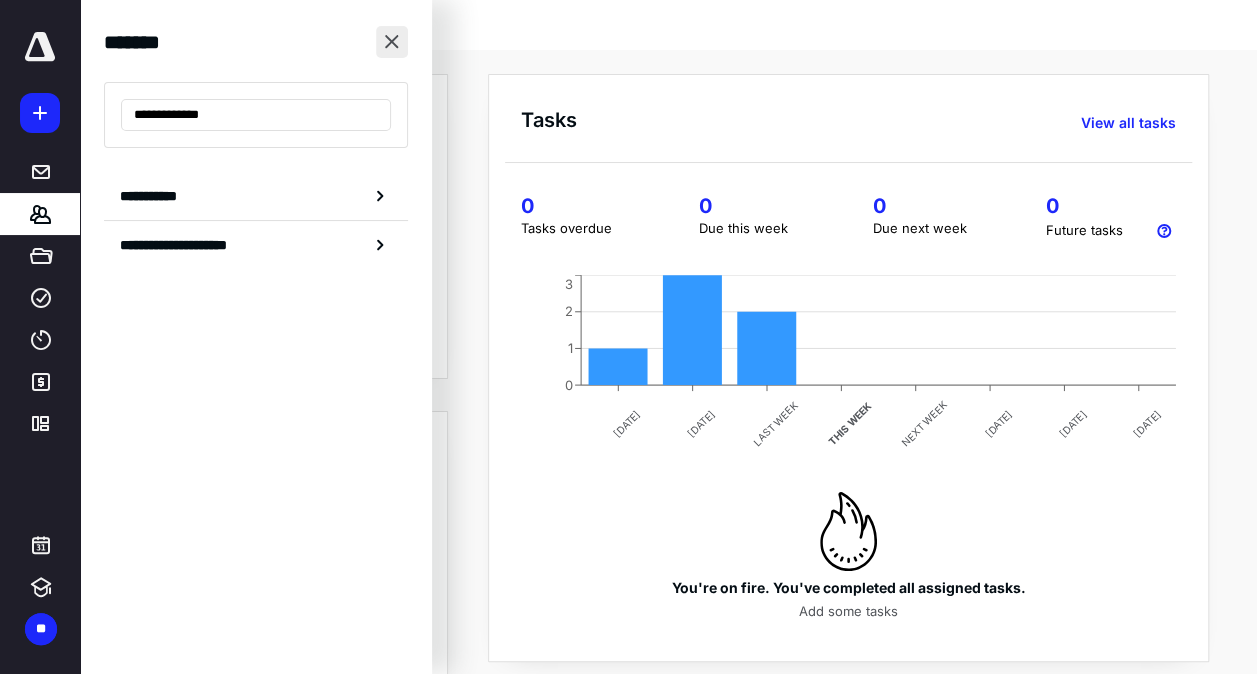 type on "**********" 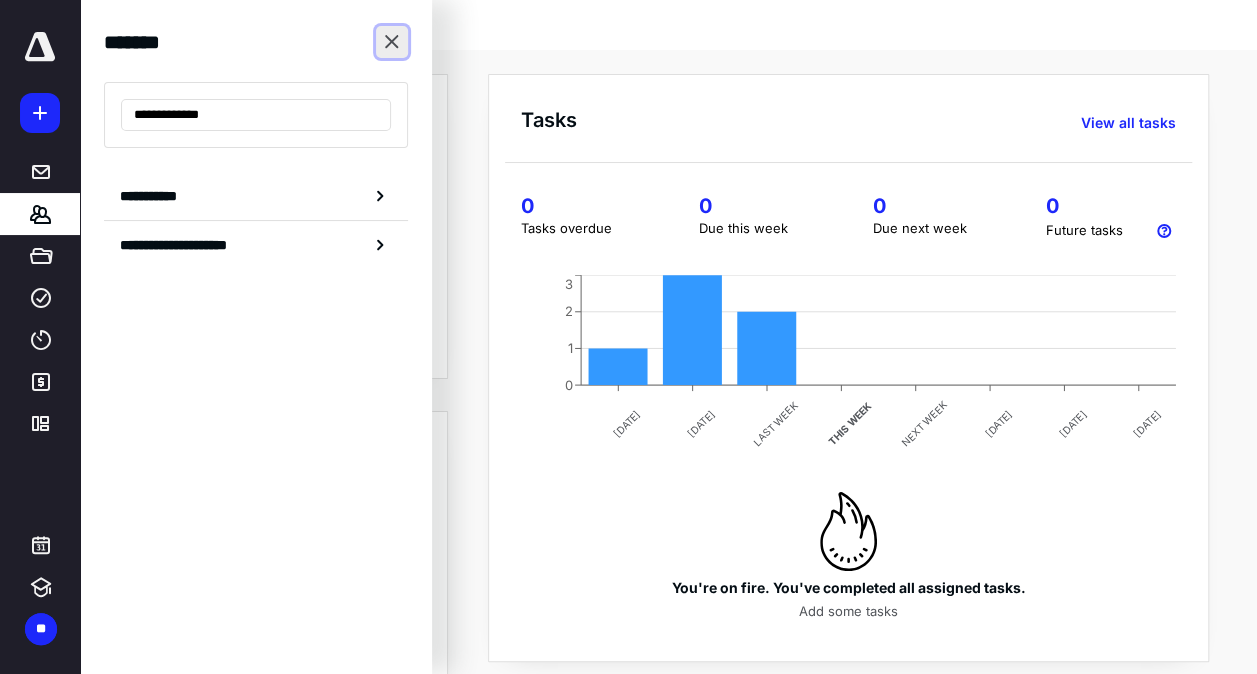 click at bounding box center [392, 42] 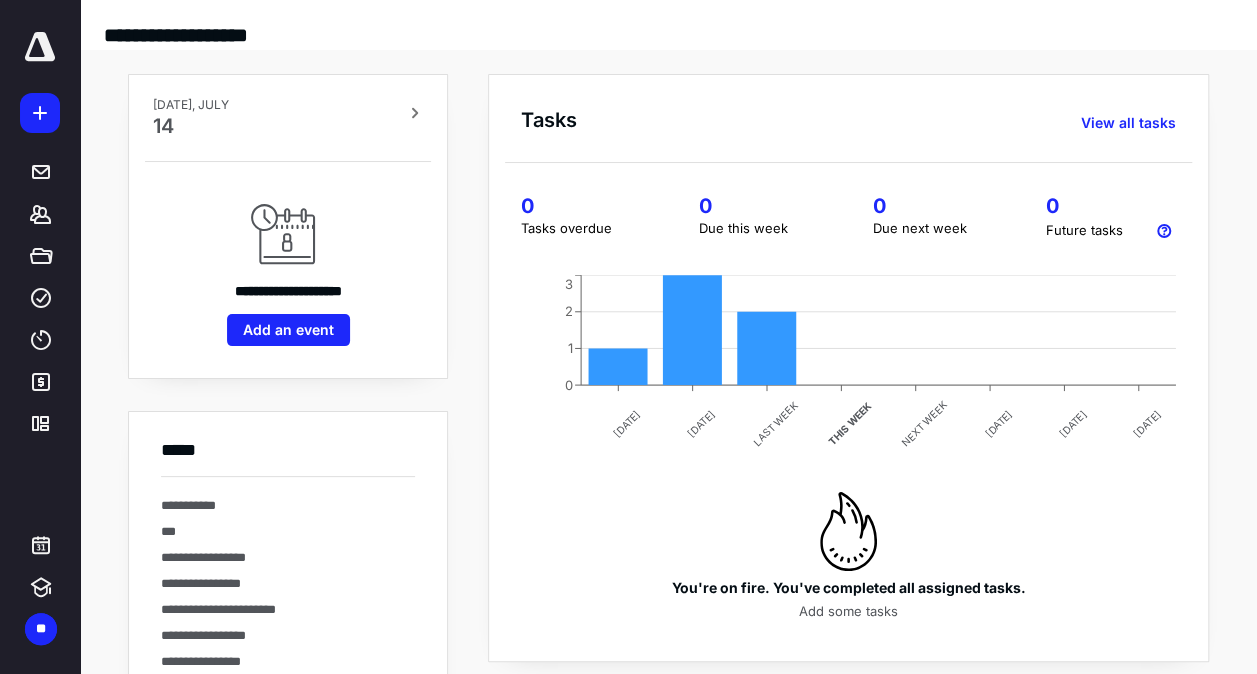 click on "**********" at bounding box center [668, 440] 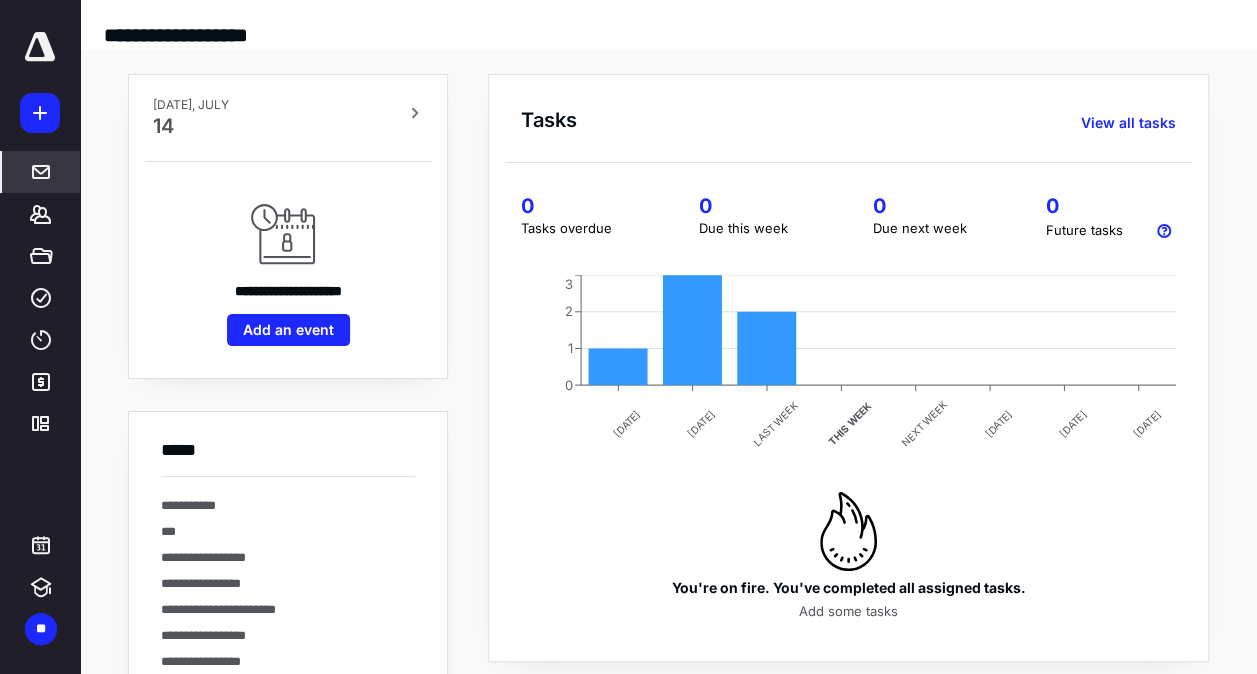 drag, startPoint x: 56, startPoint y: 206, endPoint x: 66, endPoint y: 184, distance: 24.166092 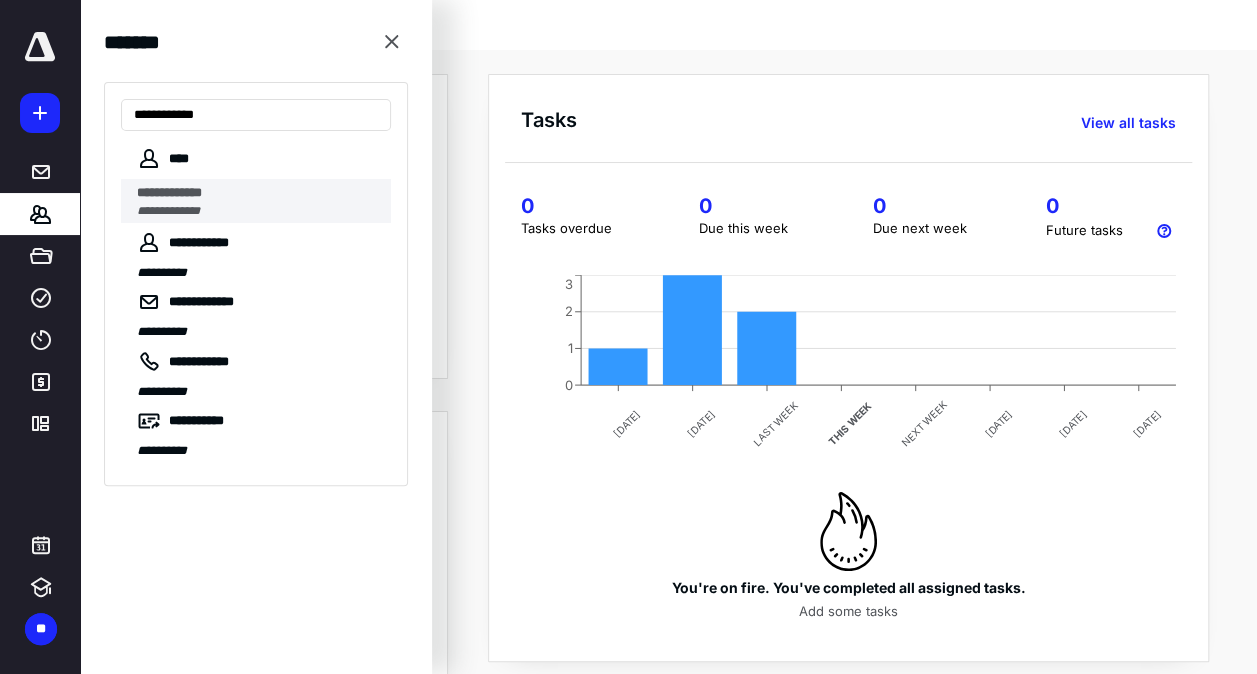 type on "**********" 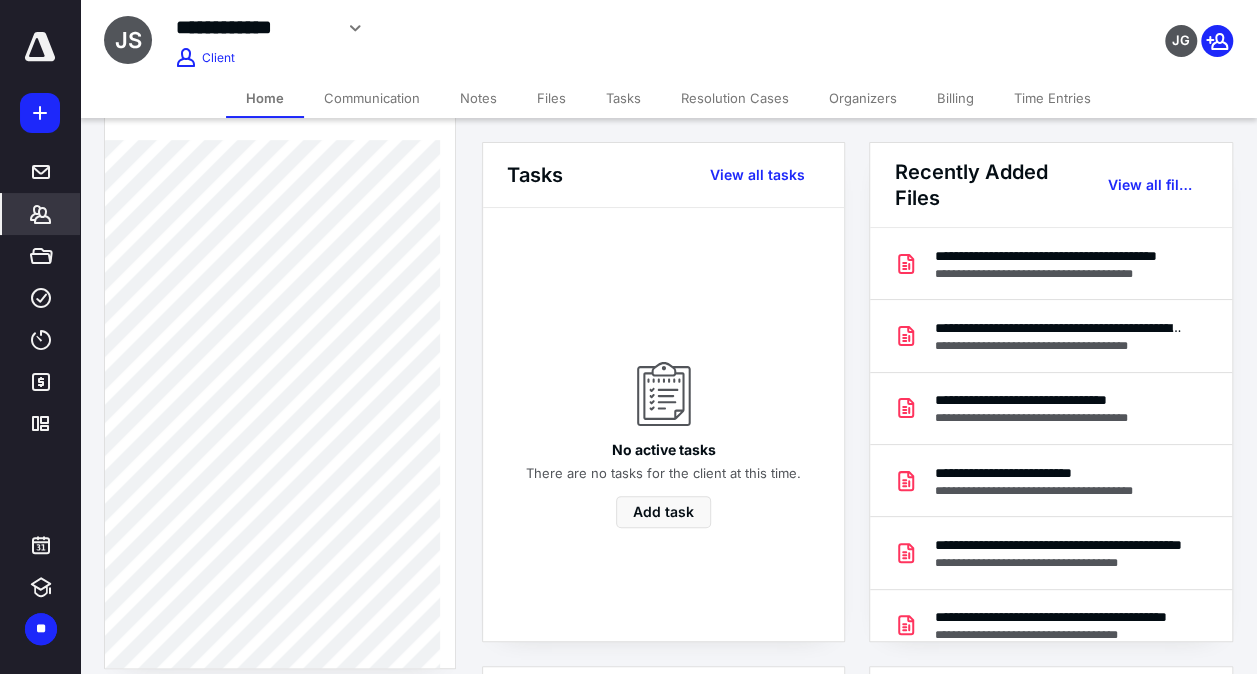 scroll, scrollTop: 700, scrollLeft: 0, axis: vertical 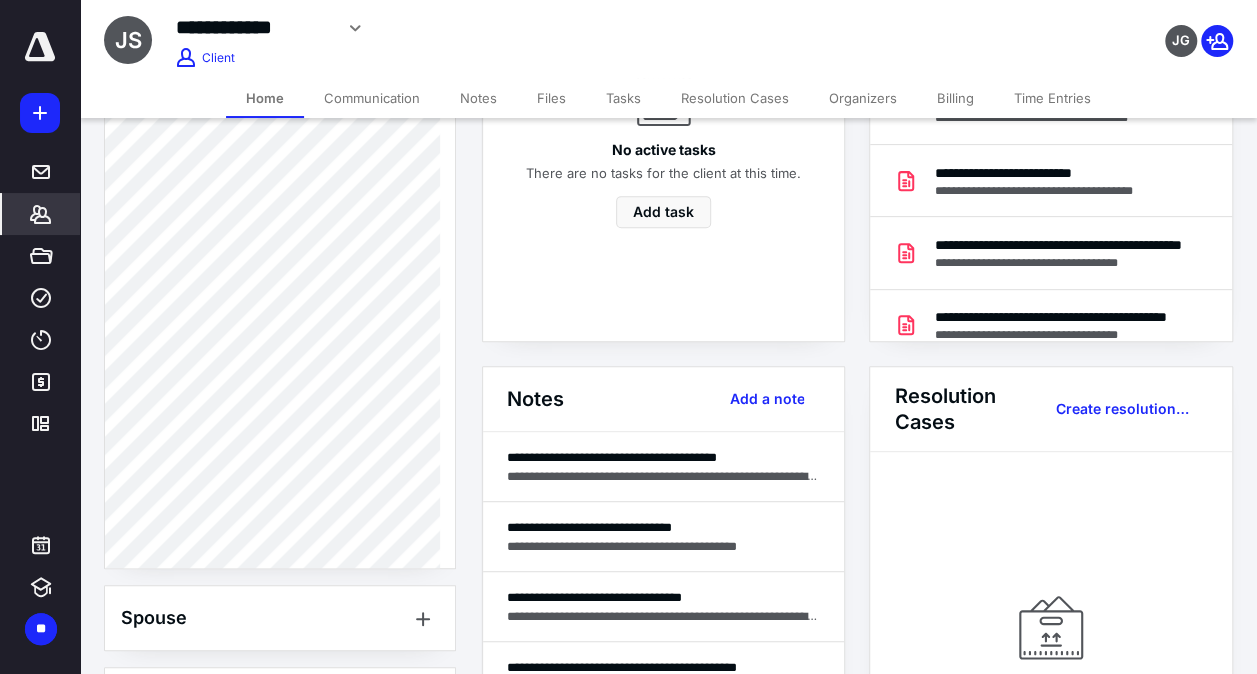 click on "JG" at bounding box center [1050, 28] 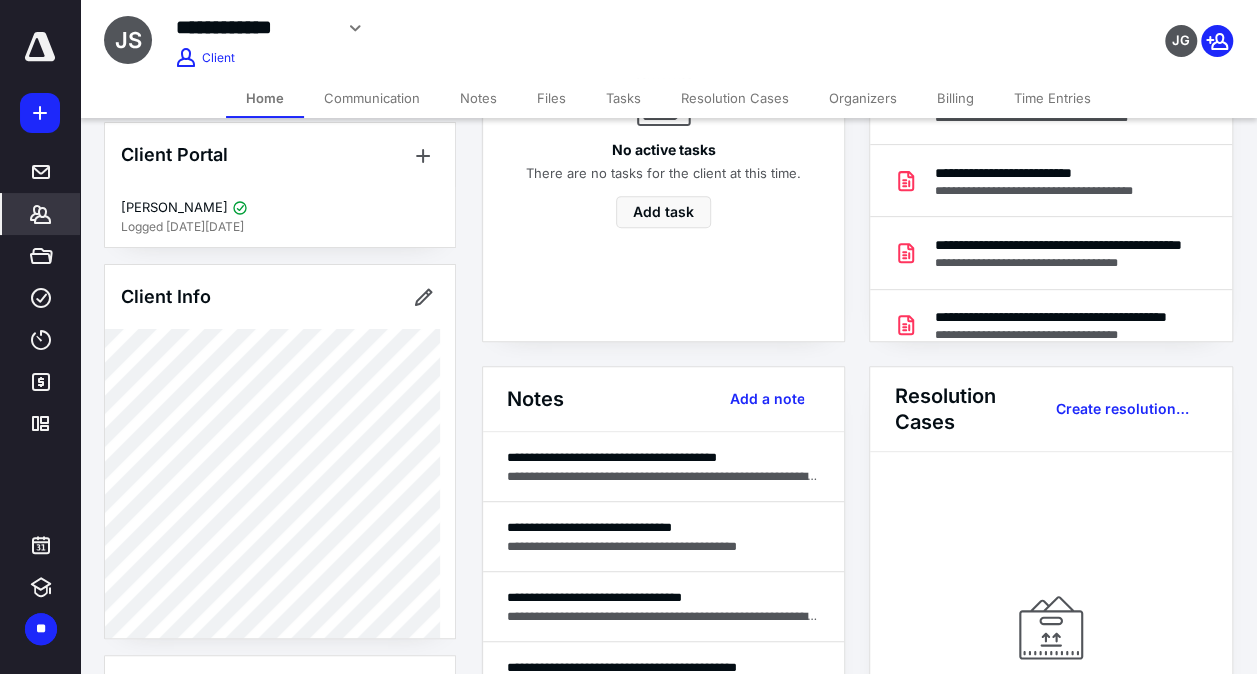 scroll, scrollTop: 0, scrollLeft: 0, axis: both 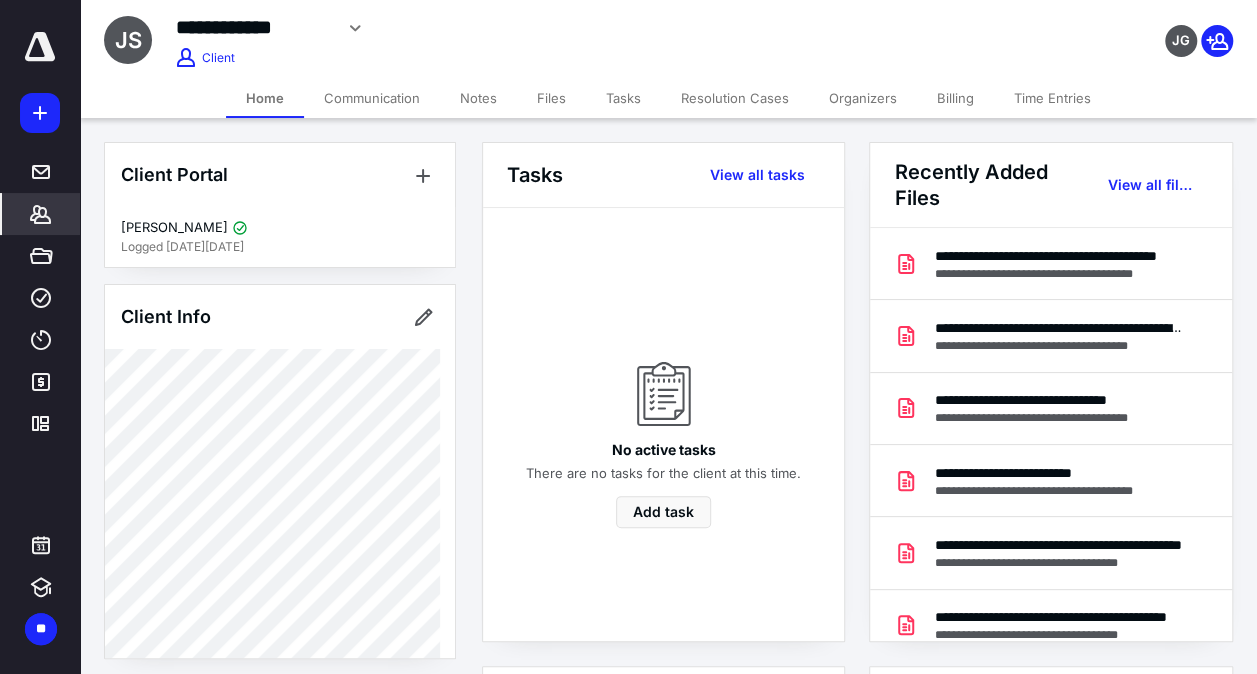 click at bounding box center [40, 47] 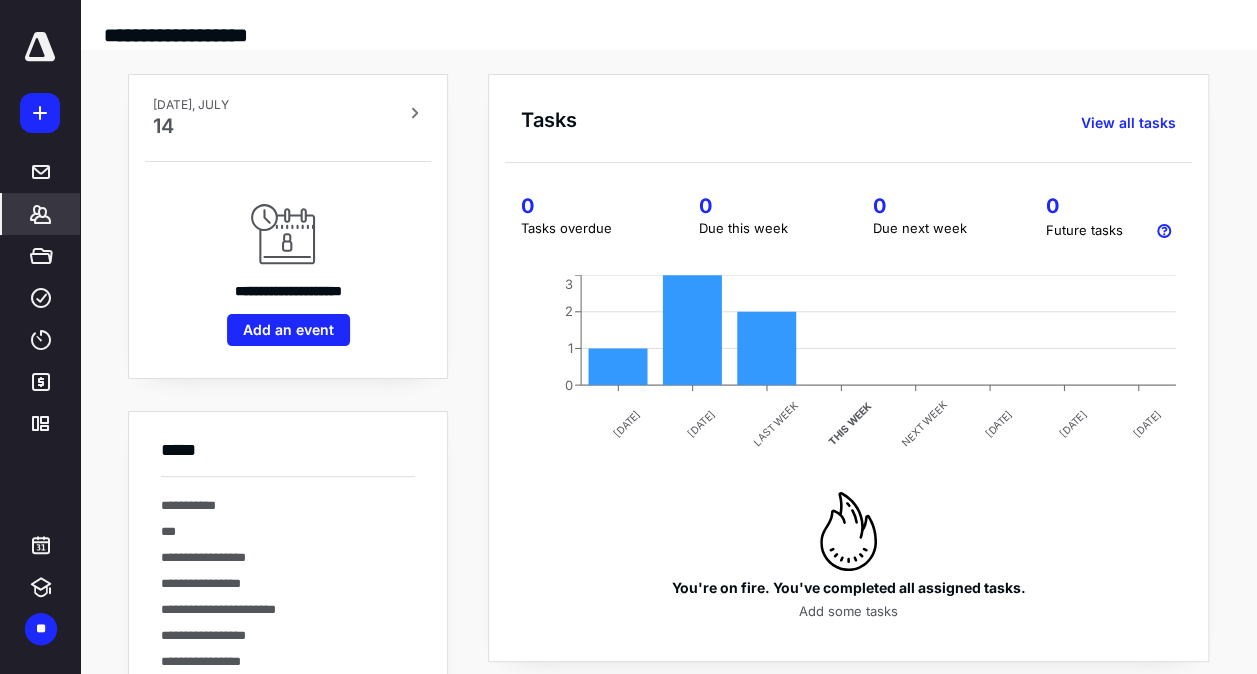 click on "*******" at bounding box center [41, 214] 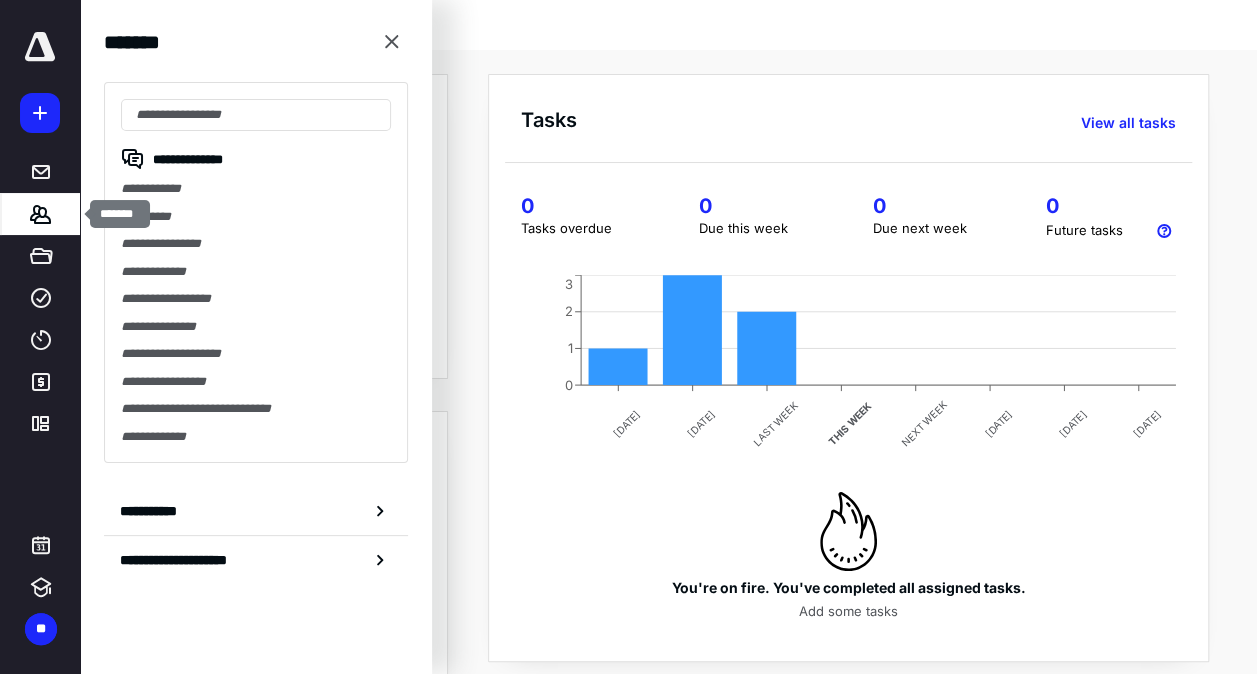 type on "**********" 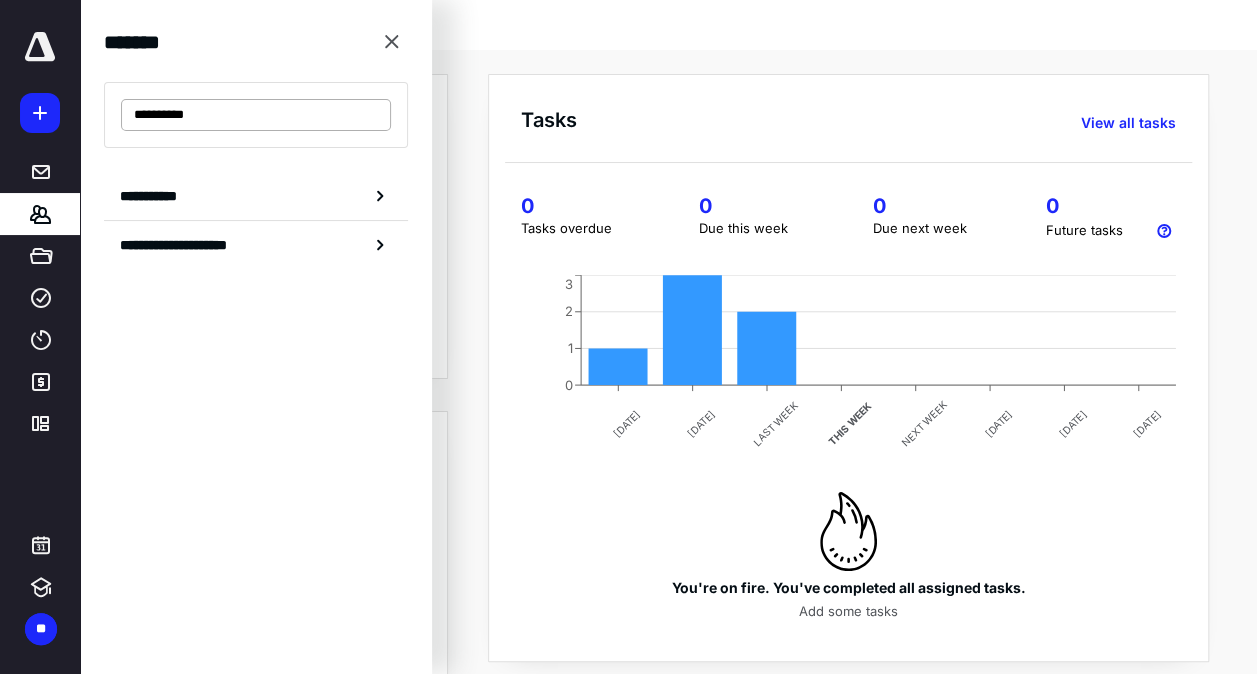 click on "**********" at bounding box center (256, 115) 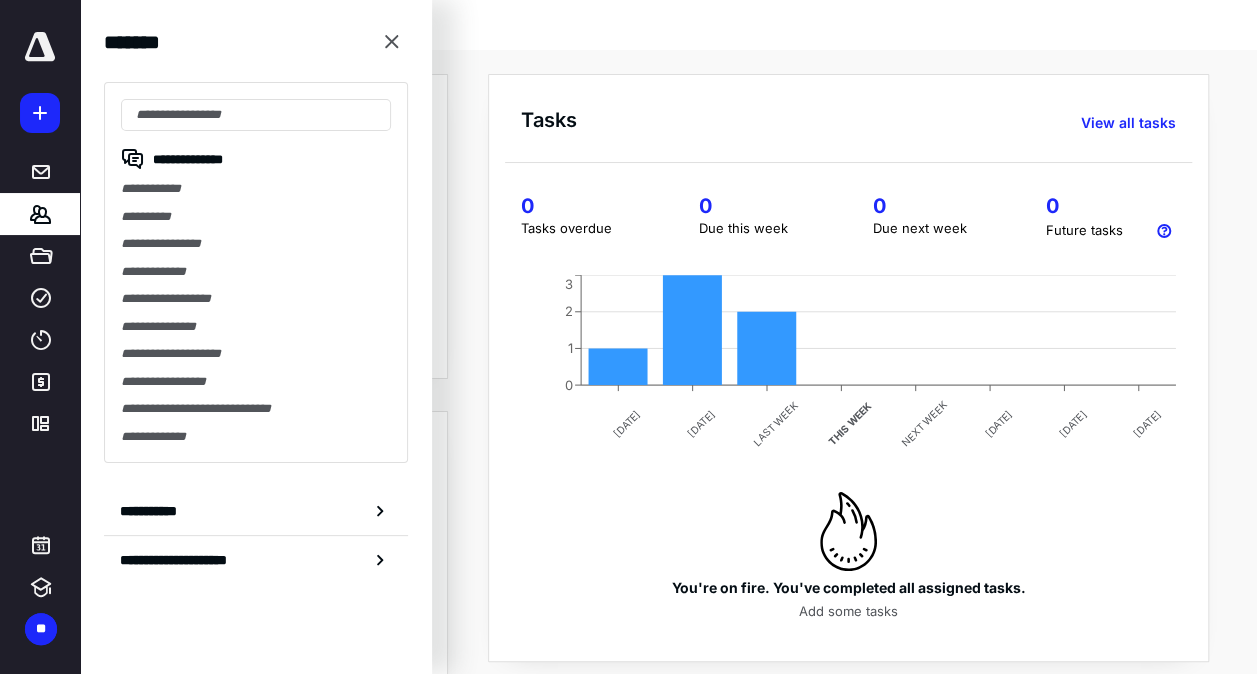 click on "**********" at bounding box center [668, 440] 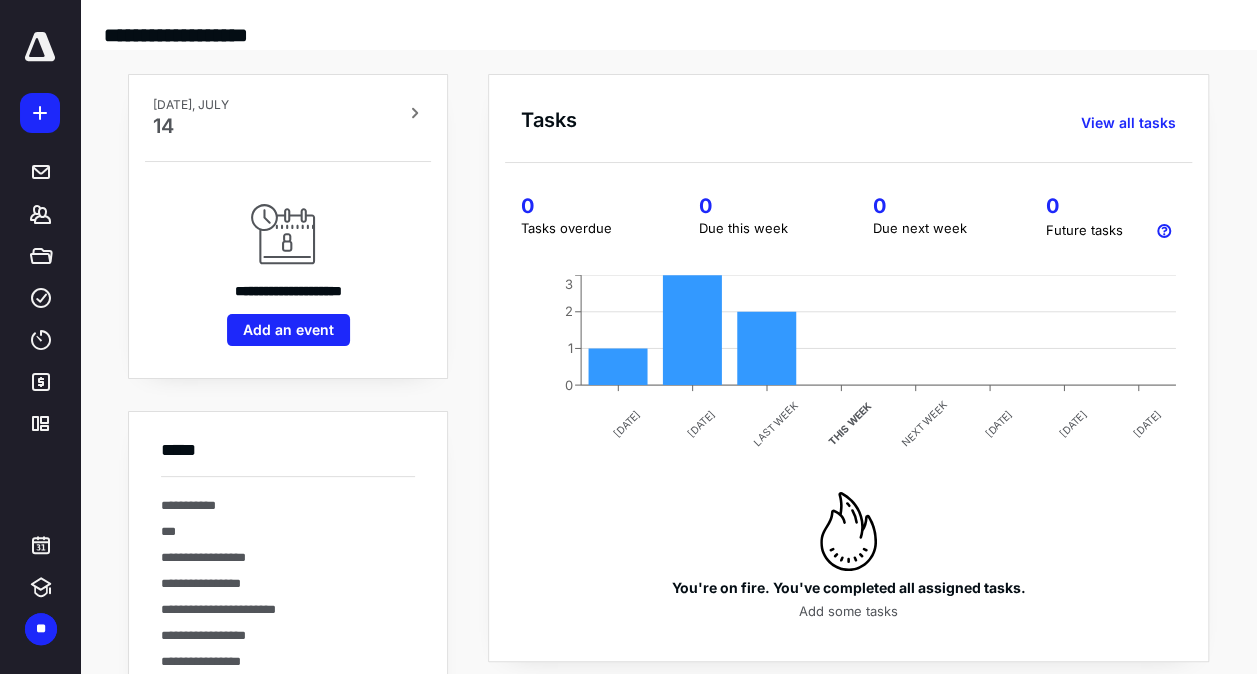 click on "0 Tasks overdue 0 Due this week 0 Due next week 0 Future tasks JUN [DATE] LAST WEEK THIS WEEK NEXT WEEK [DATE] AUG [DATE] 0 1 2 3 You're on fire. You've completed all assigned tasks. Add some tasks" at bounding box center [848, 415] 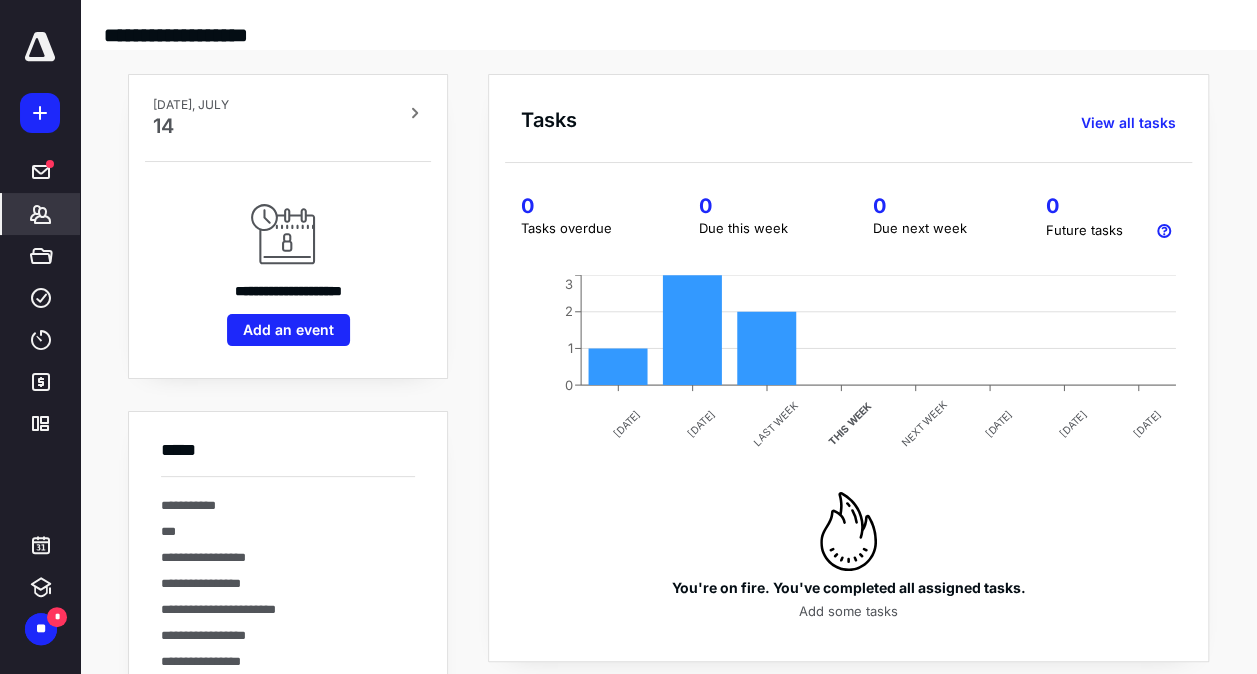click 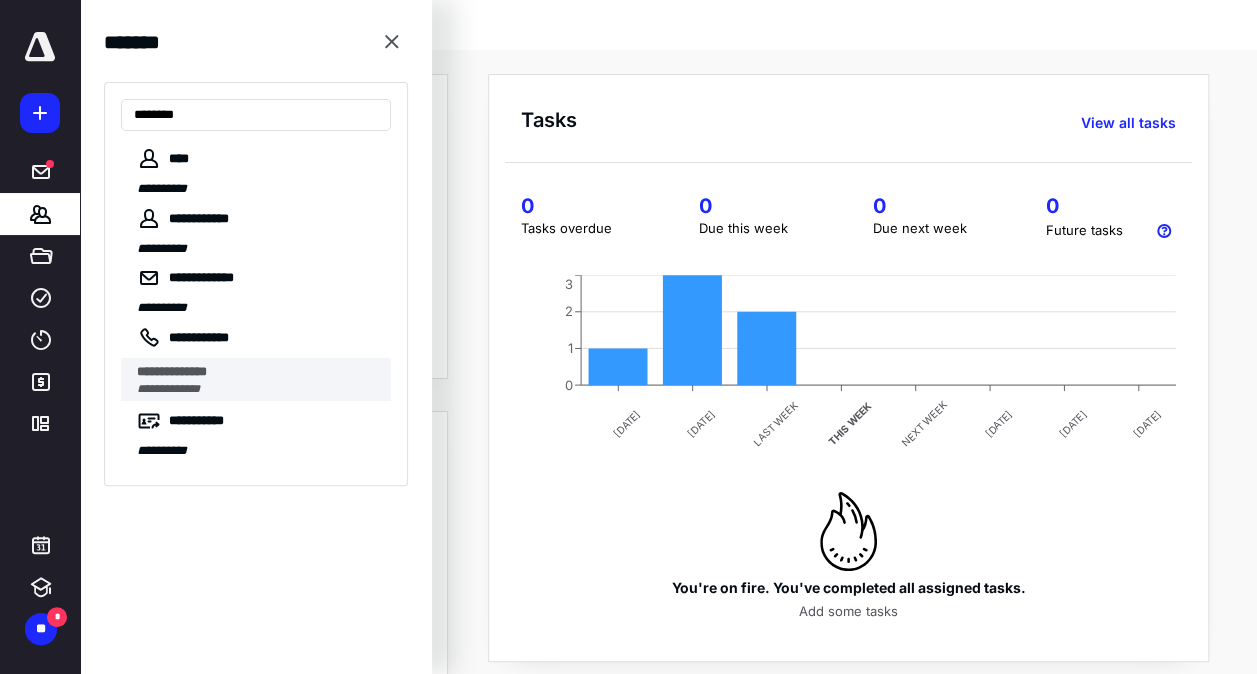 type on "********" 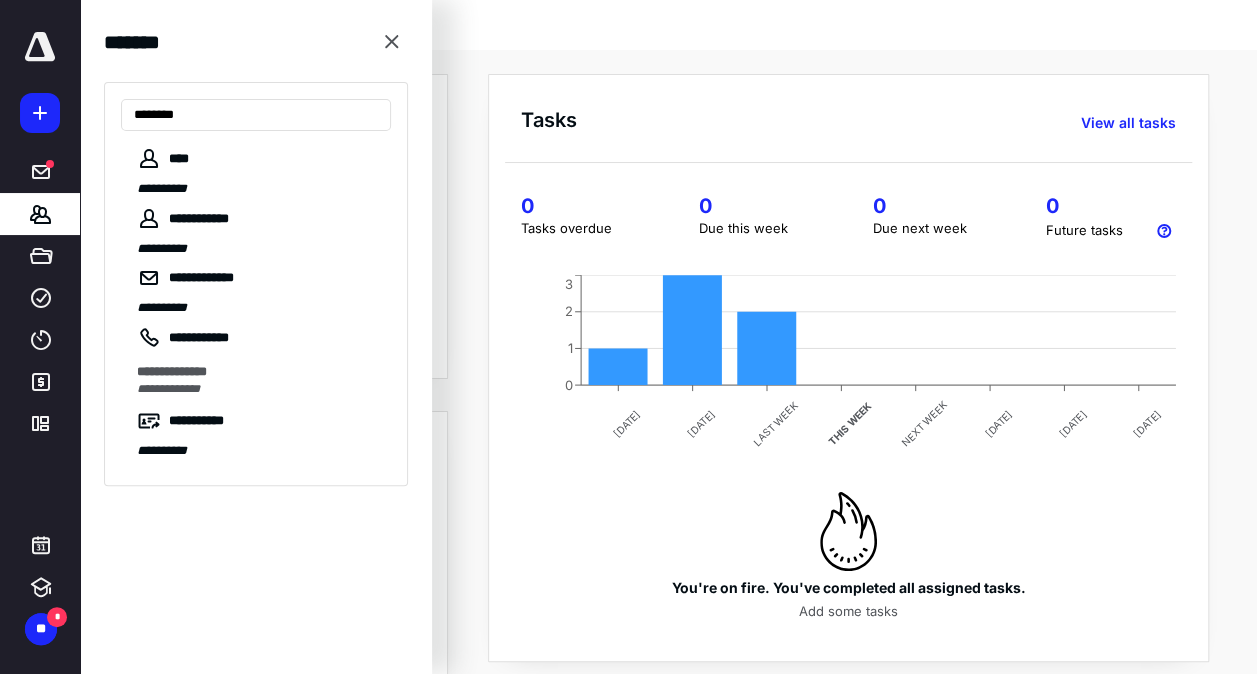 click on "**********" at bounding box center [172, 371] 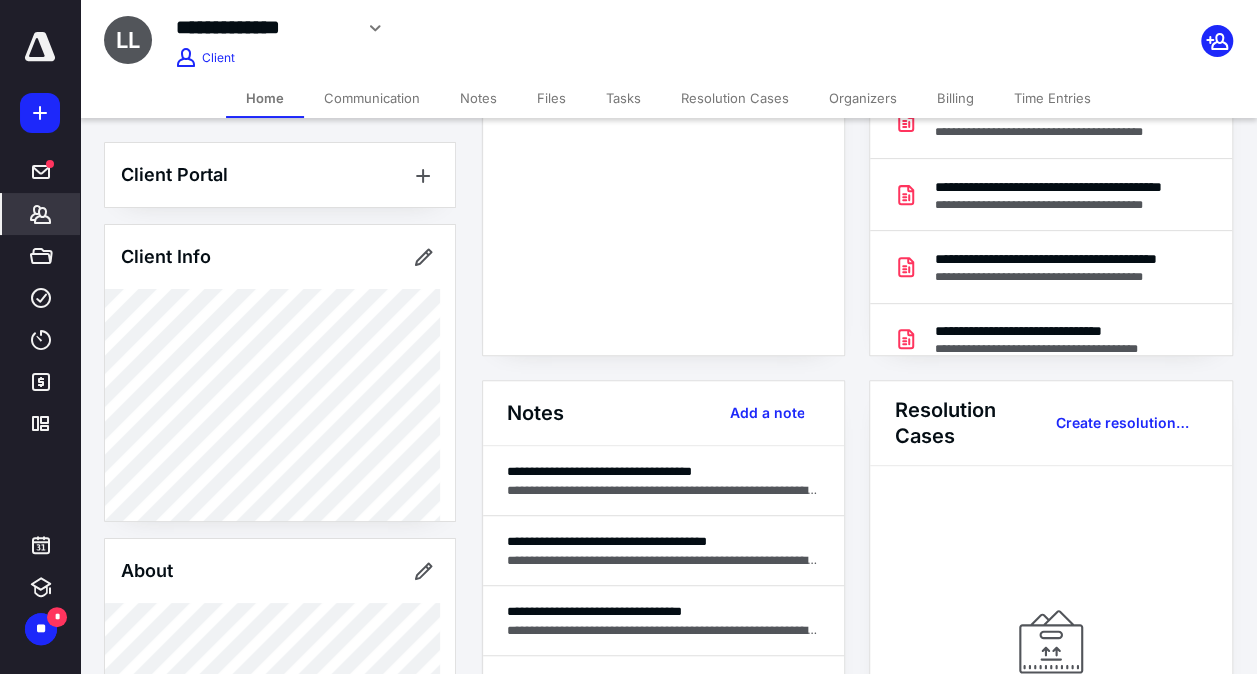 scroll, scrollTop: 300, scrollLeft: 0, axis: vertical 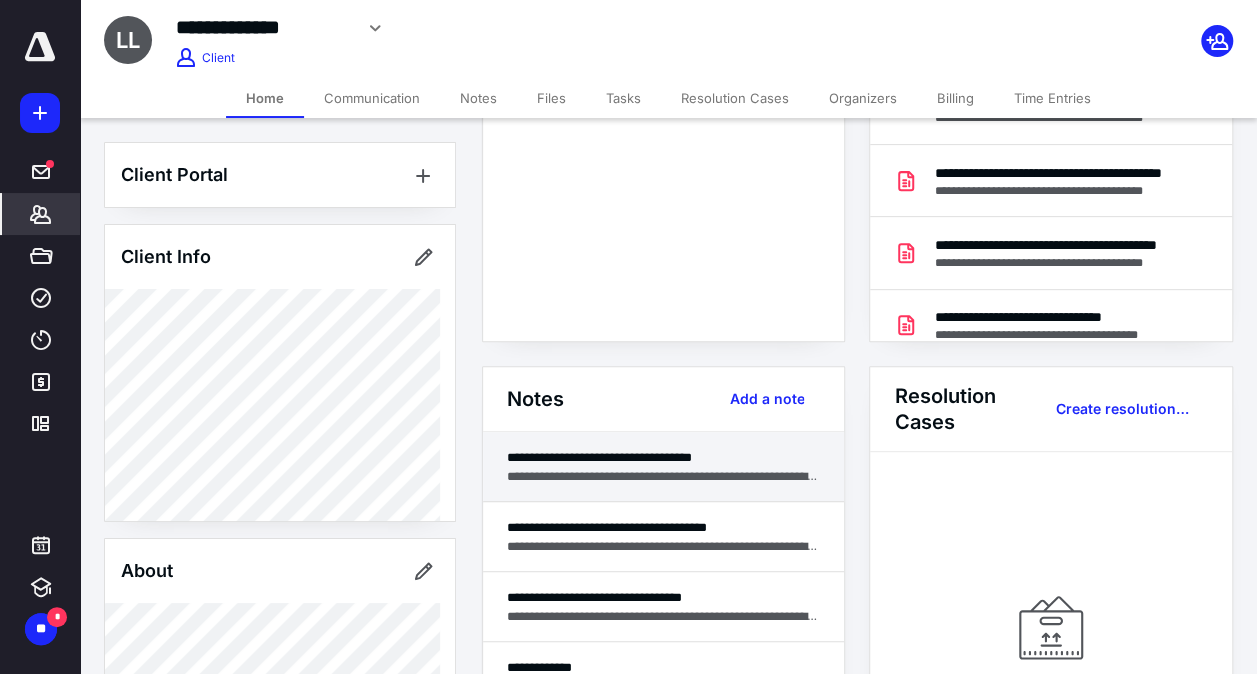 click on "**********" at bounding box center (663, 467) 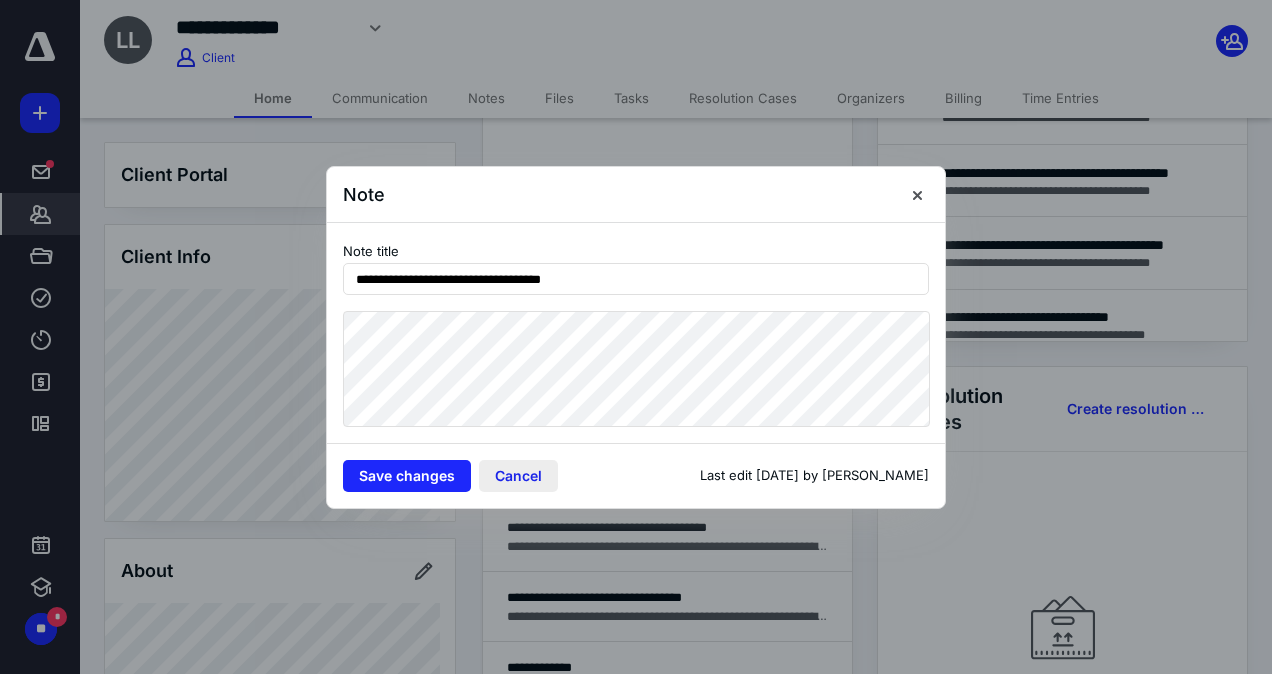 click on "Cancel" at bounding box center [518, 476] 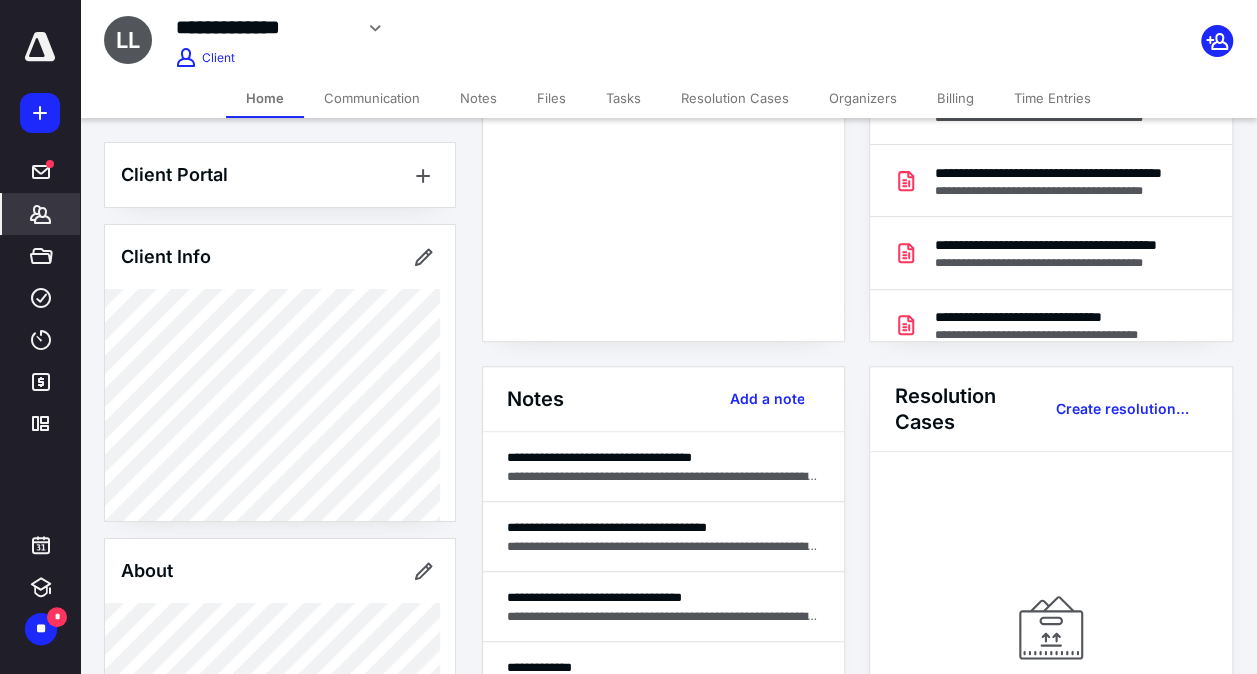 click on "*******" at bounding box center [41, 214] 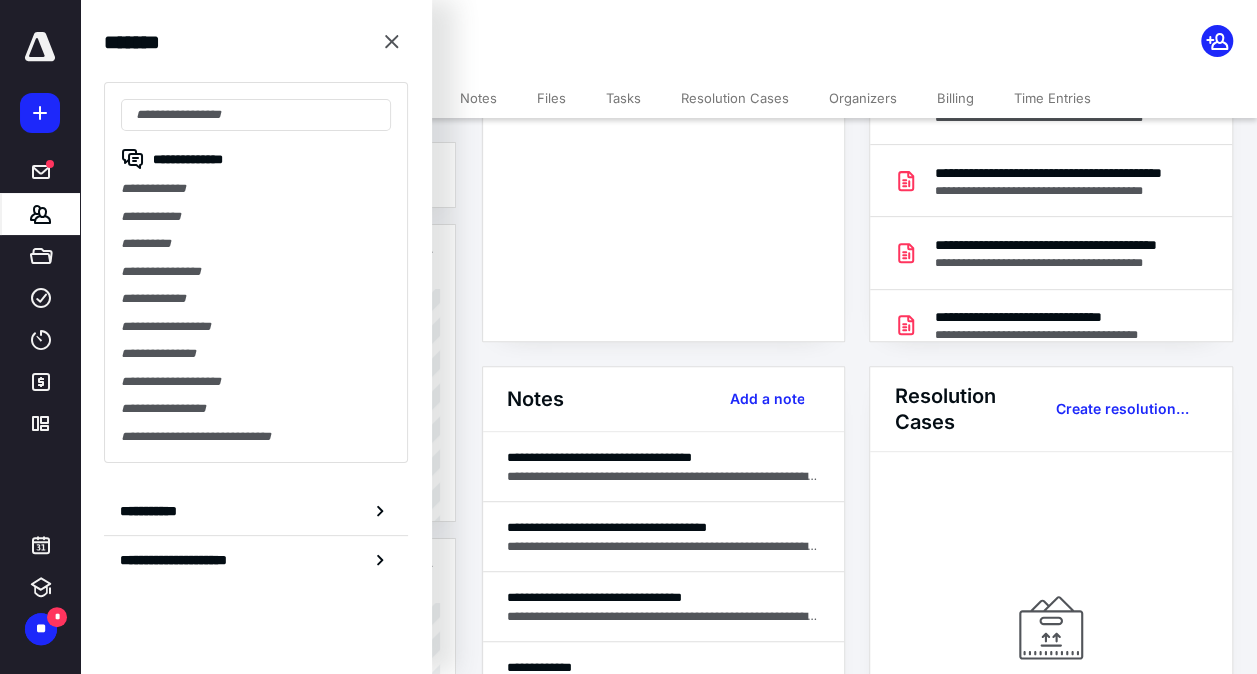 click on "**********" at bounding box center [663, 124] 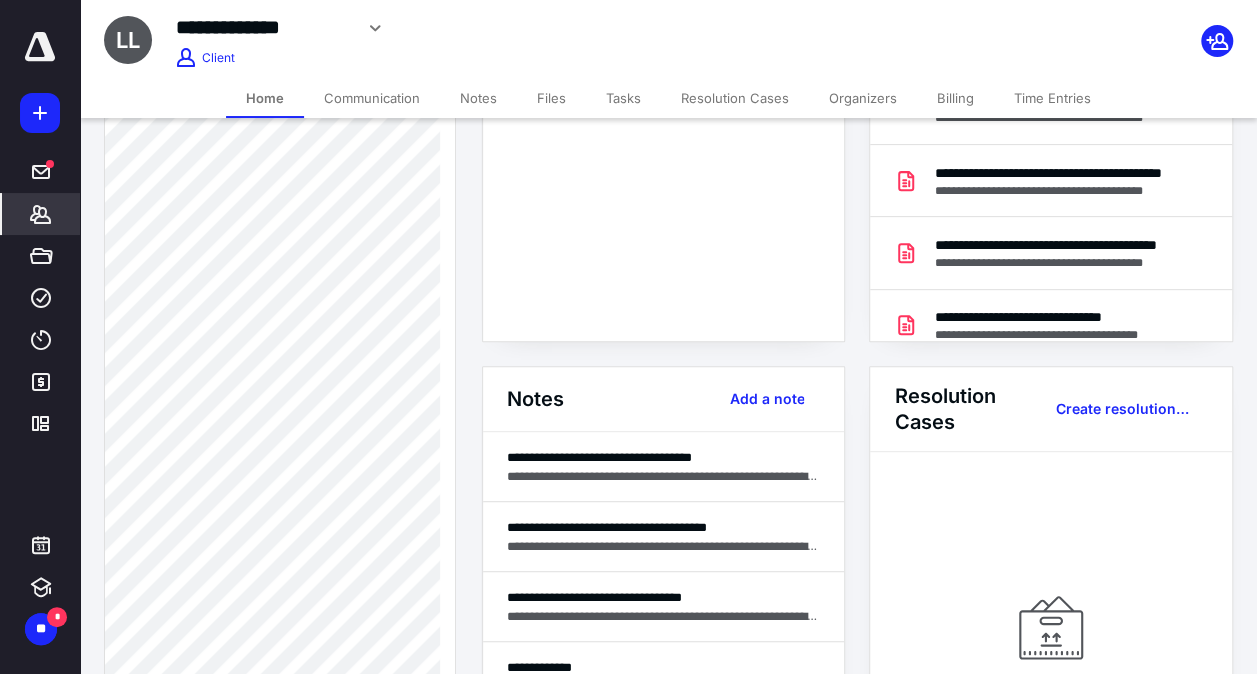 scroll, scrollTop: 870, scrollLeft: 0, axis: vertical 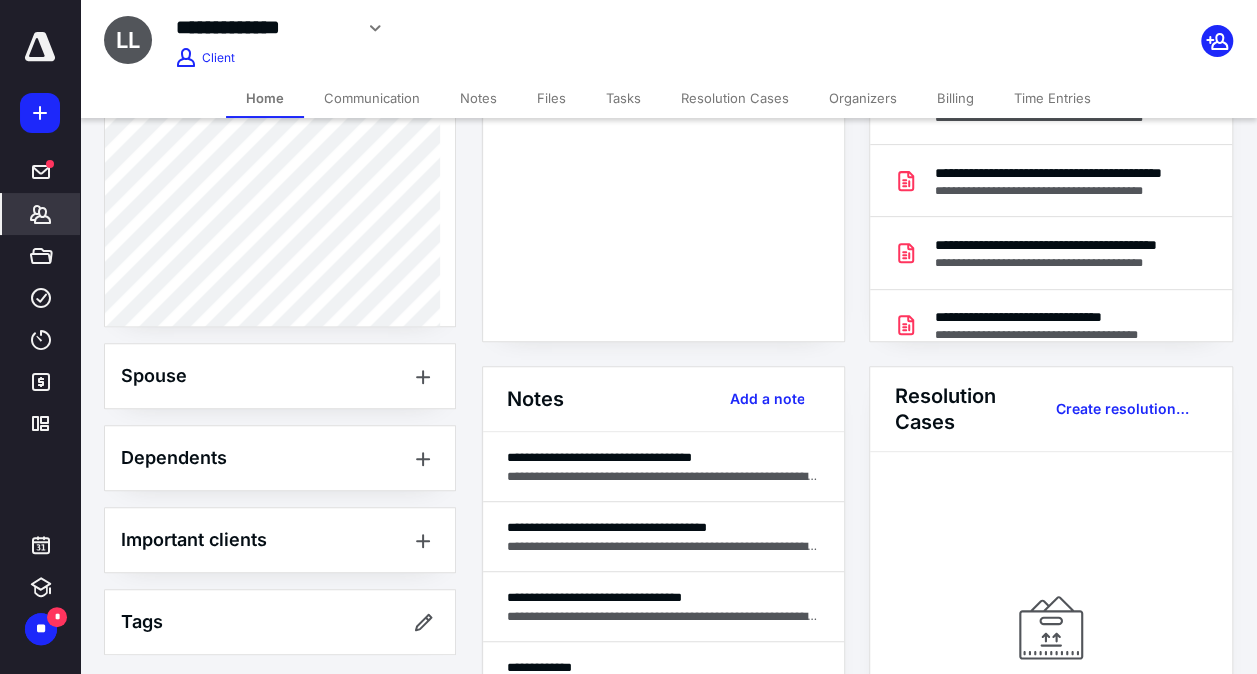 drag, startPoint x: 1163, startPoint y: 481, endPoint x: 1138, endPoint y: 482, distance: 25.019993 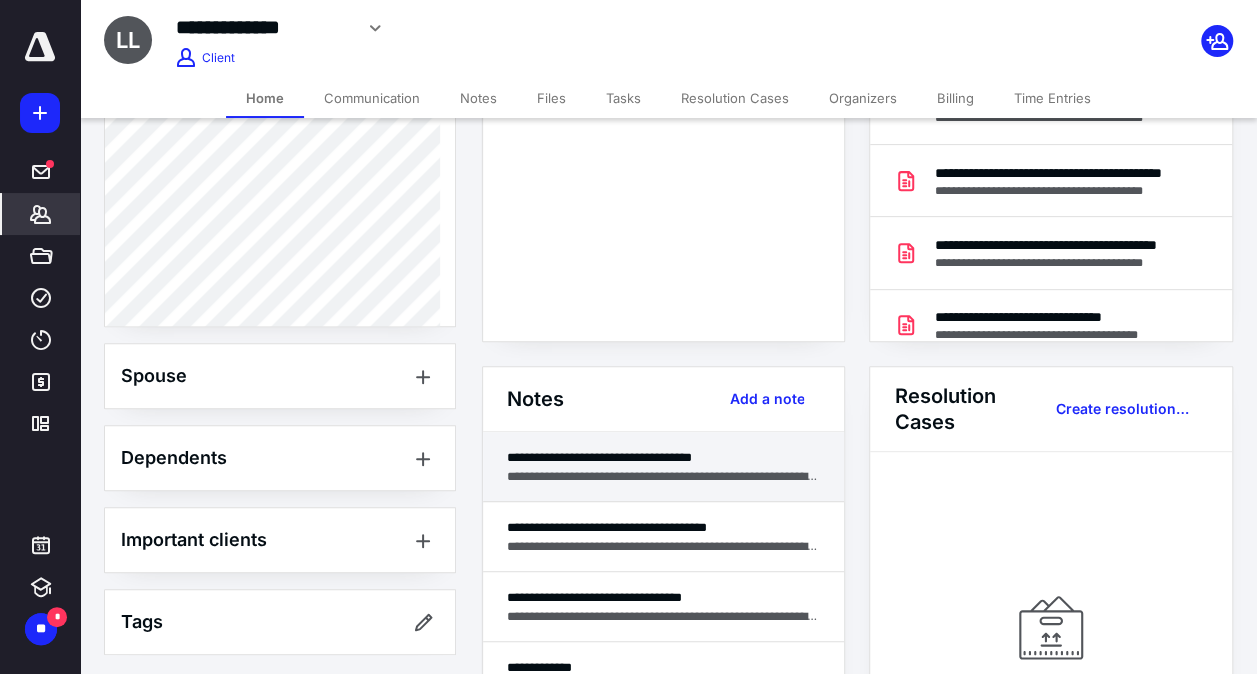 click on "**********" at bounding box center (664, 476) 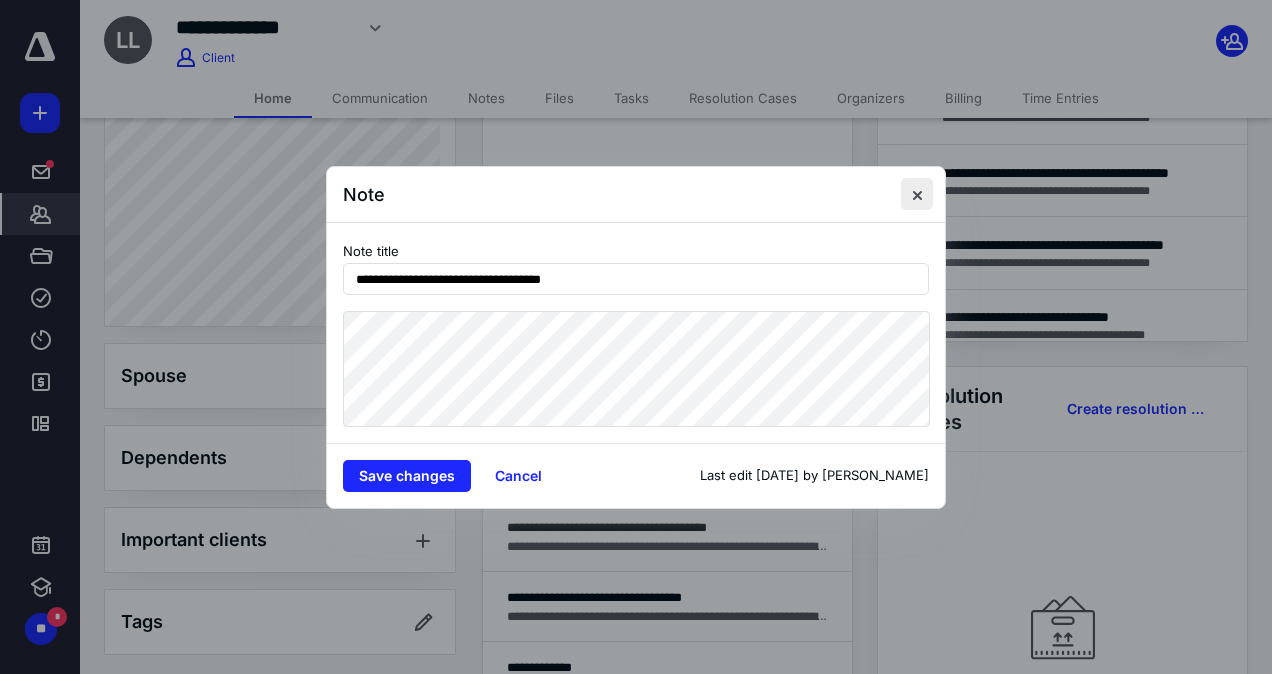 click at bounding box center (917, 194) 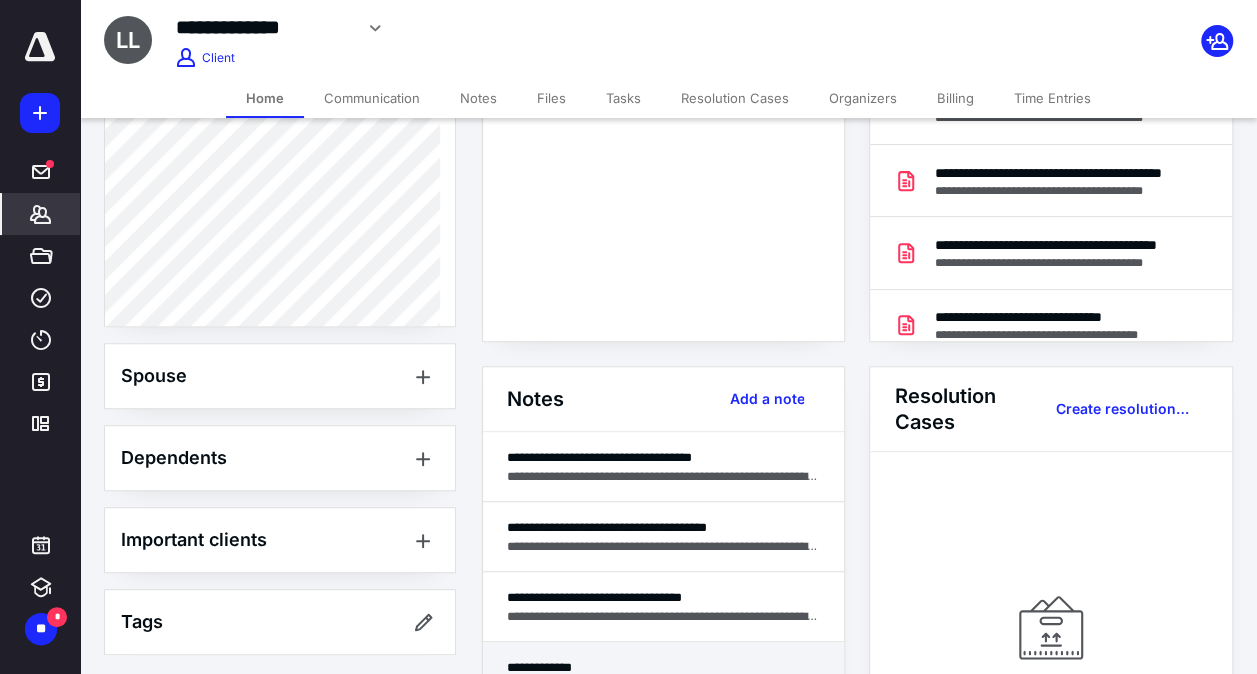 click on "**********" at bounding box center (664, 667) 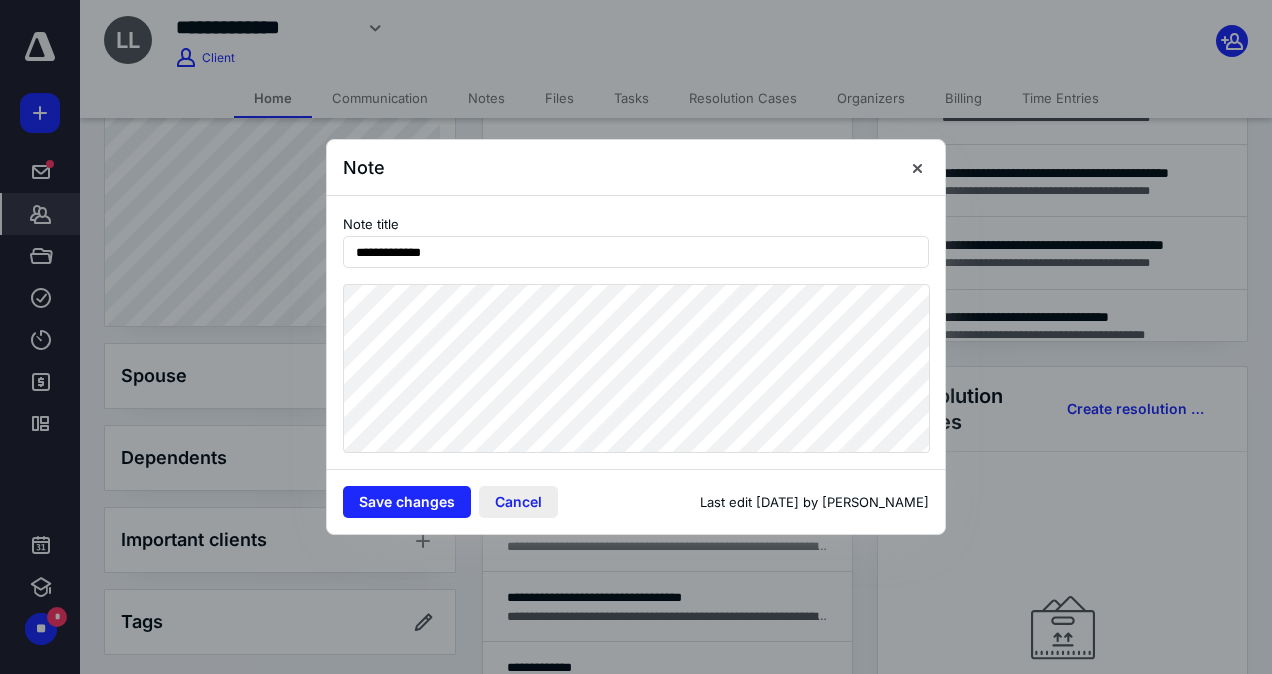 click on "Cancel" at bounding box center [518, 502] 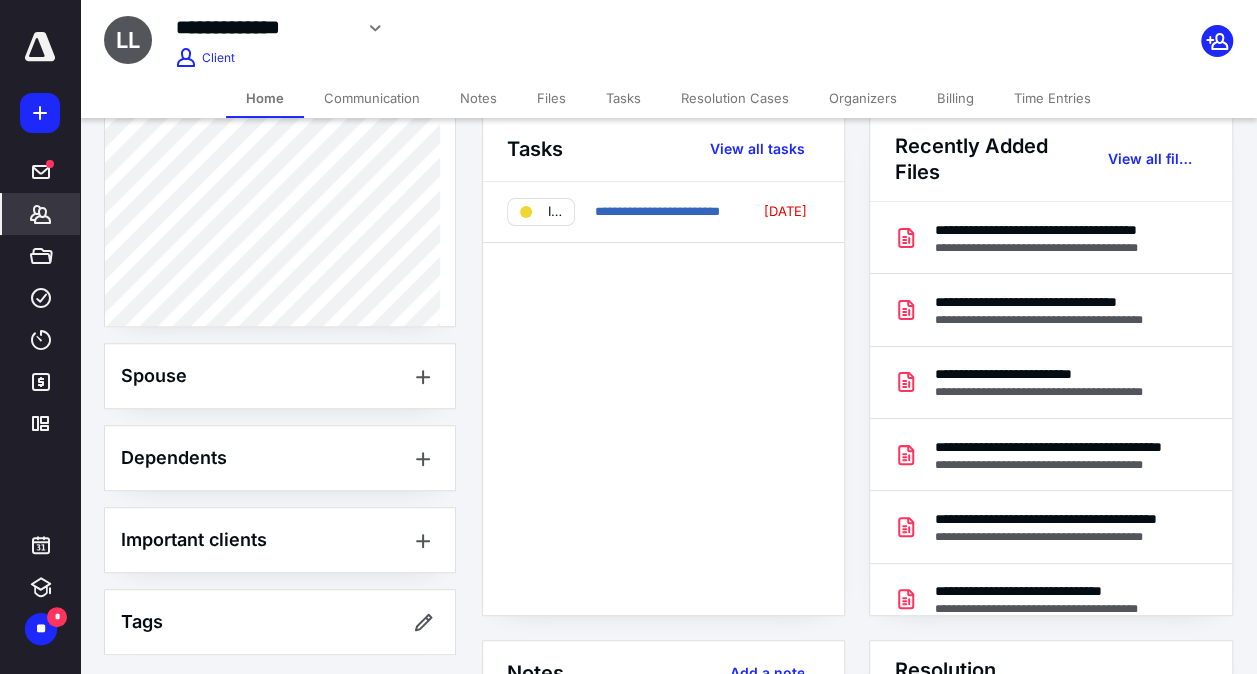 scroll, scrollTop: 0, scrollLeft: 0, axis: both 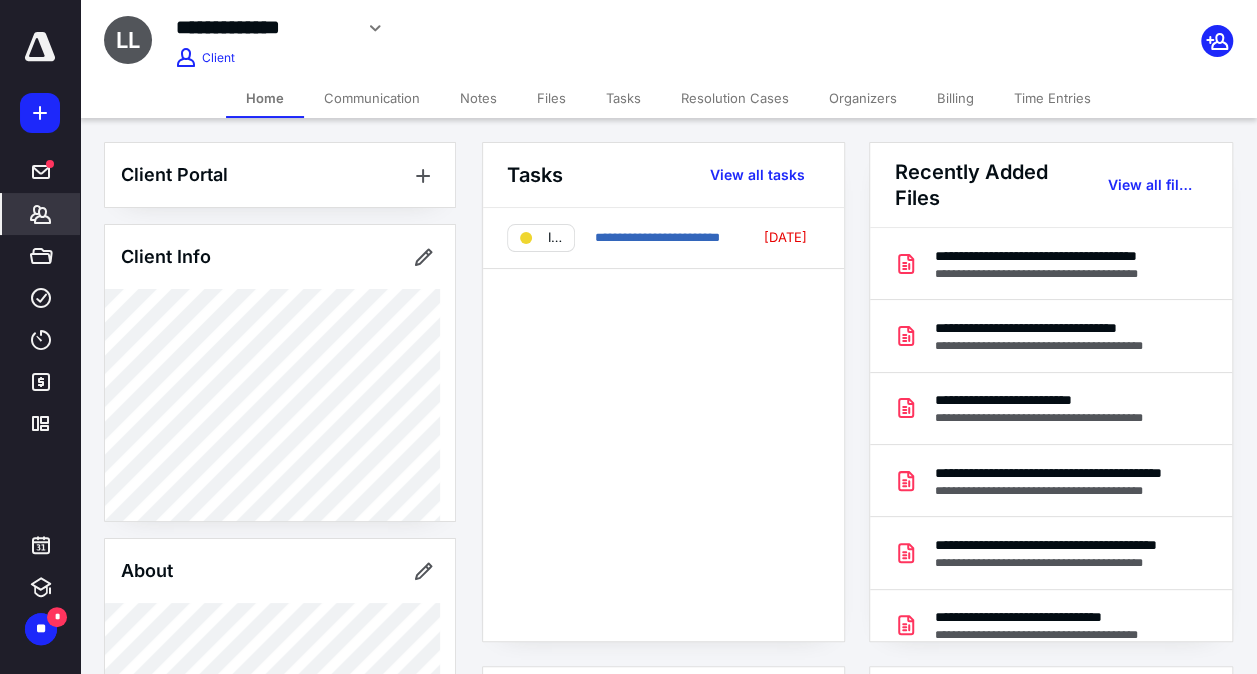 click on "Home Communication Notes Files Tasks Resolution Cases Organizers Billing Time Entries" at bounding box center (668, 98) 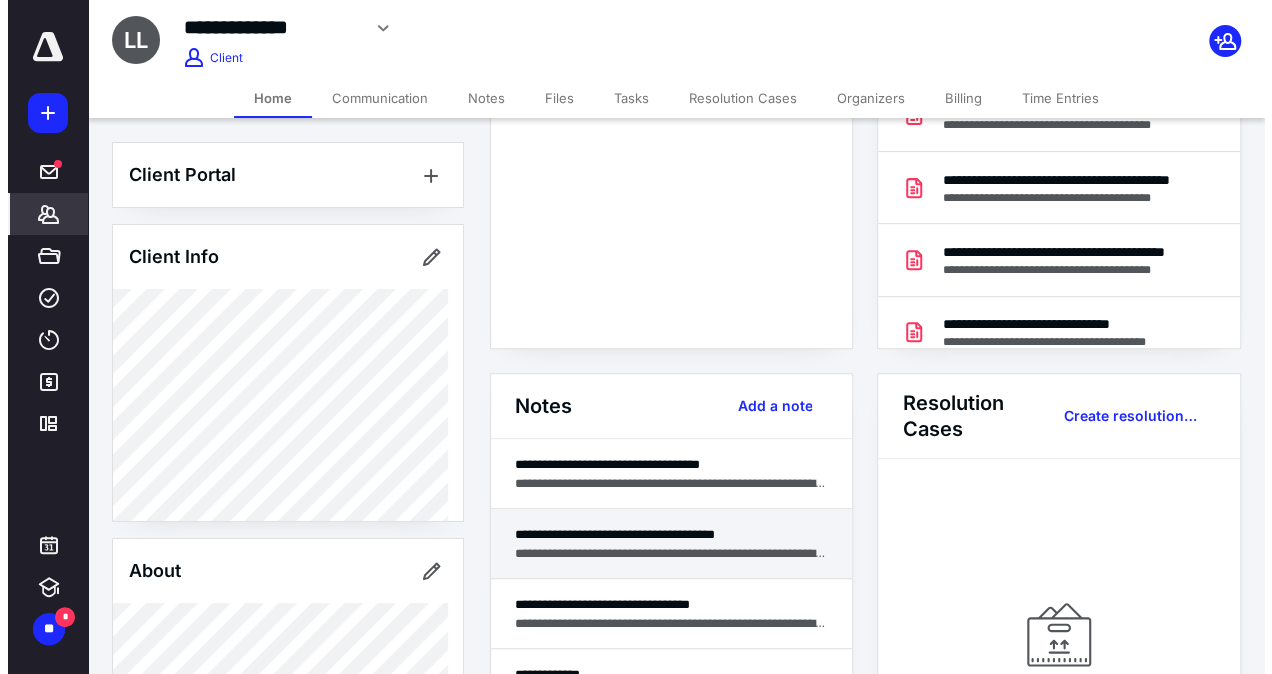 scroll, scrollTop: 300, scrollLeft: 0, axis: vertical 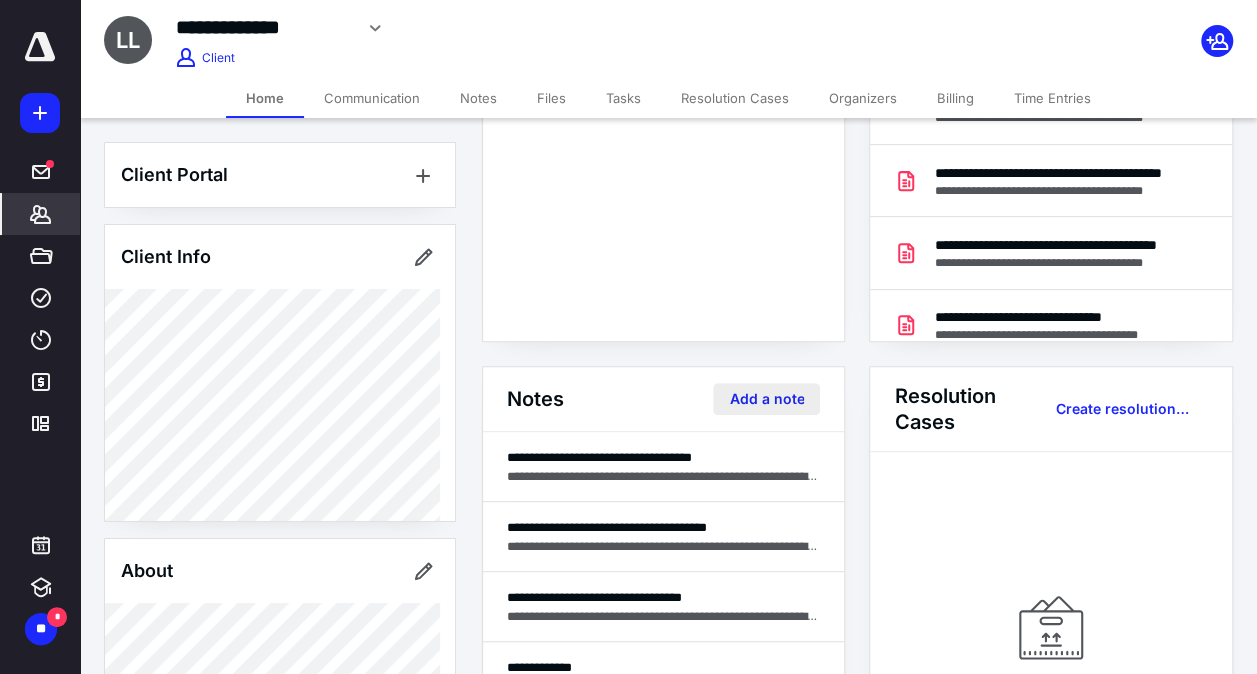 click on "Add a note" at bounding box center (766, 399) 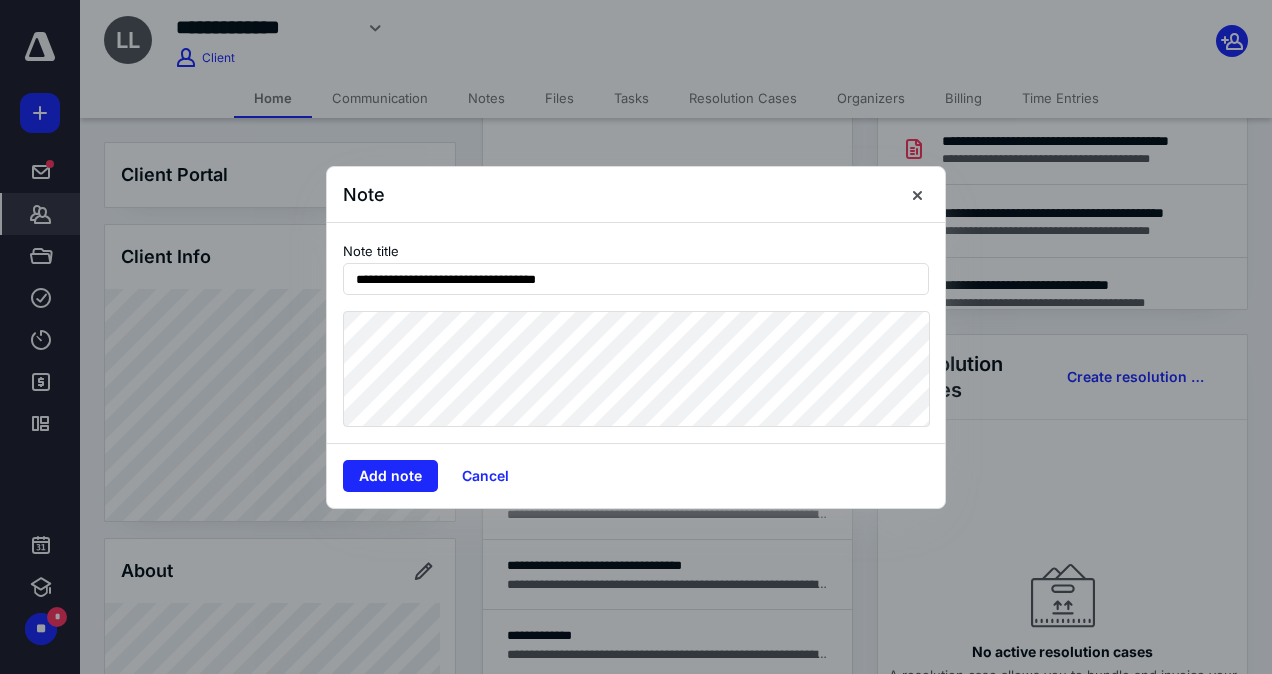 scroll, scrollTop: 300, scrollLeft: 0, axis: vertical 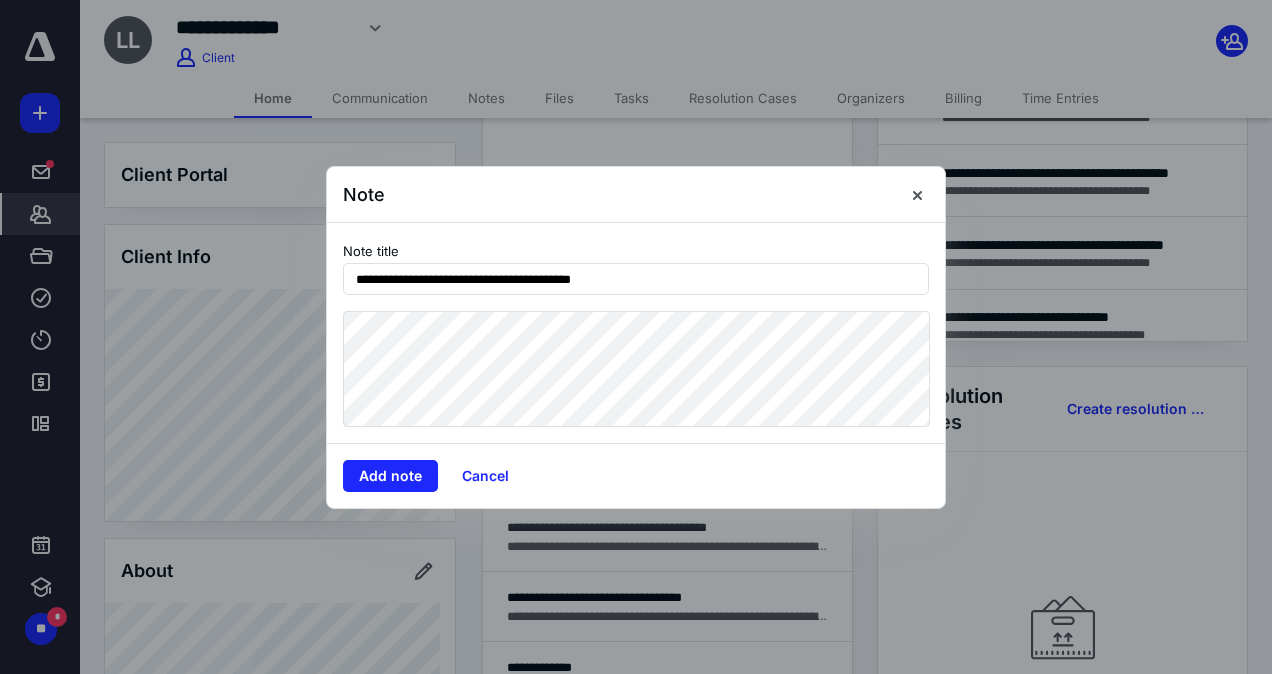 type on "**********" 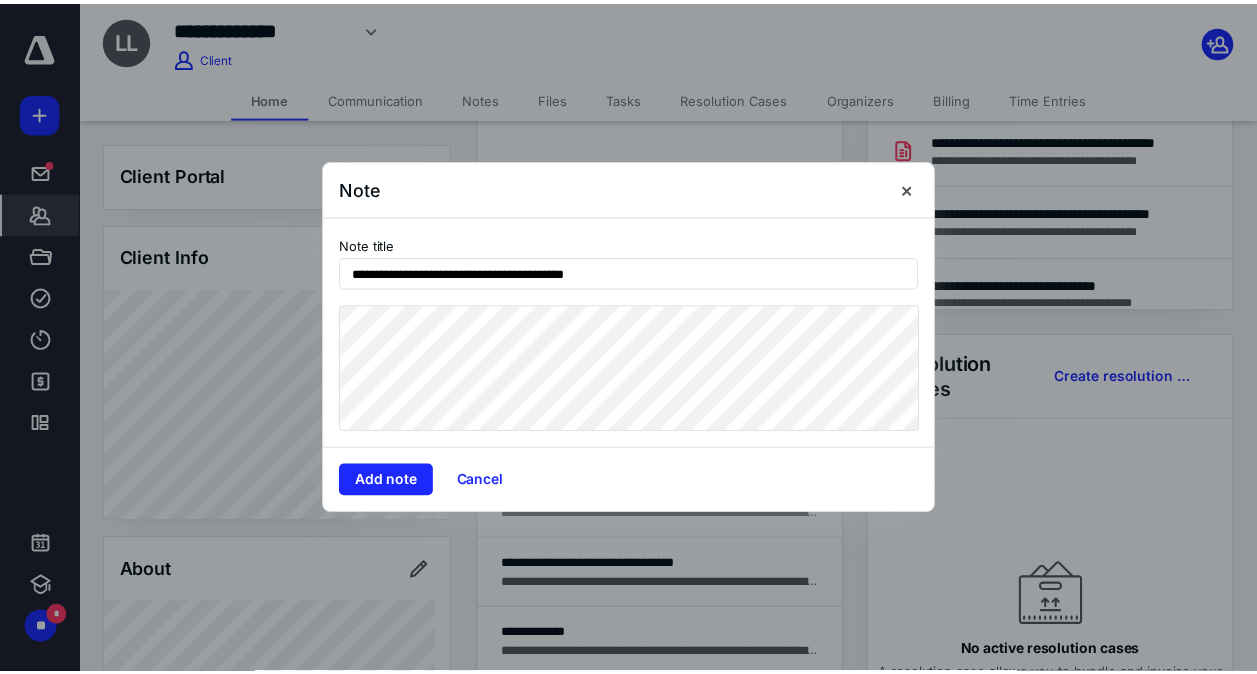 scroll, scrollTop: 300, scrollLeft: 0, axis: vertical 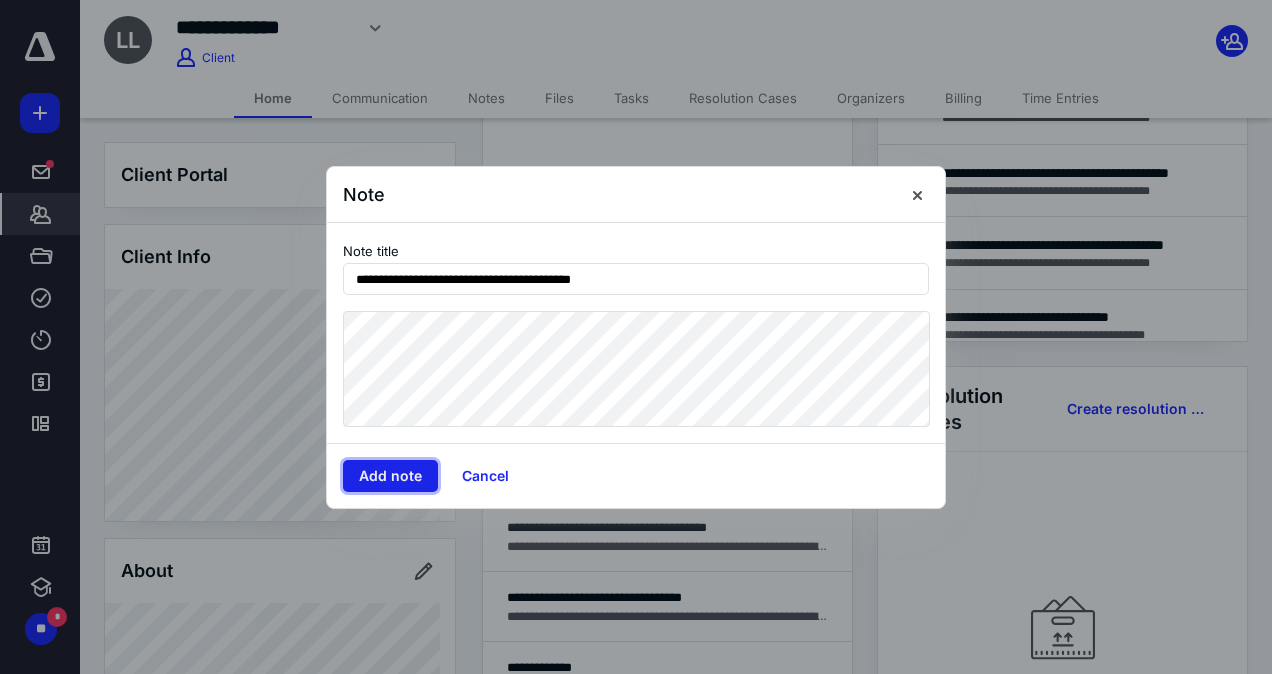 click on "Add note" at bounding box center [390, 476] 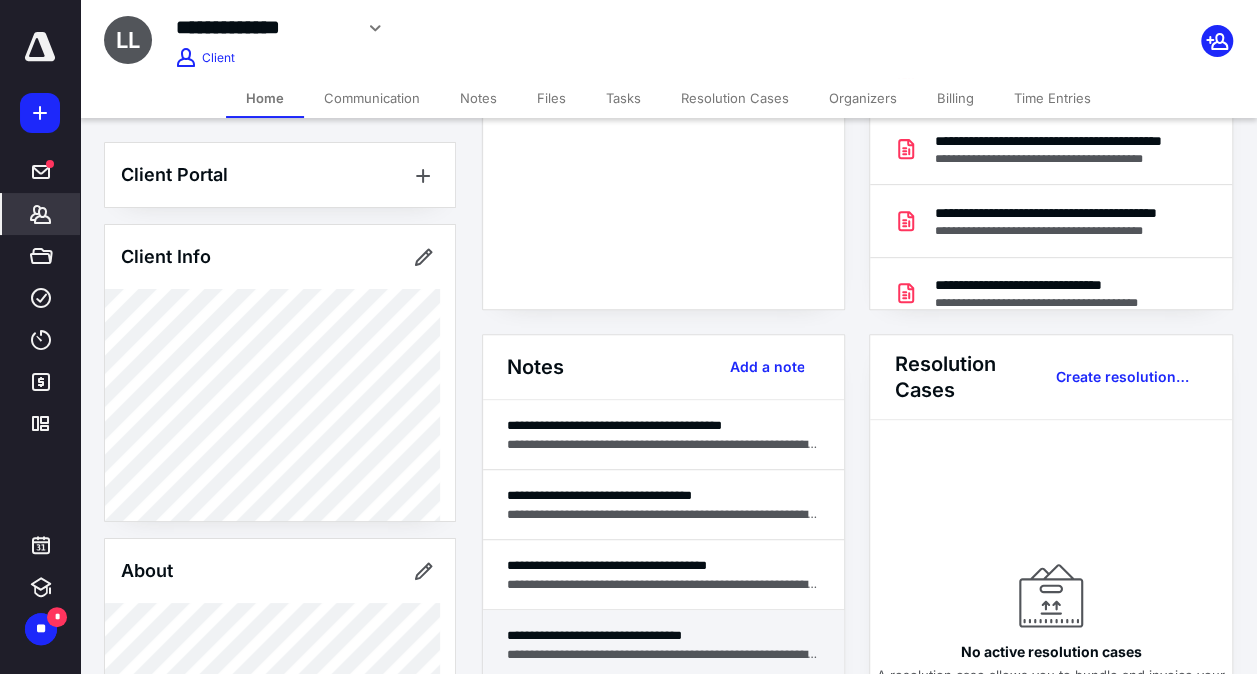 scroll, scrollTop: 300, scrollLeft: 0, axis: vertical 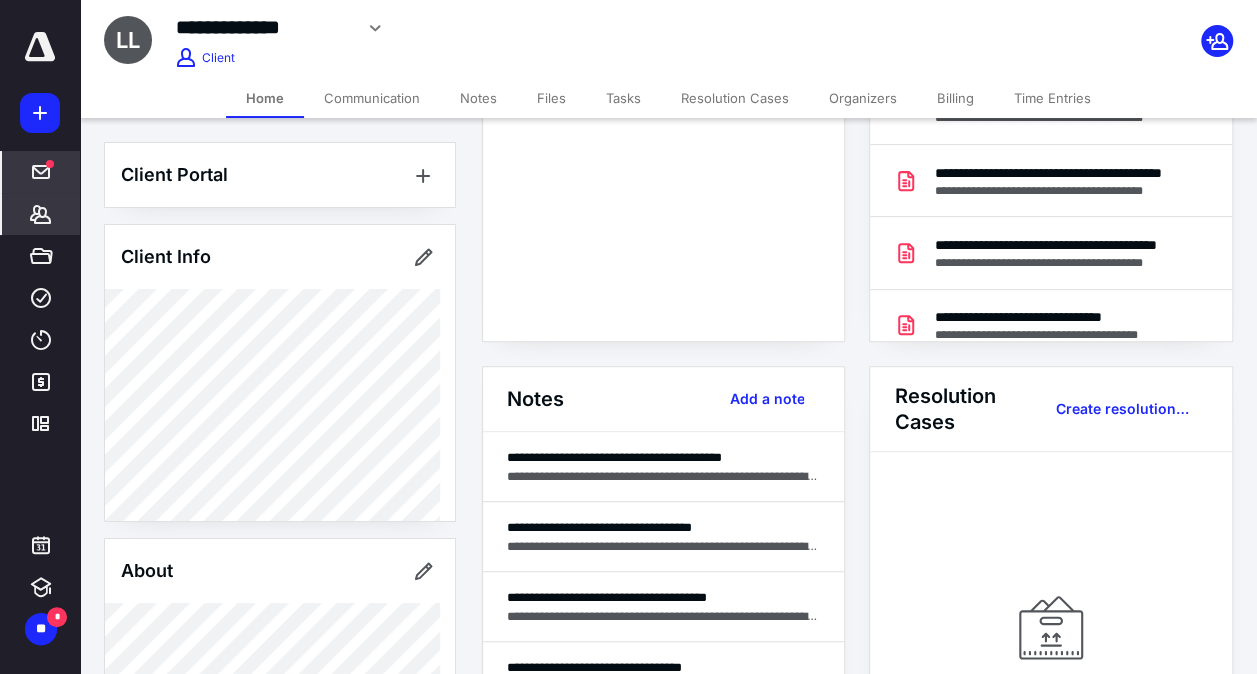 click 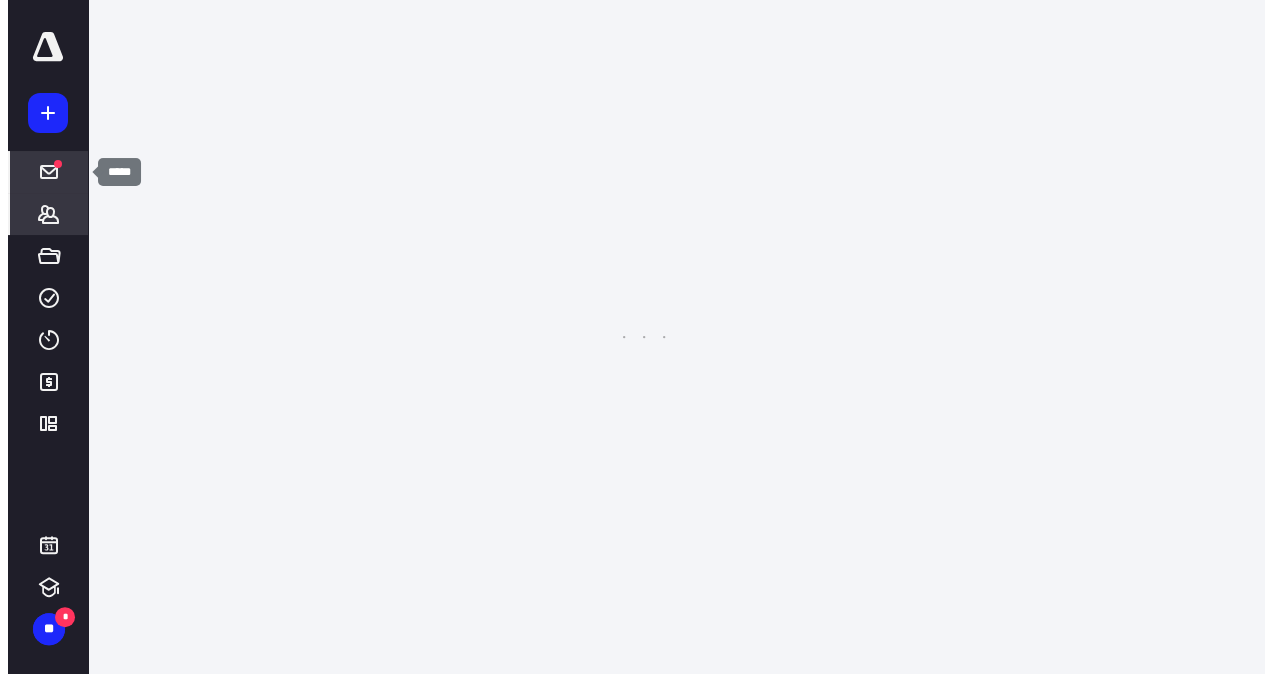 scroll, scrollTop: 0, scrollLeft: 0, axis: both 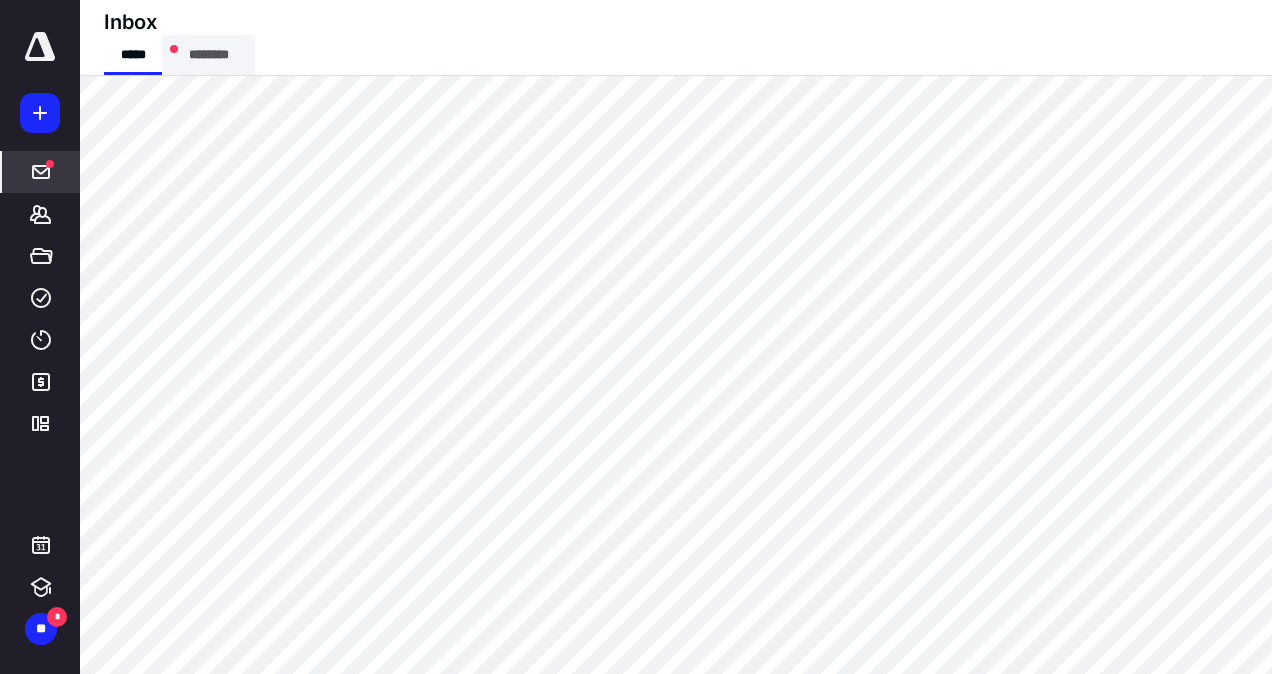 click on "********" at bounding box center (208, 55) 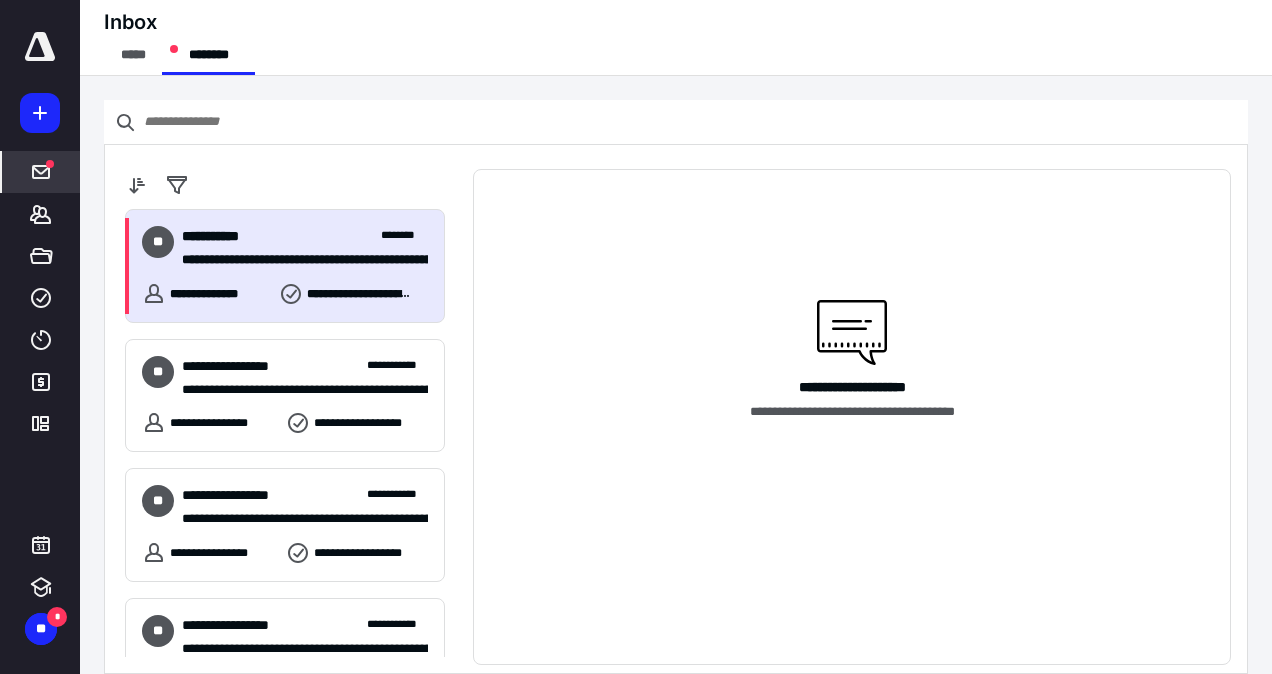 click on "**********" at bounding box center (219, 236) 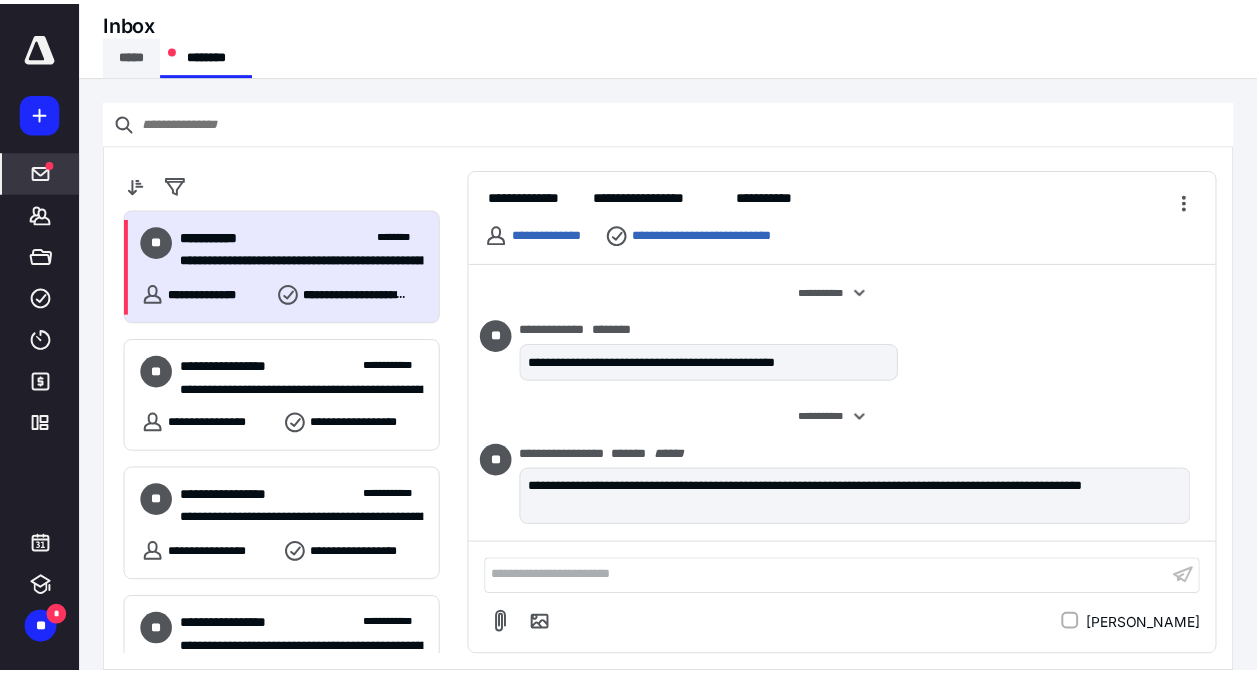 scroll, scrollTop: 158, scrollLeft: 0, axis: vertical 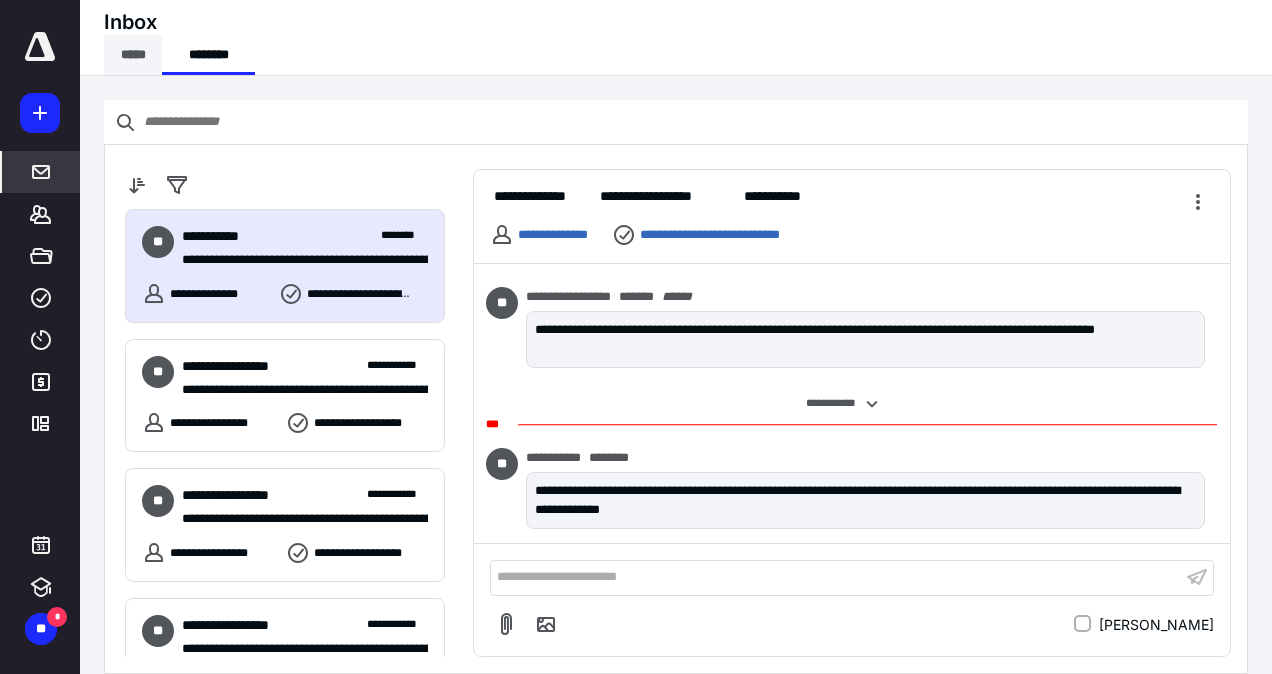 click on "*****" at bounding box center [133, 55] 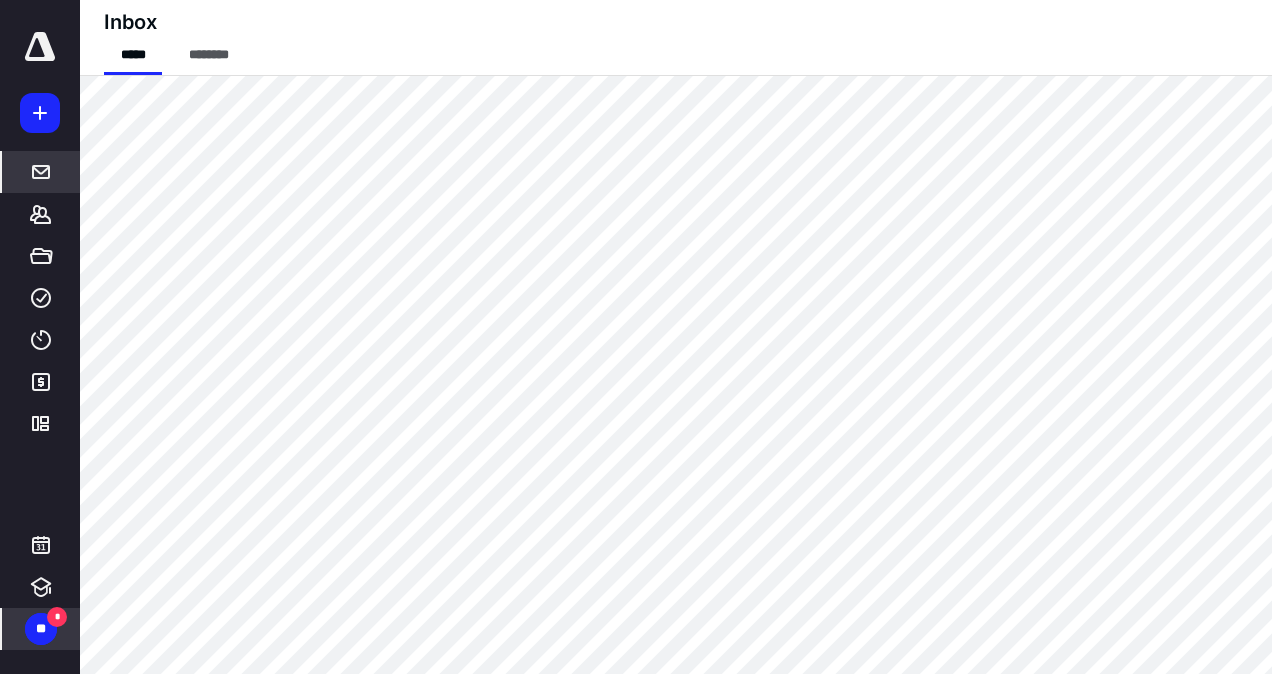 click on "*" at bounding box center (57, 617) 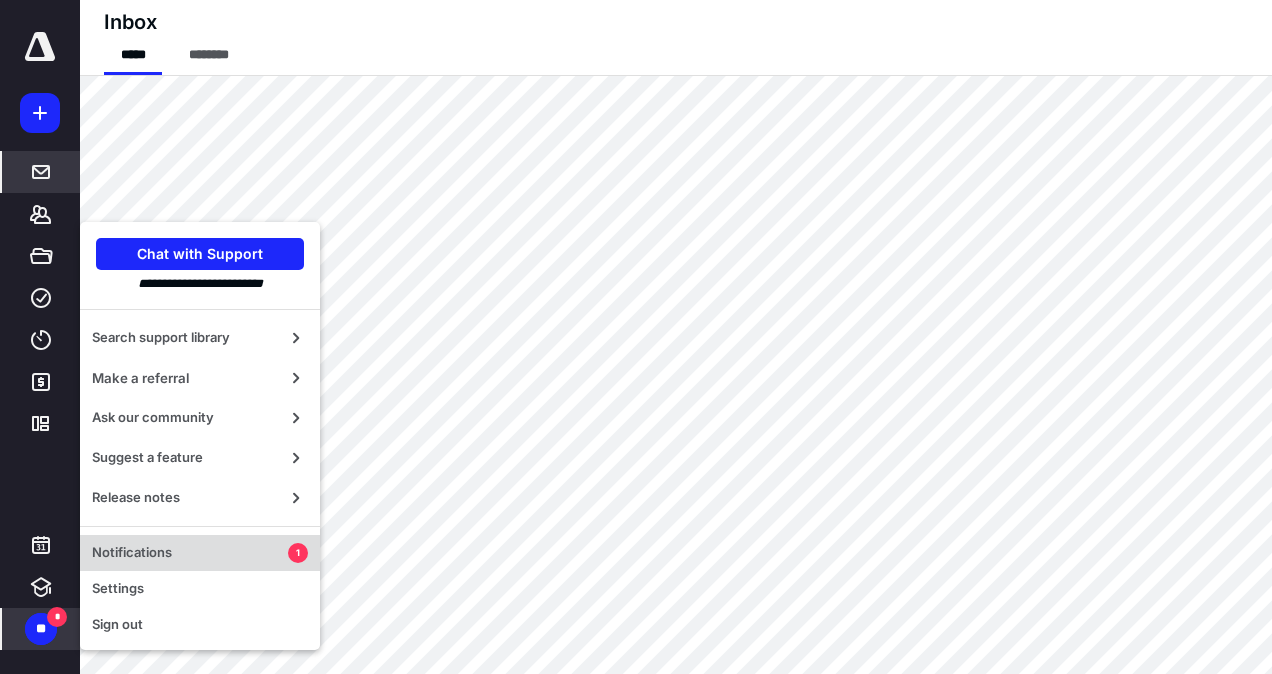 click on "Notifications" at bounding box center [190, 553] 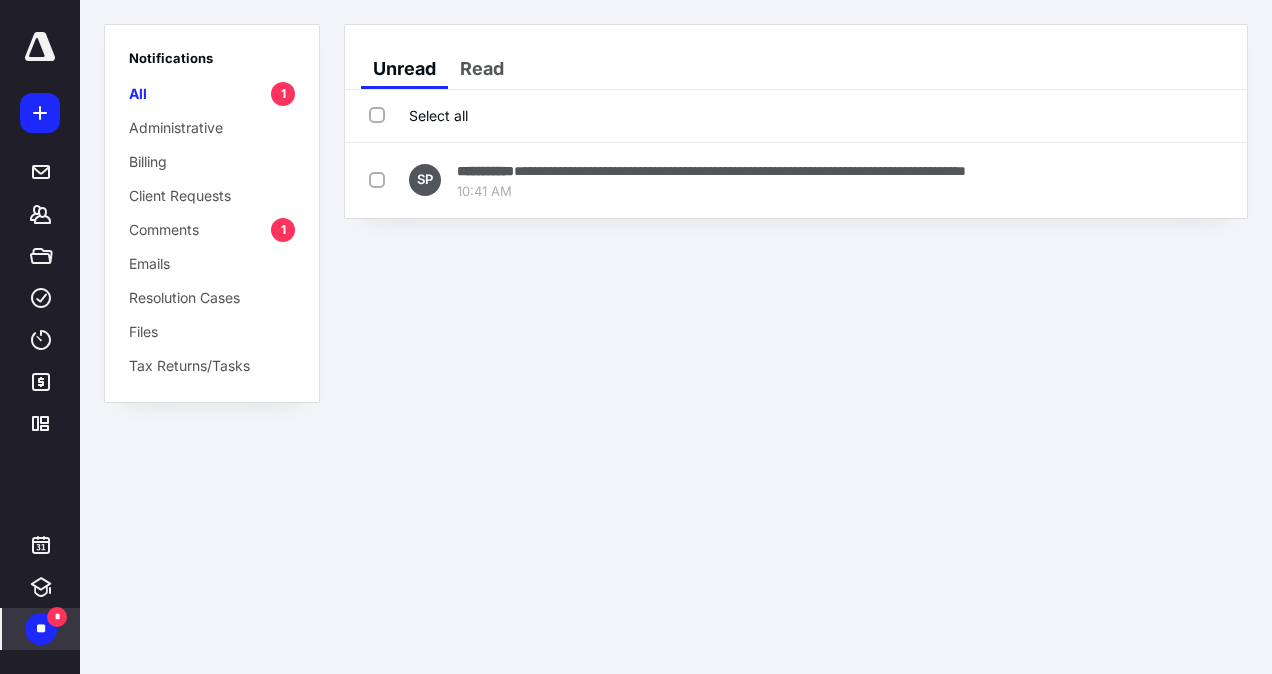 click on "Select all" at bounding box center (796, 116) 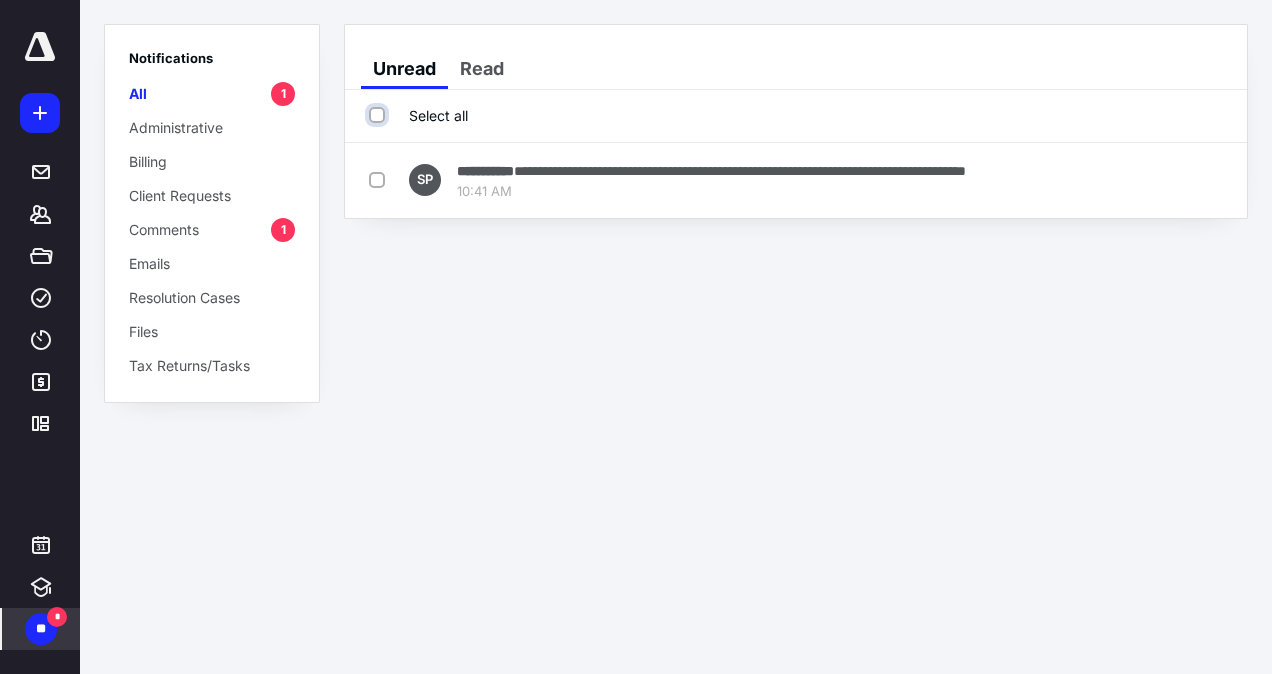 click on "Select all" at bounding box center (379, 115) 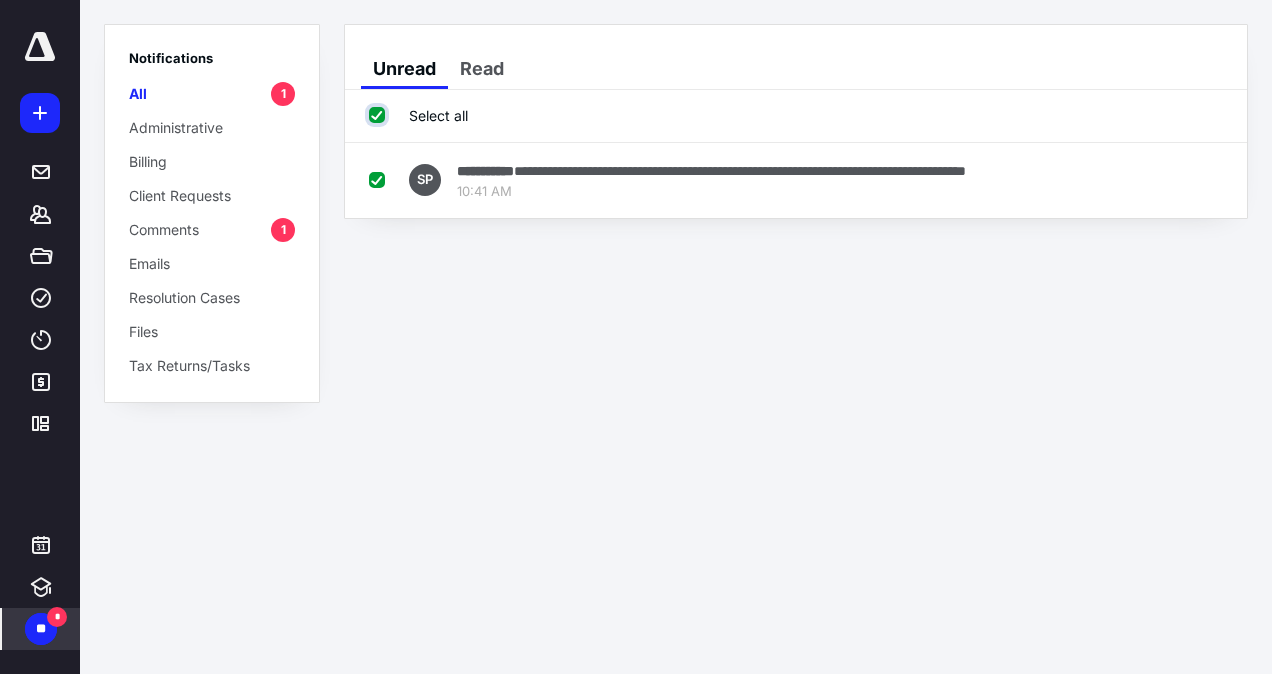 checkbox on "true" 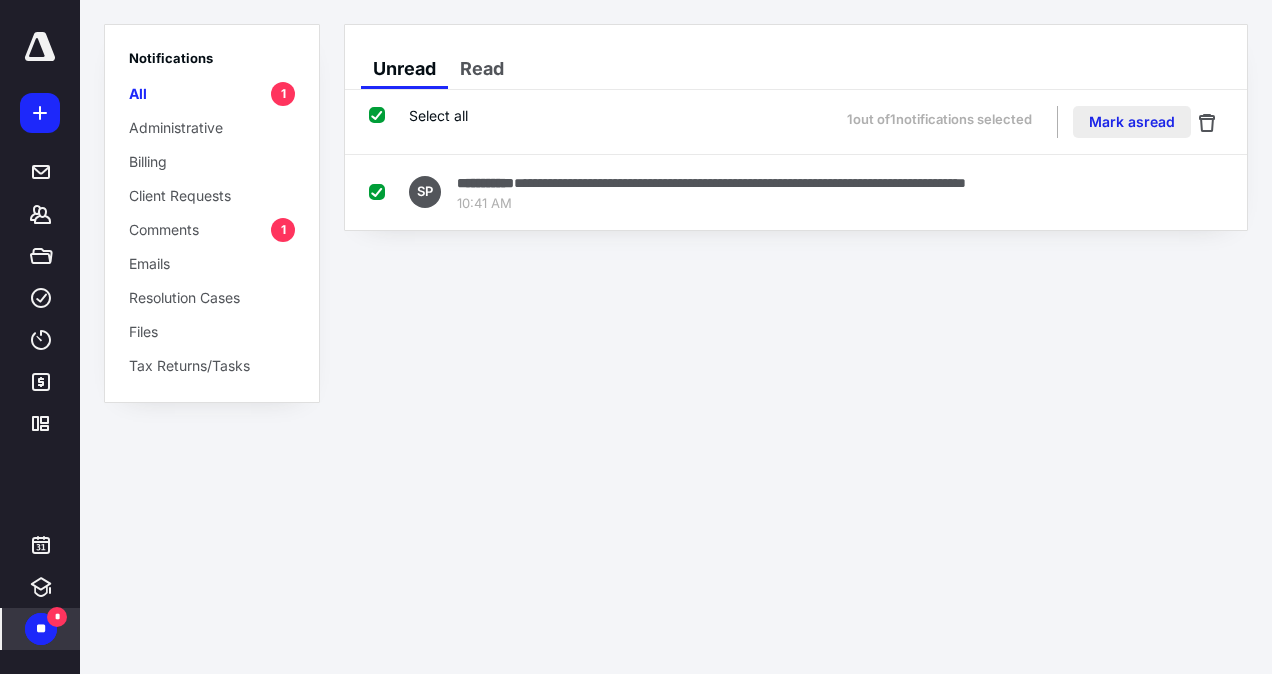 click on "Mark as  read" at bounding box center [1132, 122] 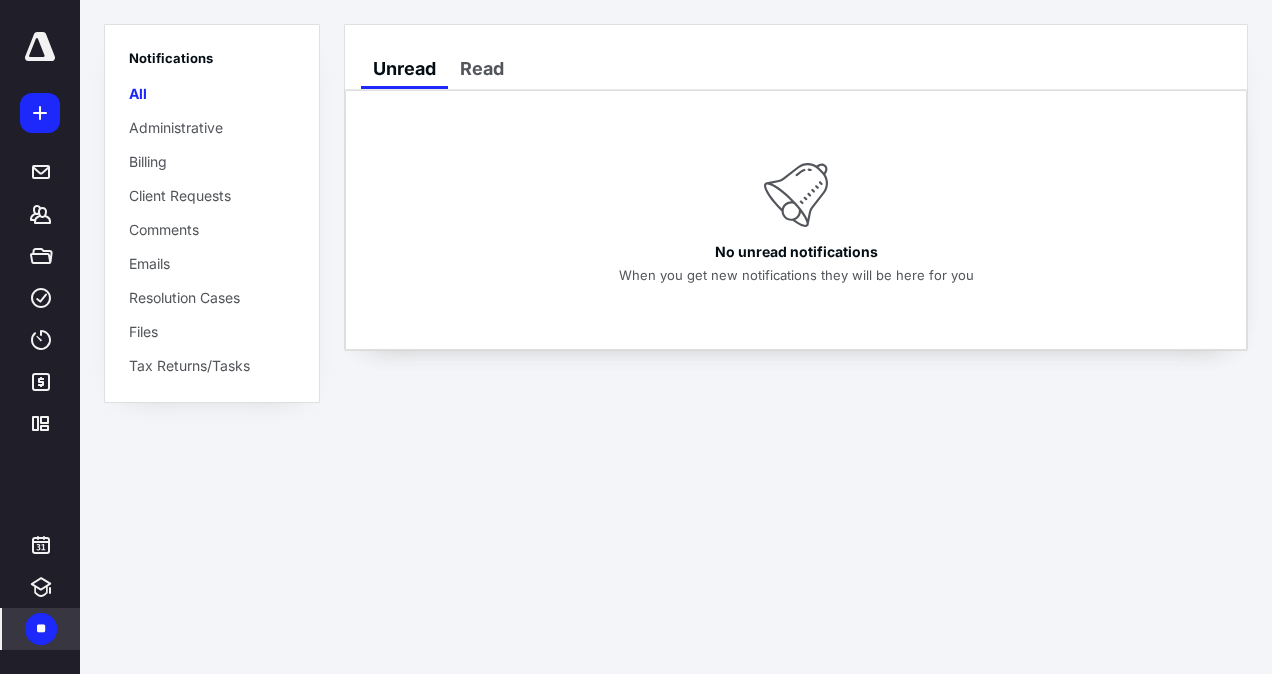 click at bounding box center [40, 47] 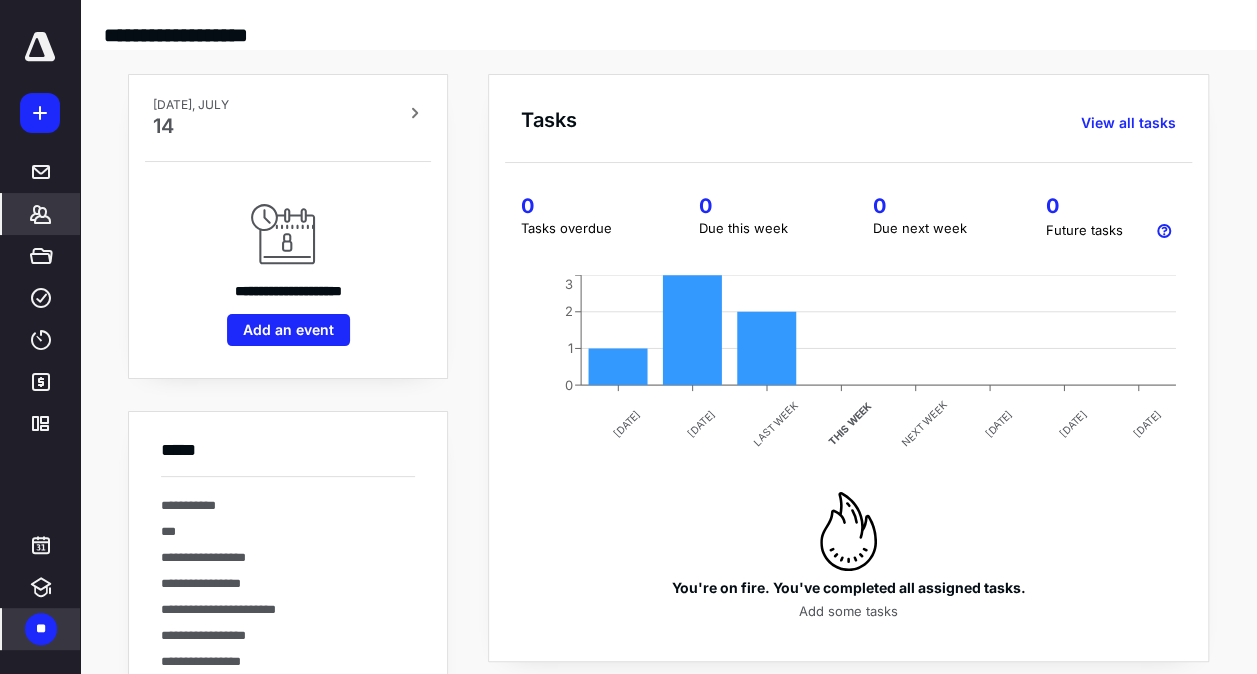 click on "*******" at bounding box center (41, 214) 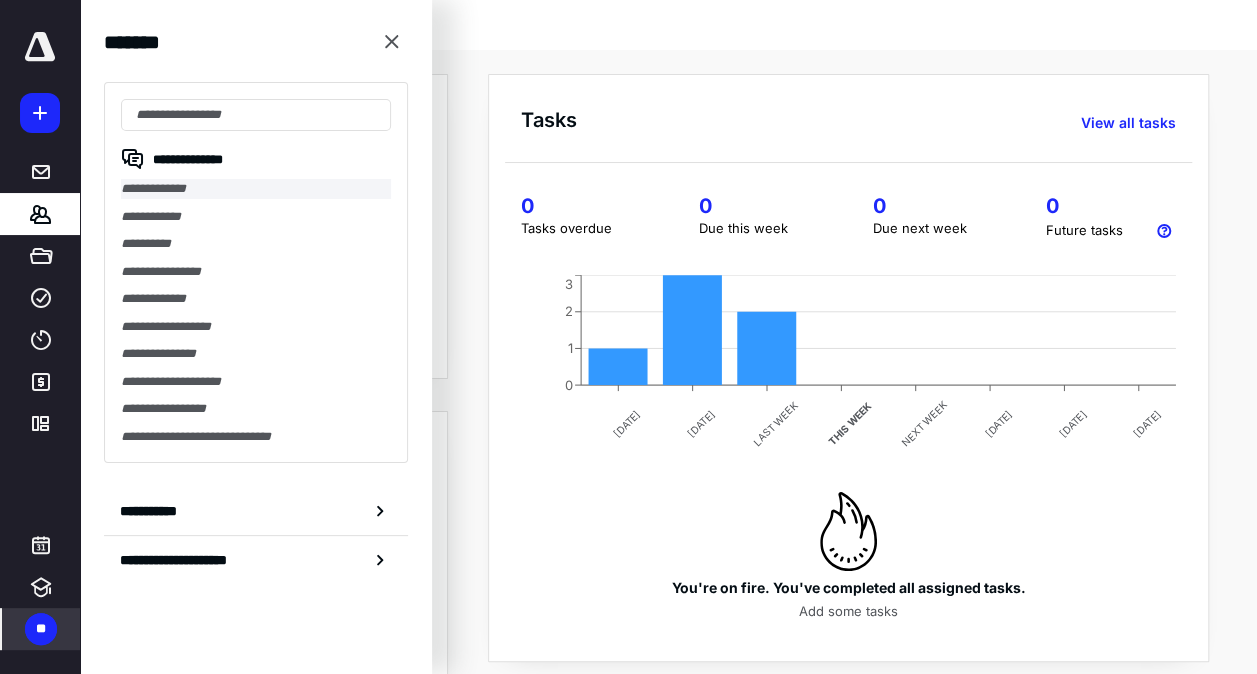 click on "**********" at bounding box center [256, 189] 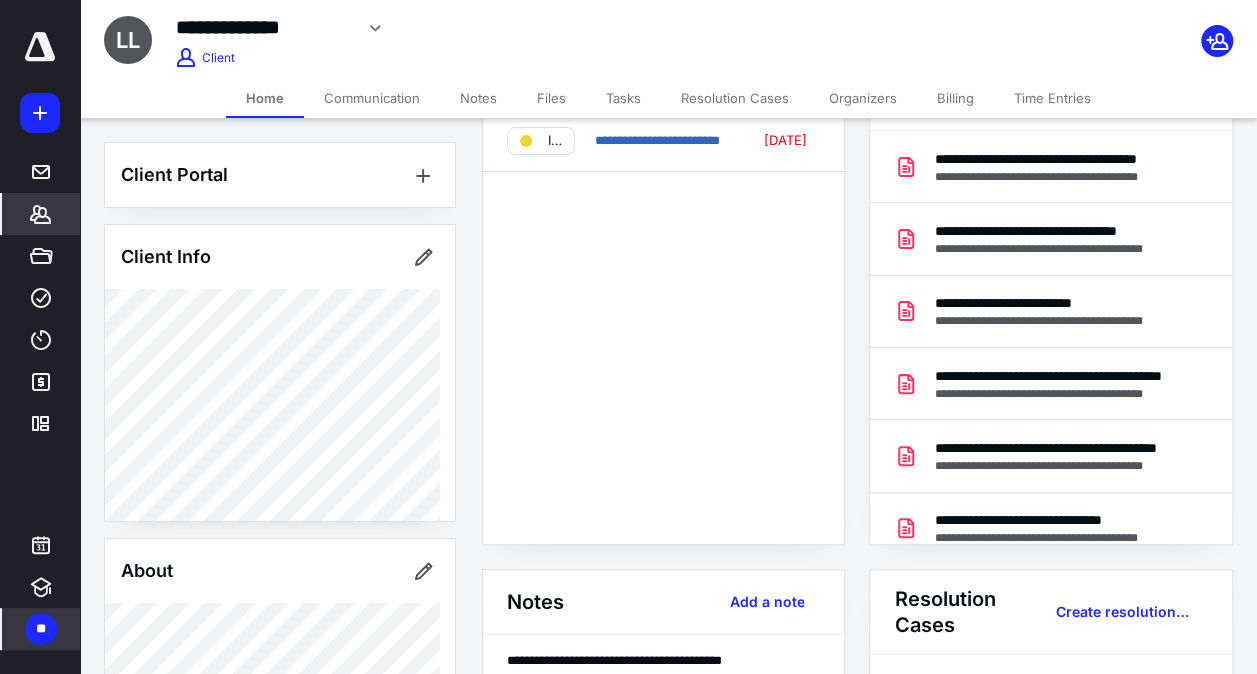 scroll, scrollTop: 100, scrollLeft: 0, axis: vertical 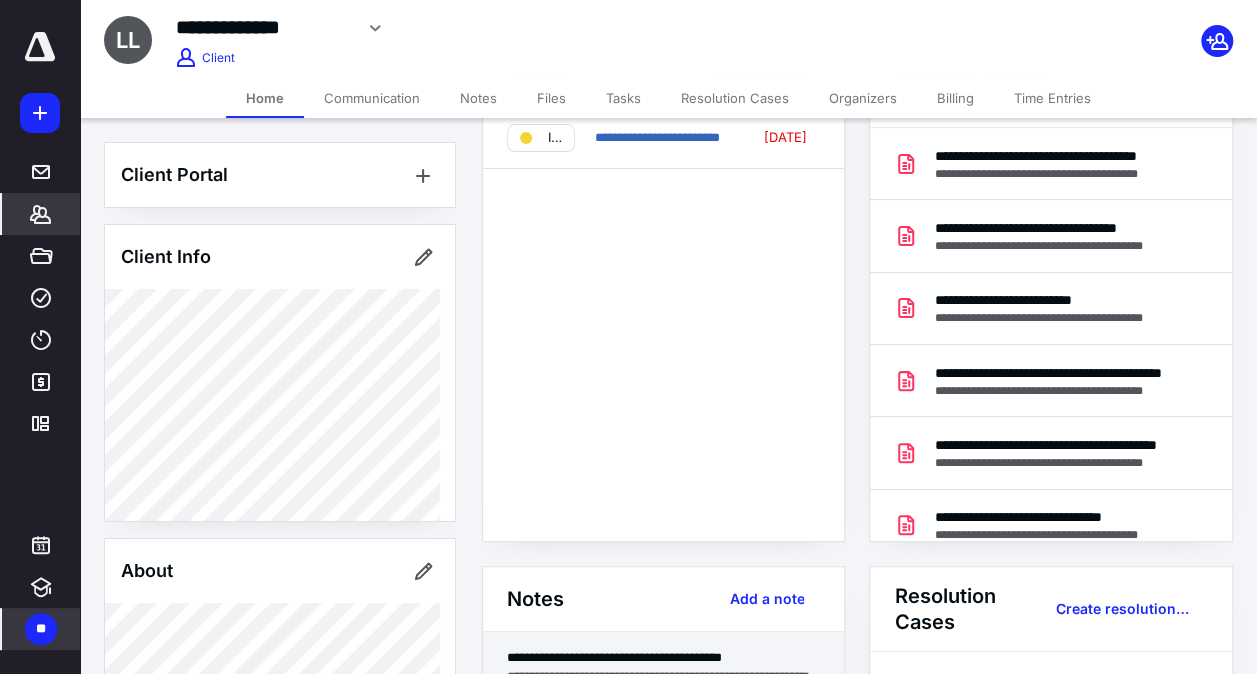 click on "**********" at bounding box center [664, 657] 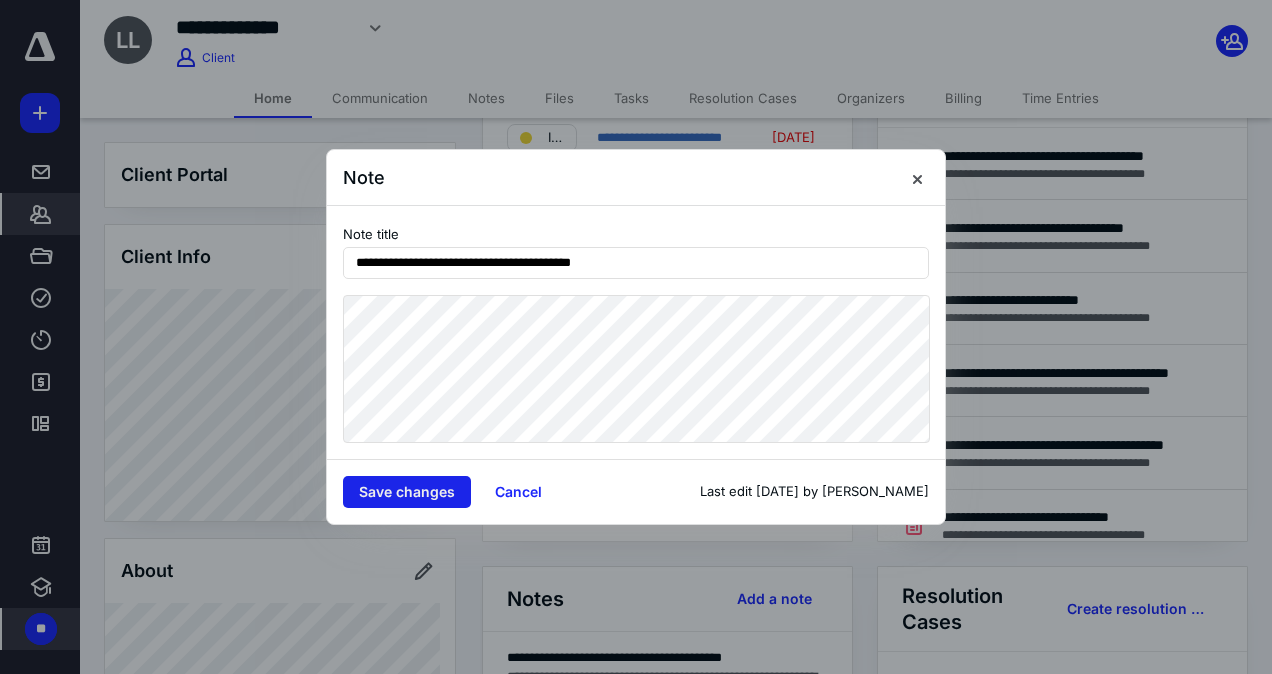 drag, startPoint x: 425, startPoint y: 466, endPoint x: 425, endPoint y: 489, distance: 23 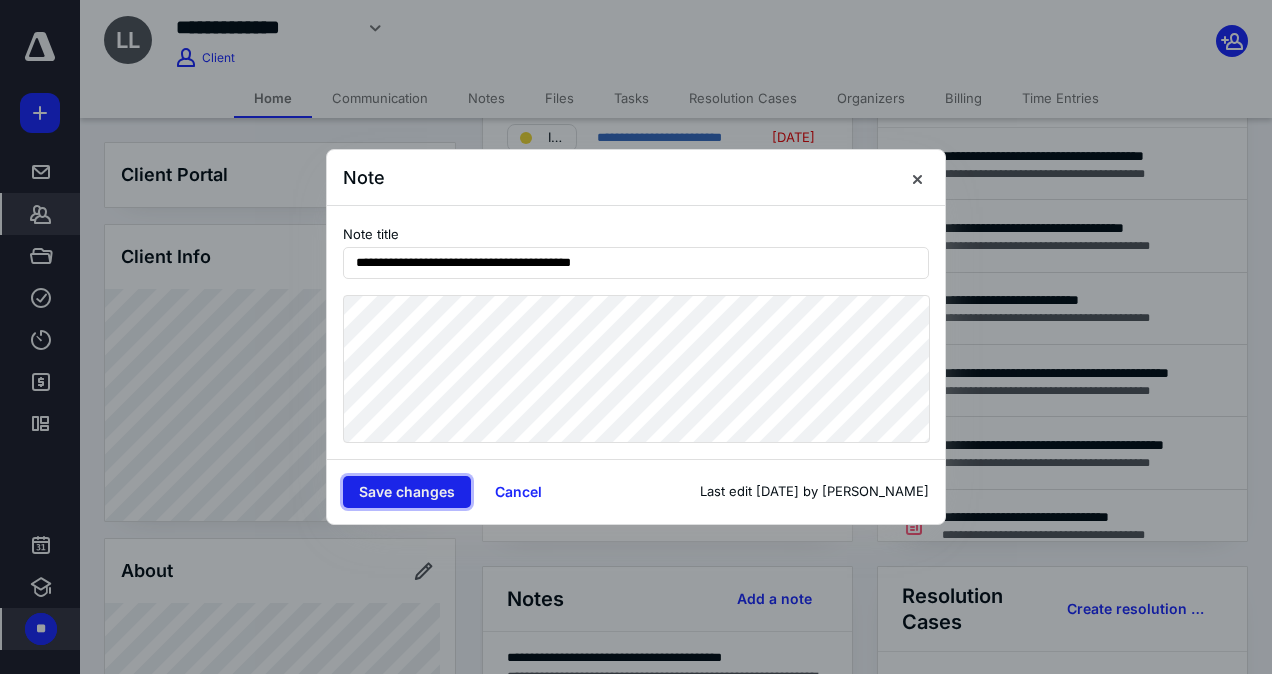 click on "Save changes" at bounding box center [407, 492] 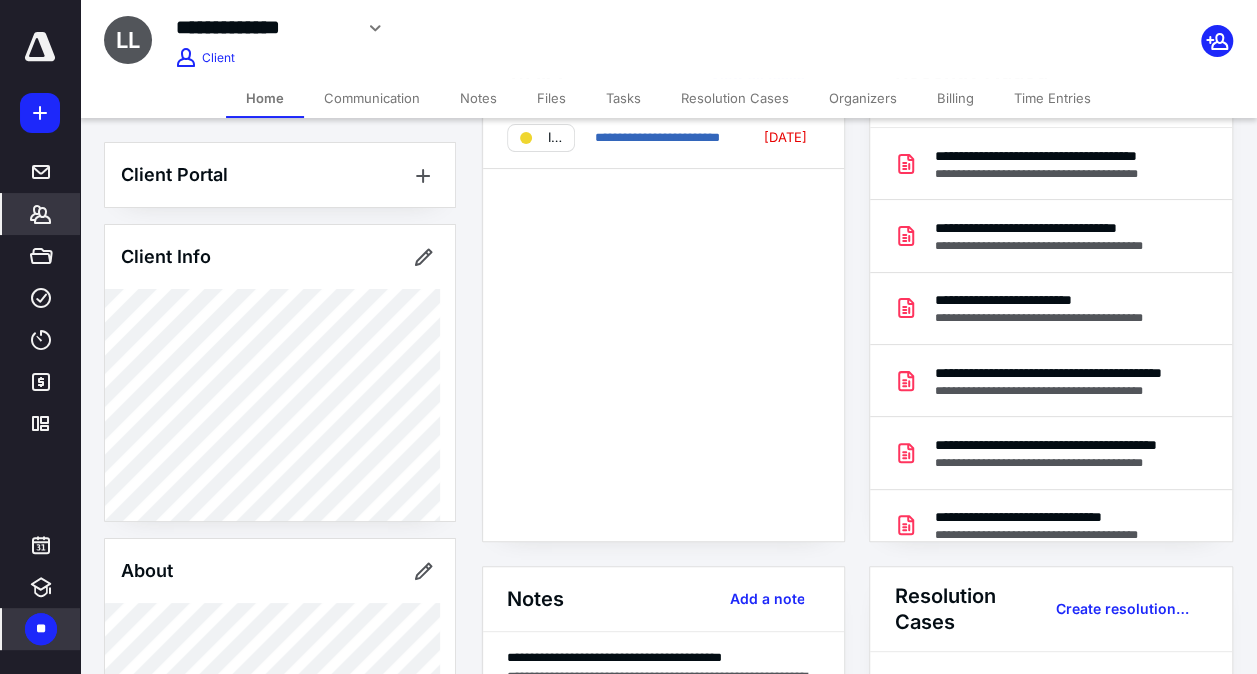 click on "**********" at bounding box center (868, 784) 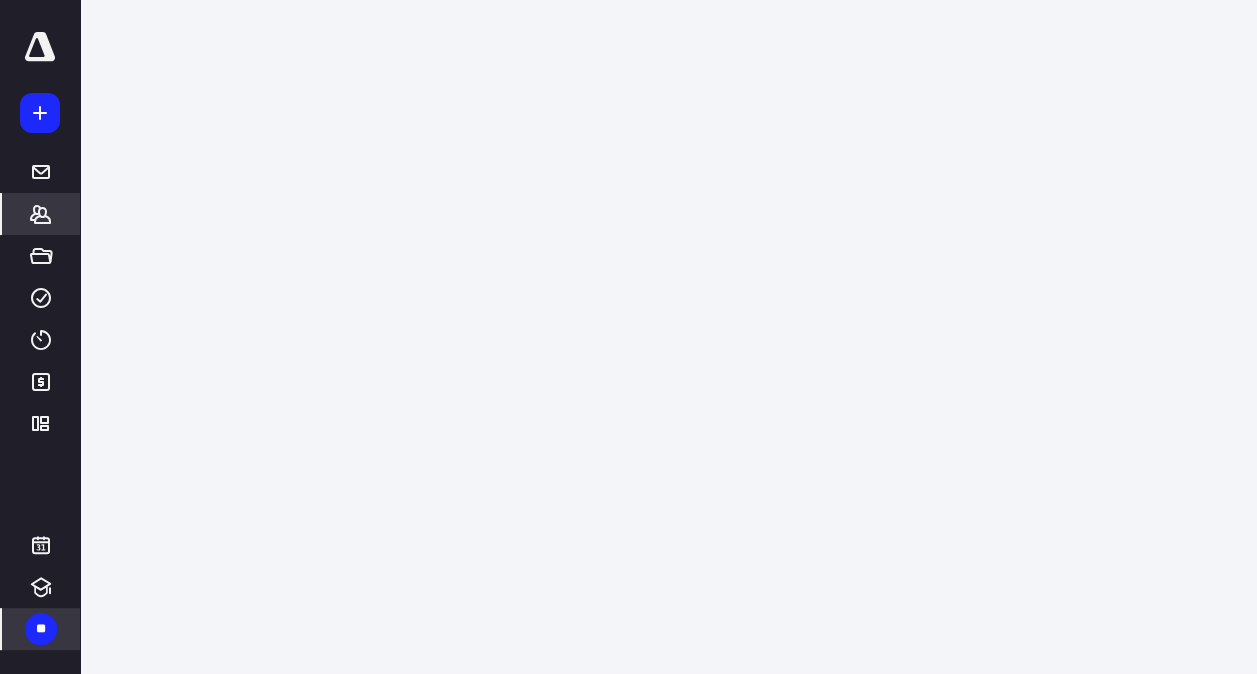scroll, scrollTop: 0, scrollLeft: 0, axis: both 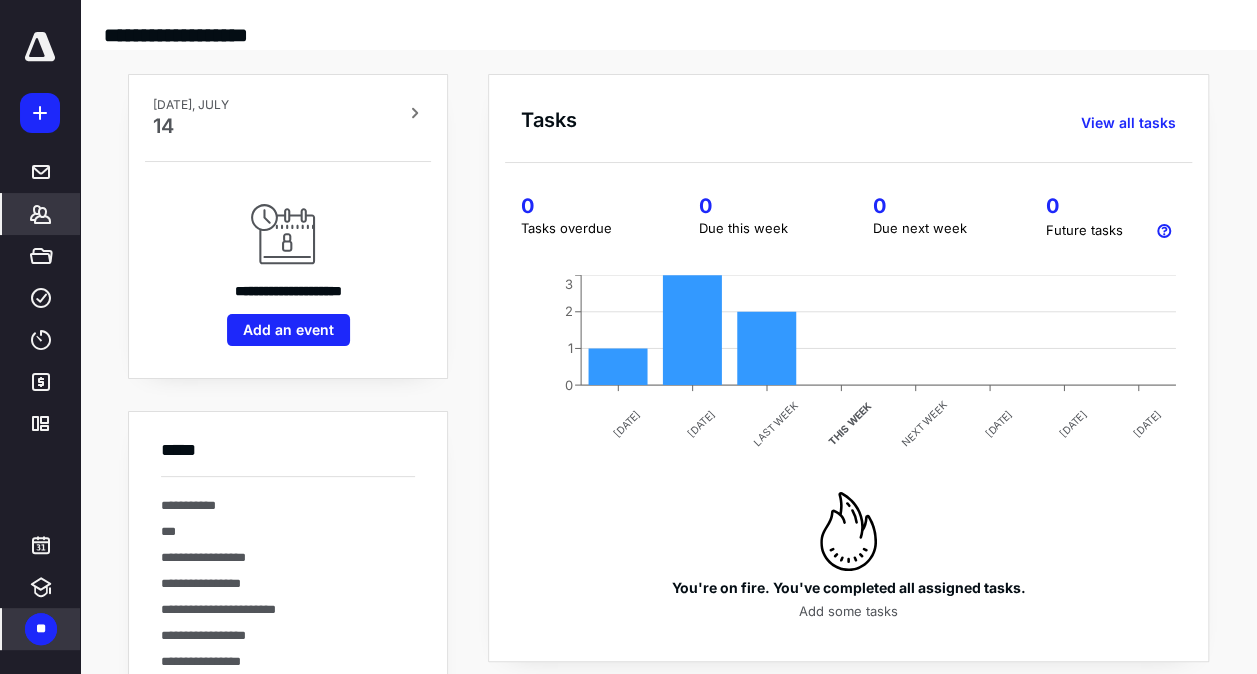 click 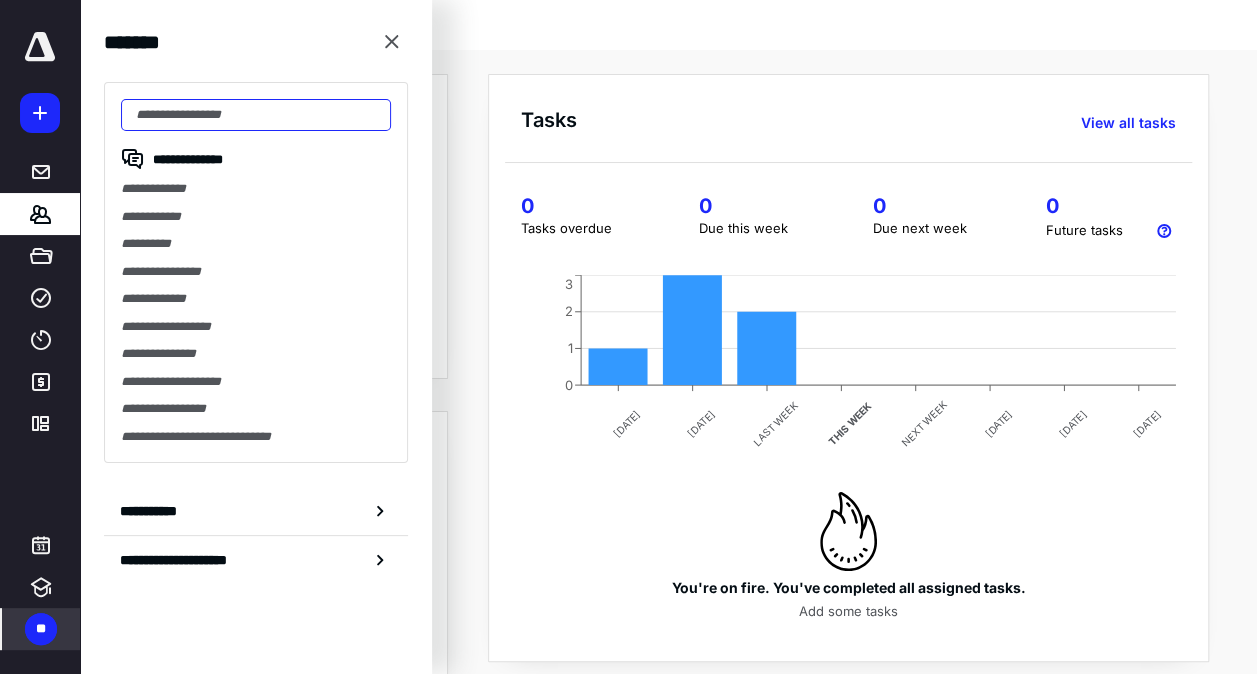paste on "**********" 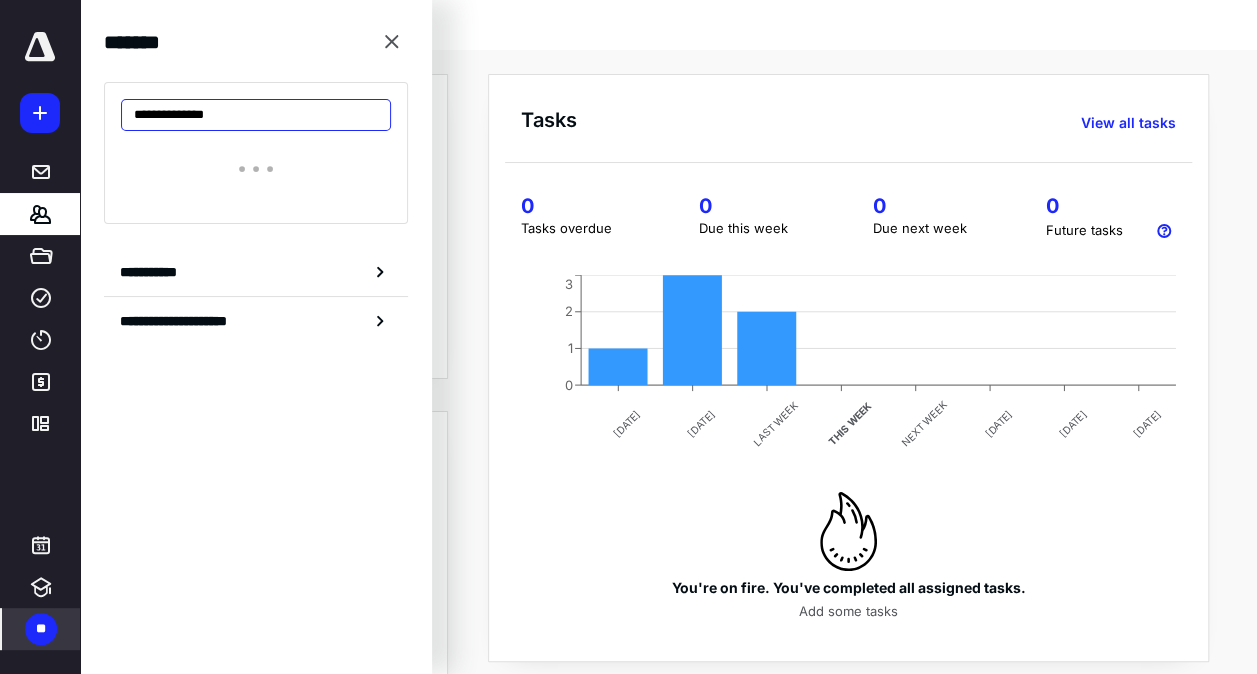 click on "**********" at bounding box center (256, 115) 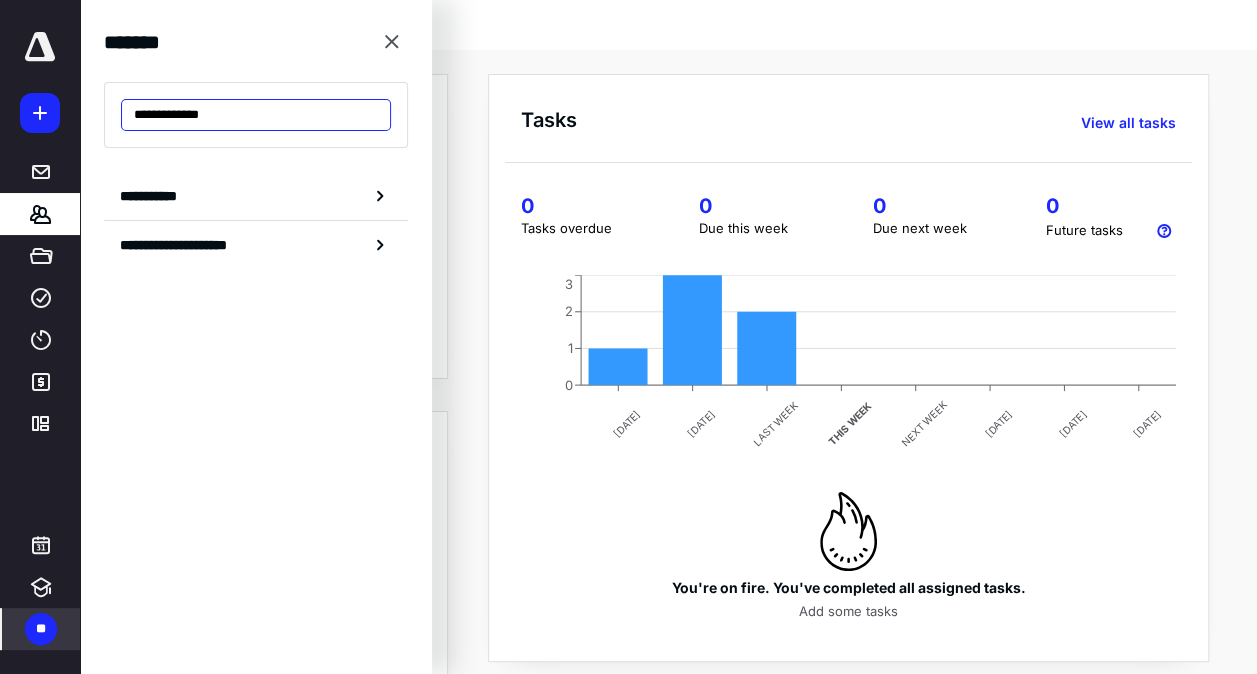 click on "**********" at bounding box center [256, 115] 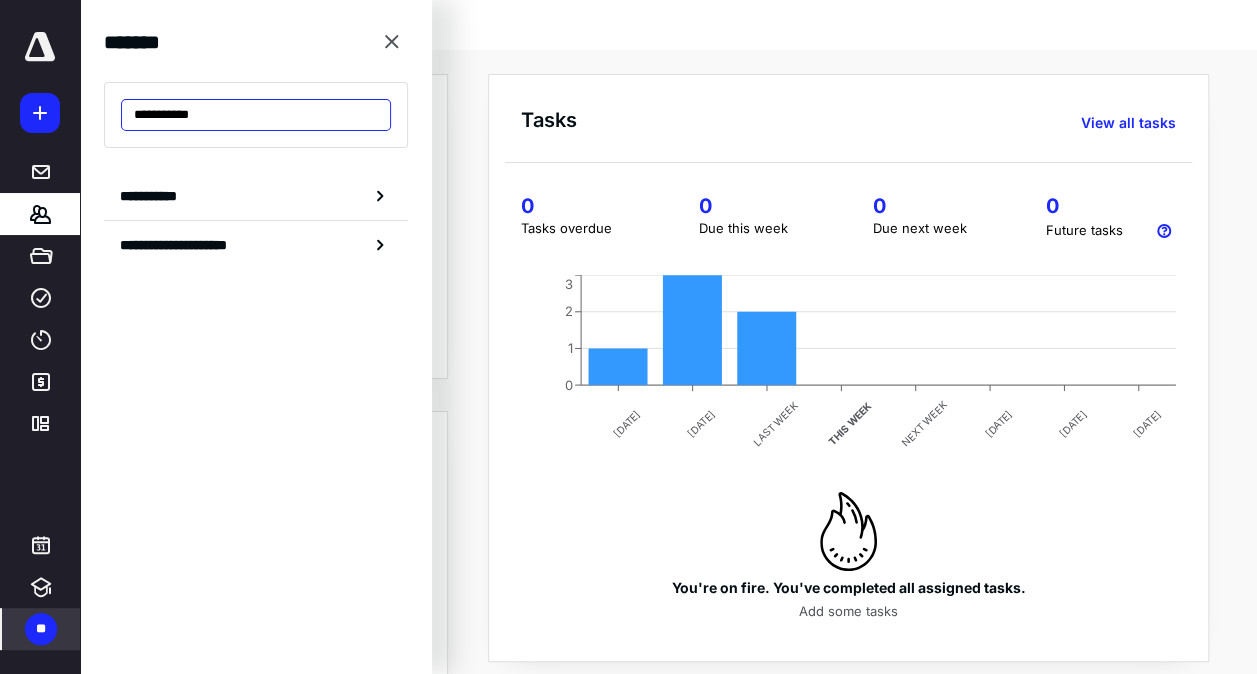 click on "**********" at bounding box center (256, 115) 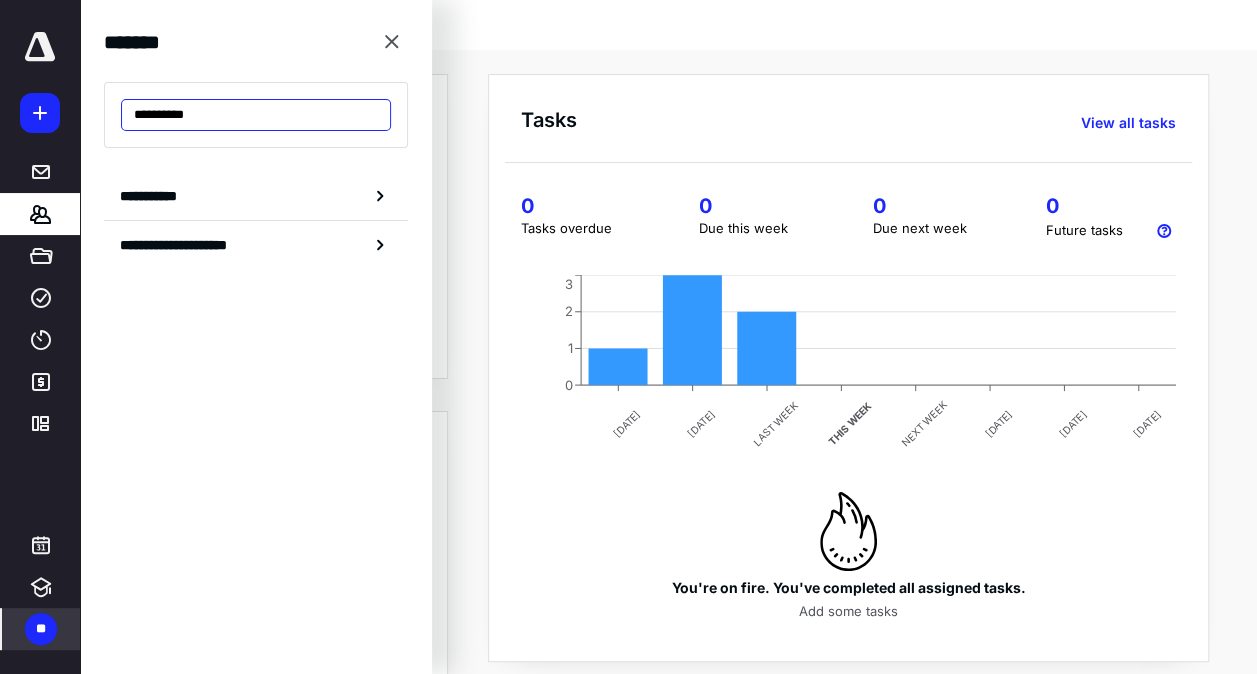 click on "**********" at bounding box center [256, 115] 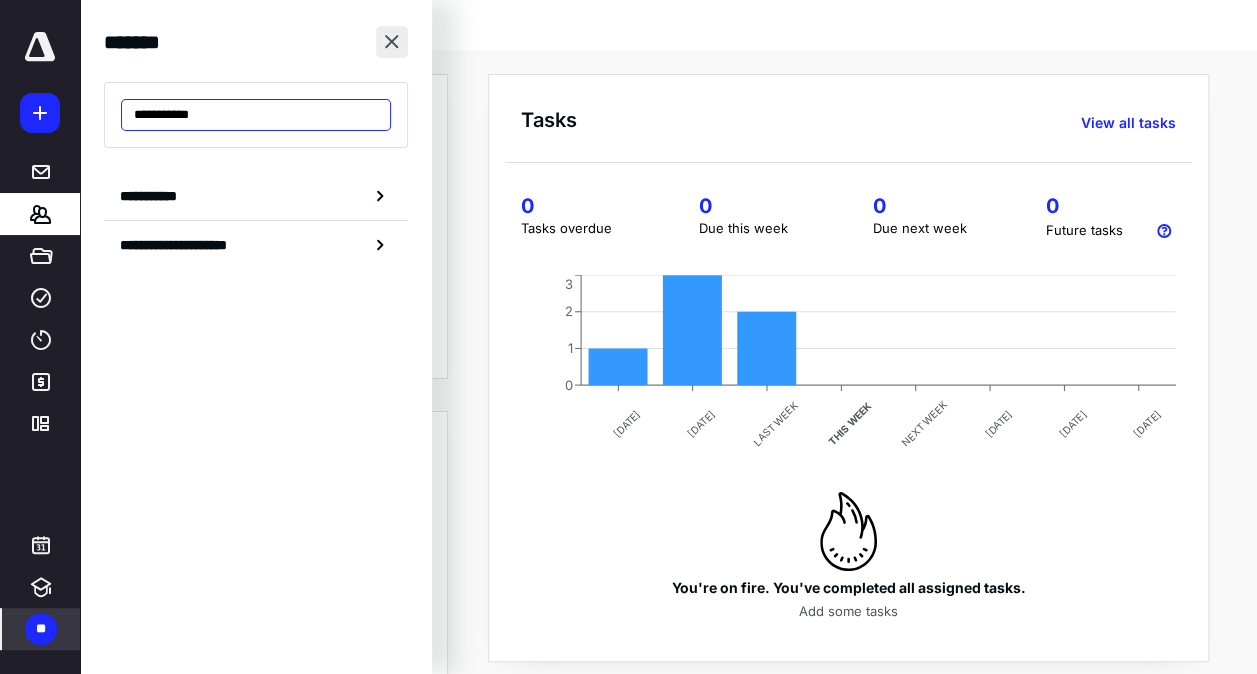 type on "**********" 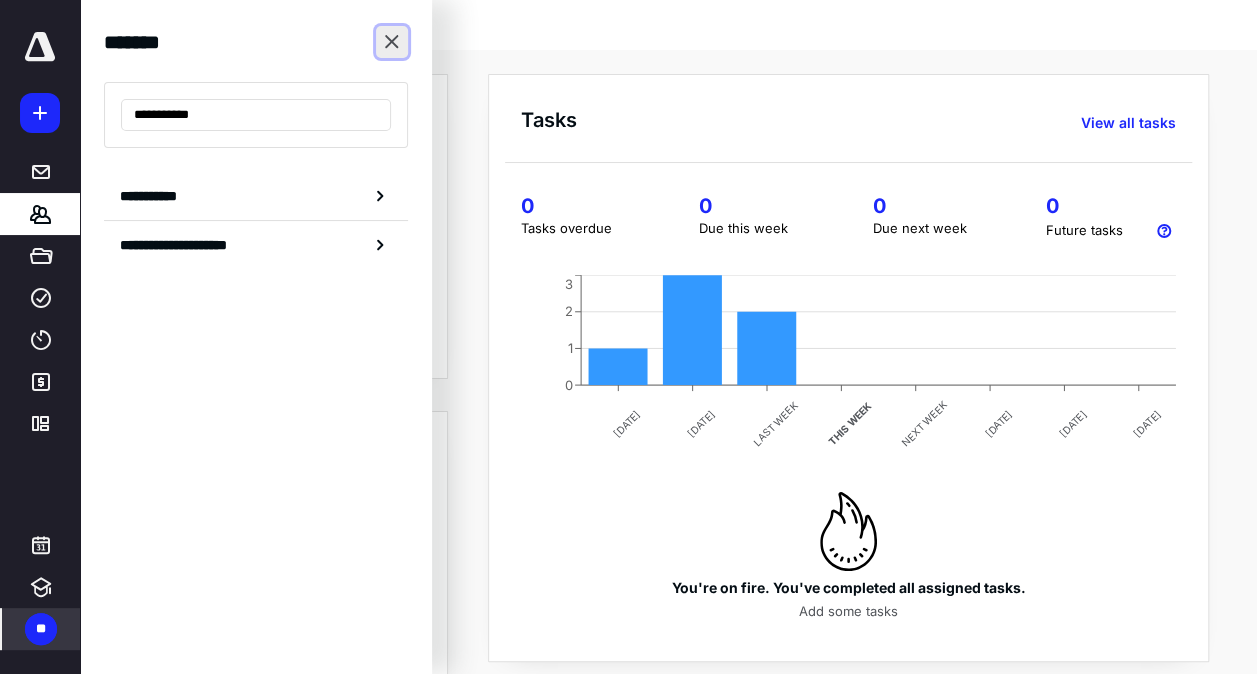 click at bounding box center [392, 42] 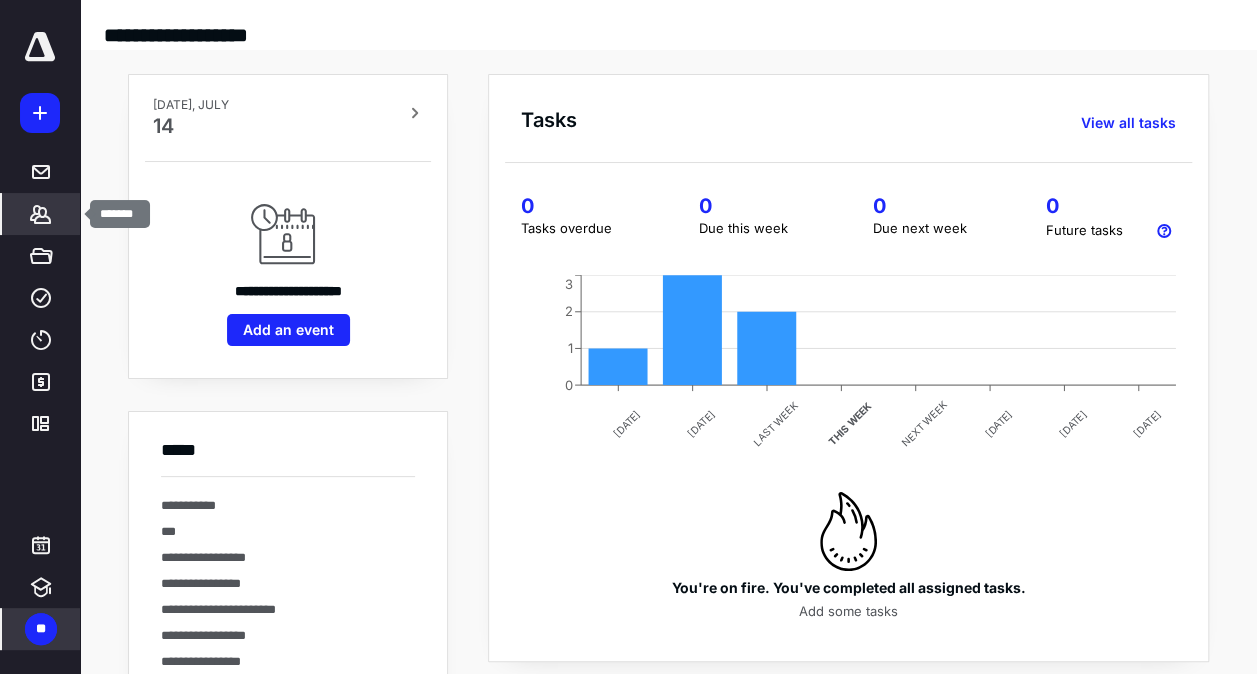drag, startPoint x: 44, startPoint y: 220, endPoint x: 51, endPoint y: 211, distance: 11.401754 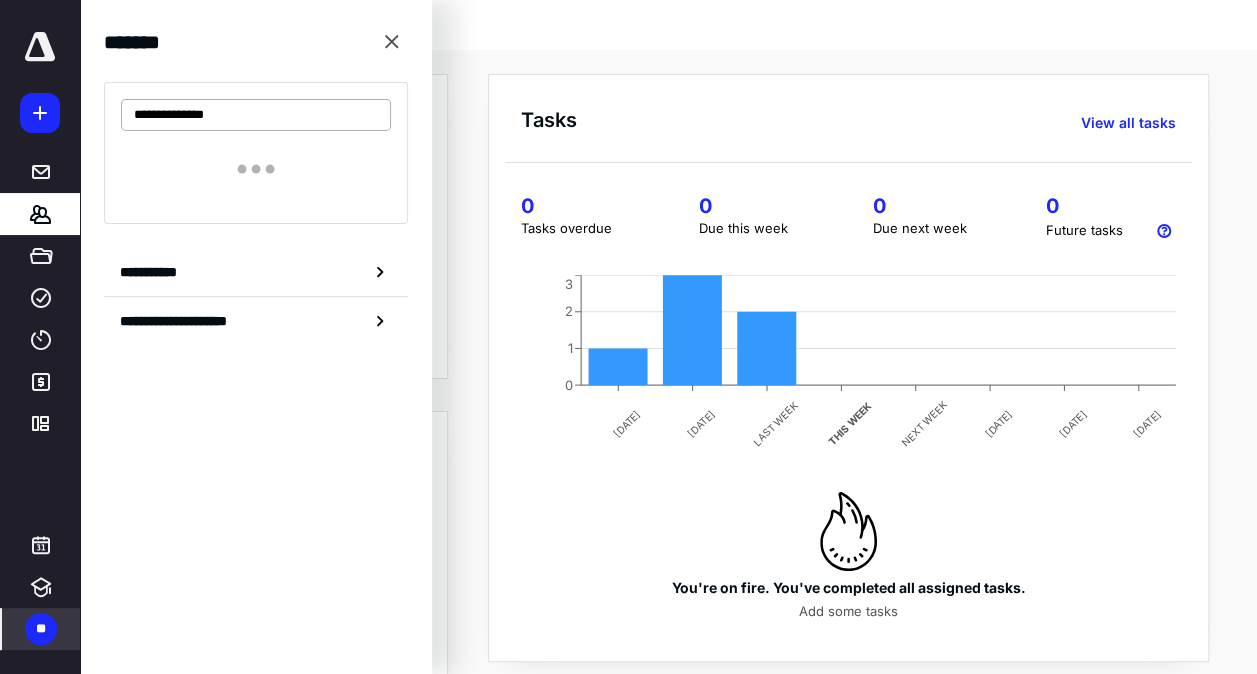 click on "**********" at bounding box center [256, 115] 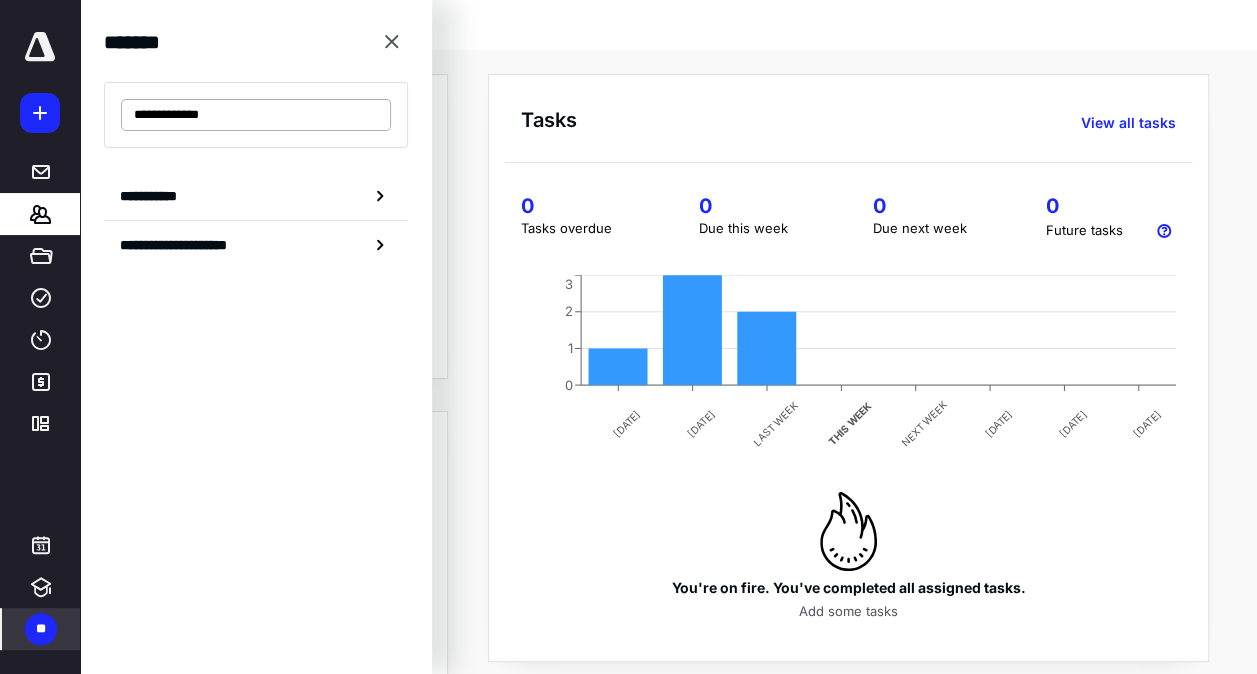click on "**********" at bounding box center (256, 115) 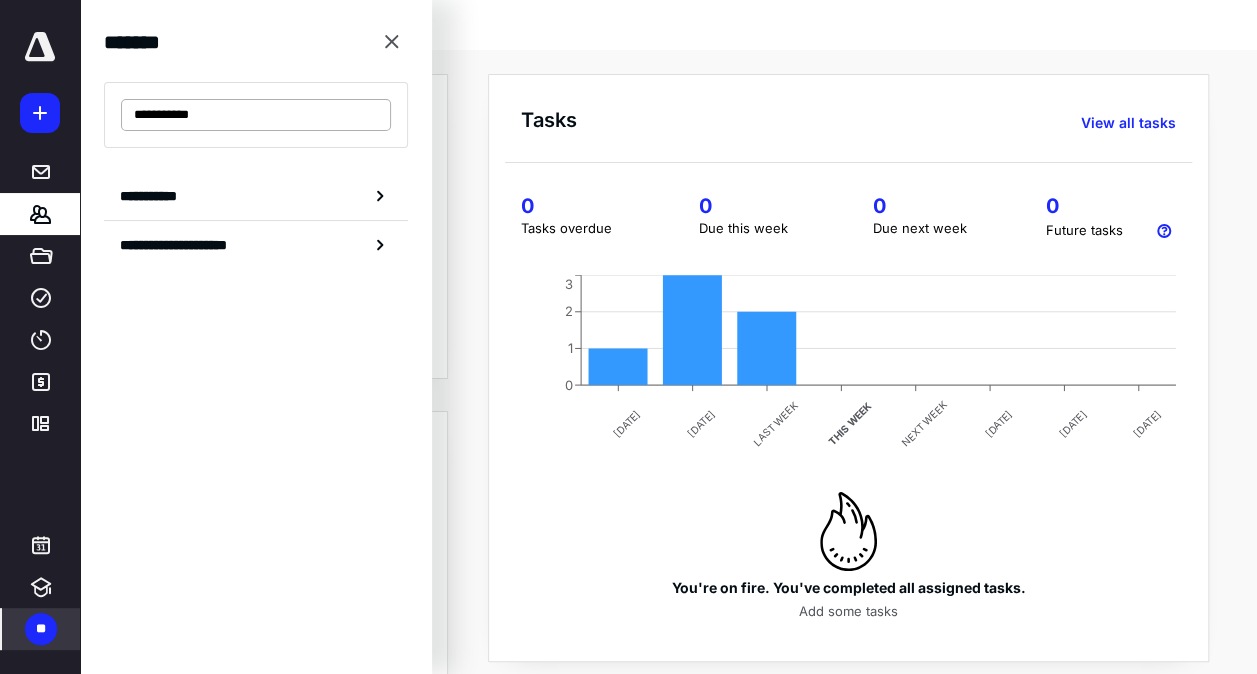 click on "**********" at bounding box center [256, 115] 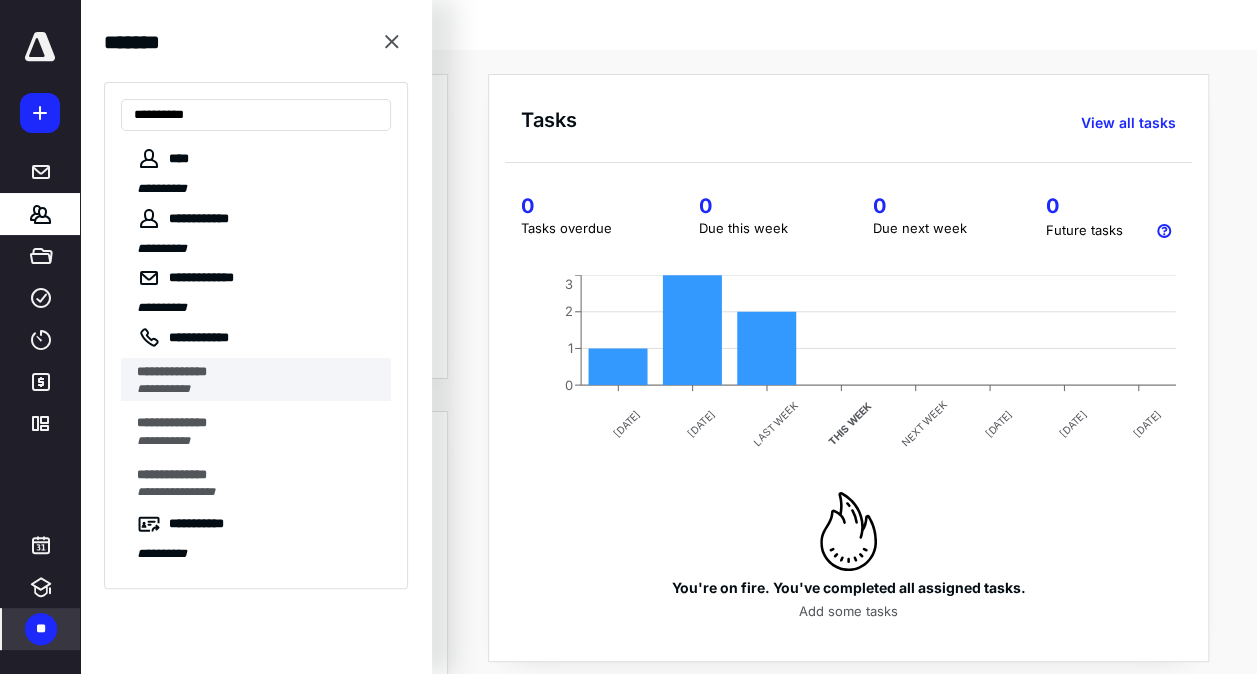 type on "**********" 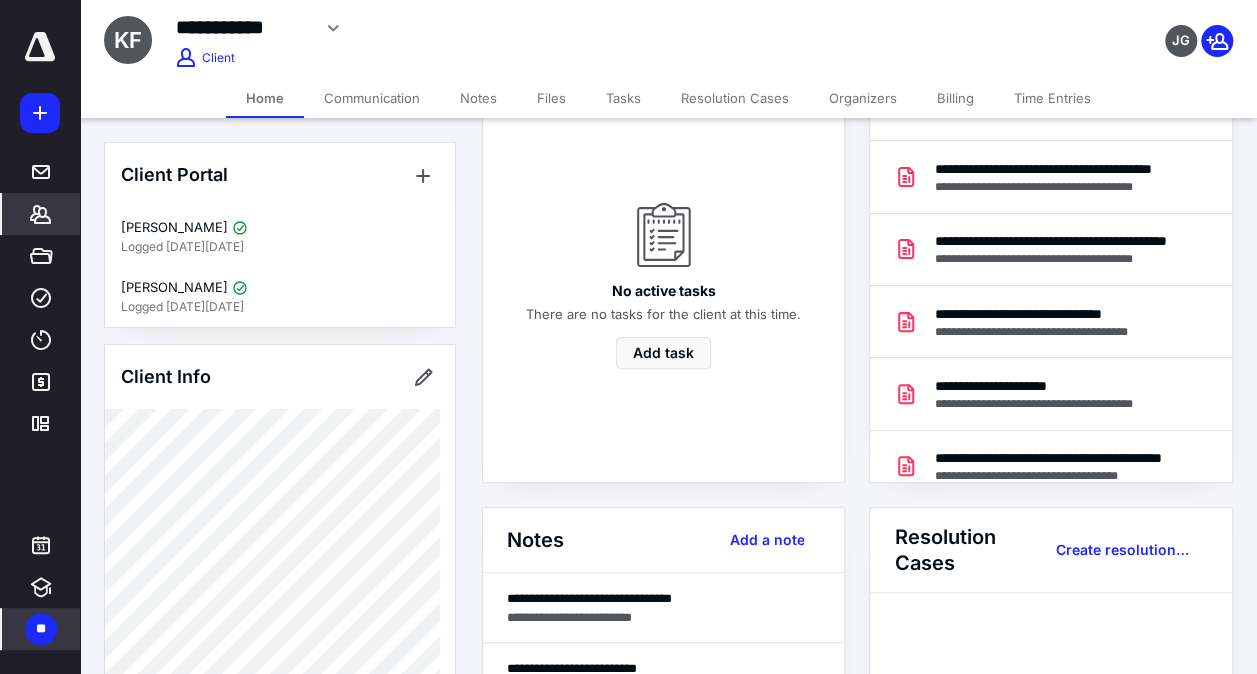 scroll, scrollTop: 200, scrollLeft: 0, axis: vertical 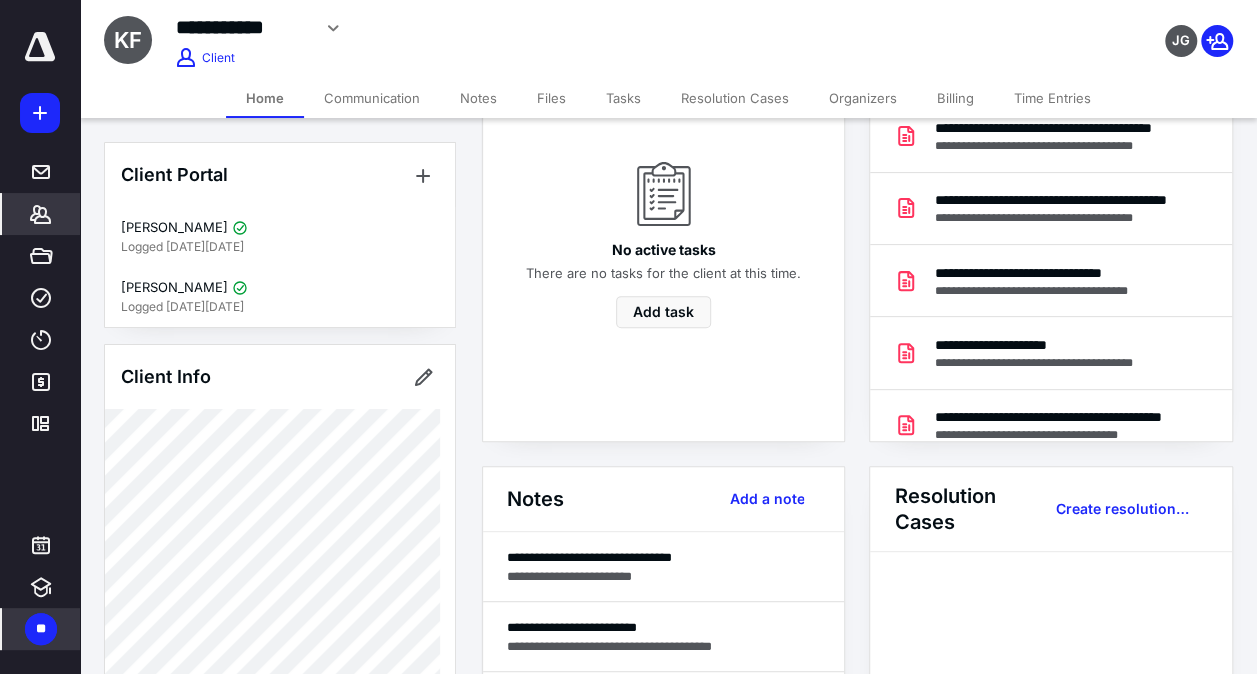 click at bounding box center (40, 47) 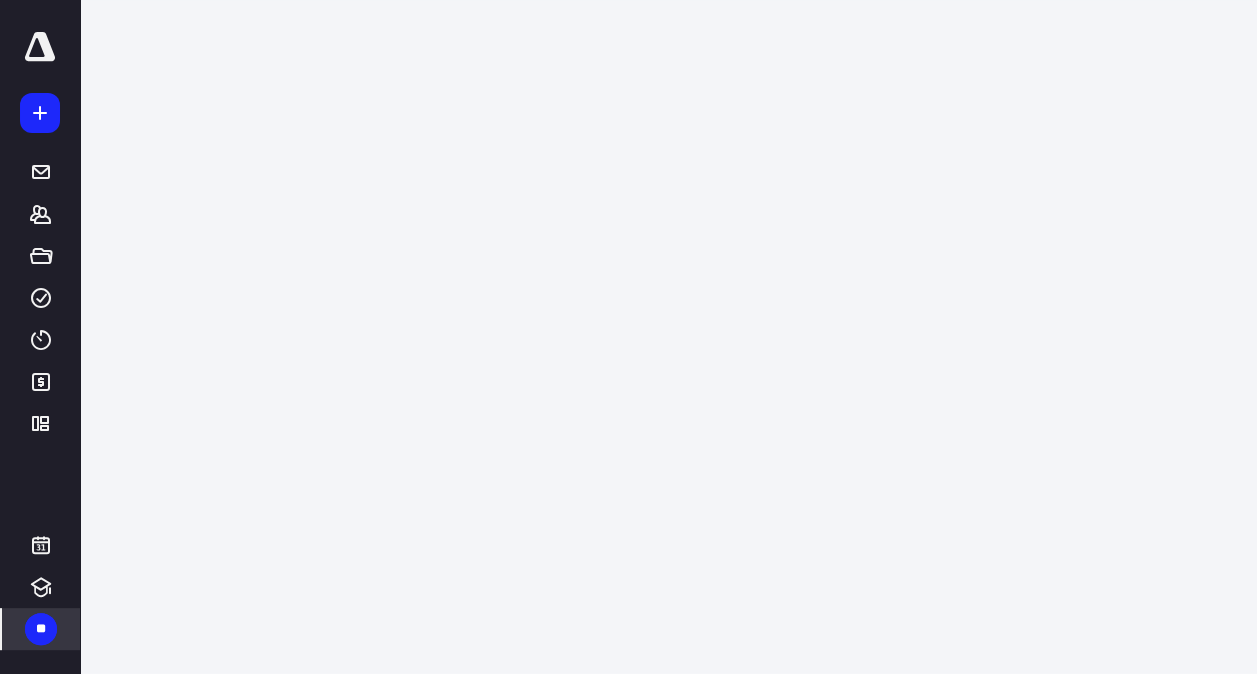 scroll, scrollTop: 0, scrollLeft: 0, axis: both 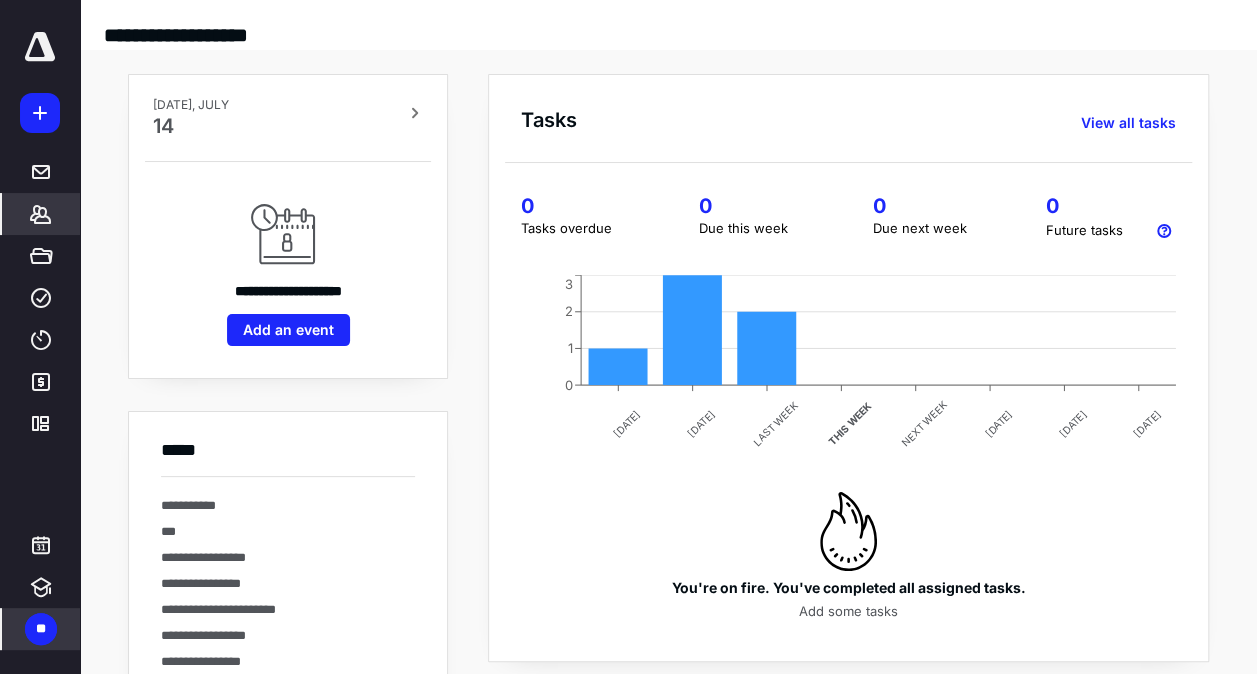click on "*******" at bounding box center [41, 214] 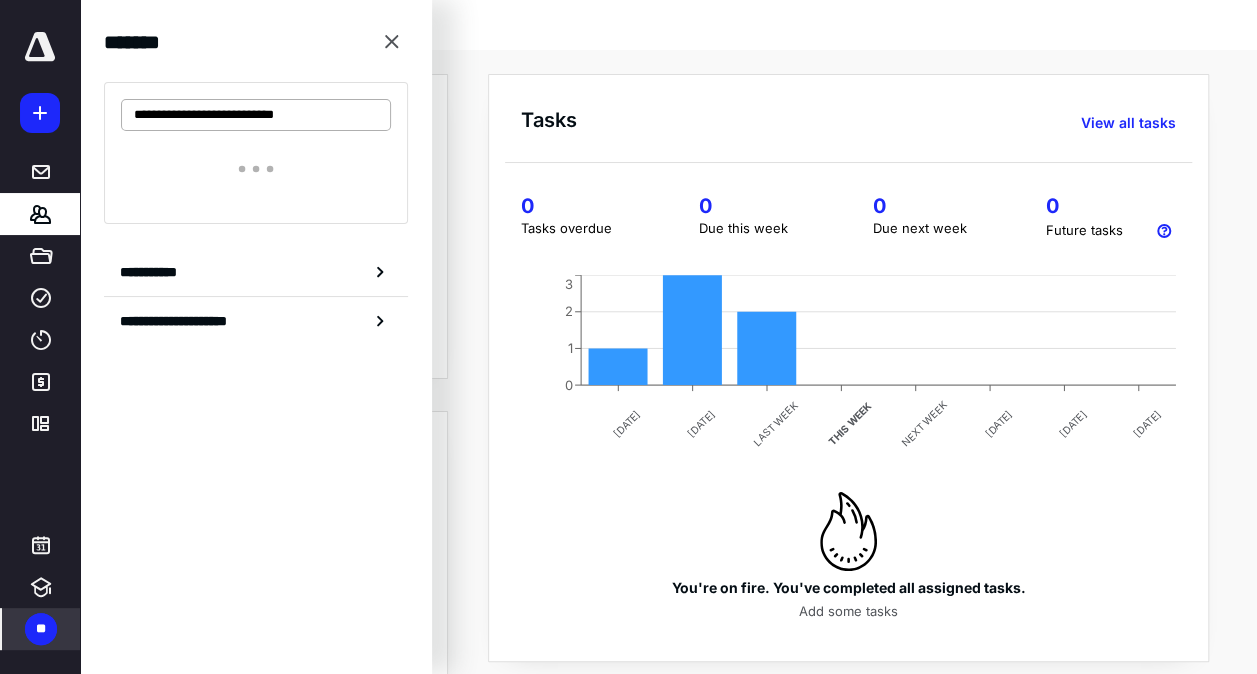 drag, startPoint x: 343, startPoint y: 116, endPoint x: 232, endPoint y: 123, distance: 111.220505 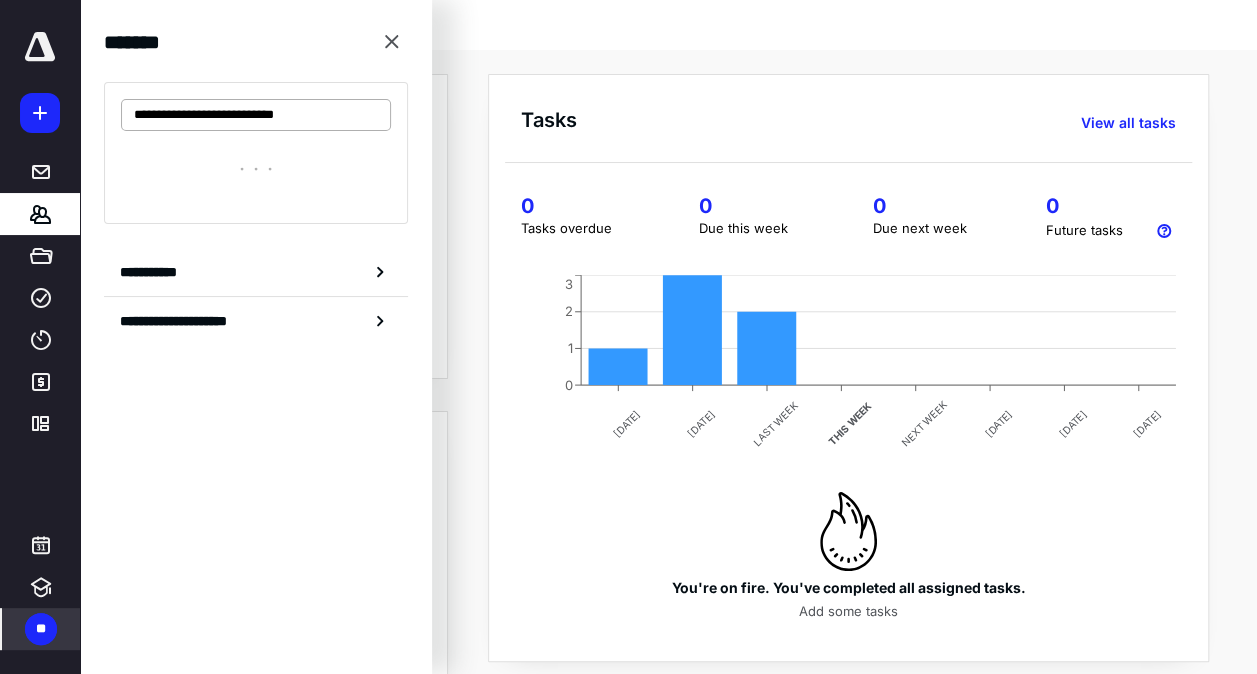 click on "**********" at bounding box center (256, 115) 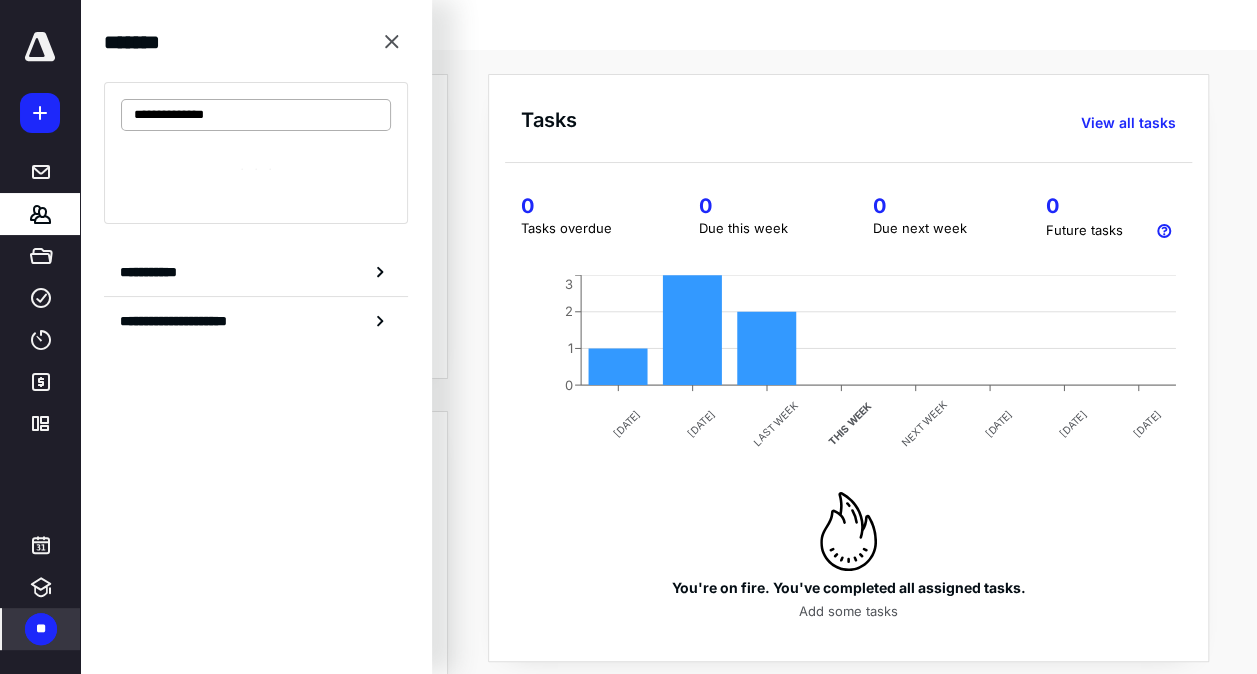 click on "**********" at bounding box center (256, 115) 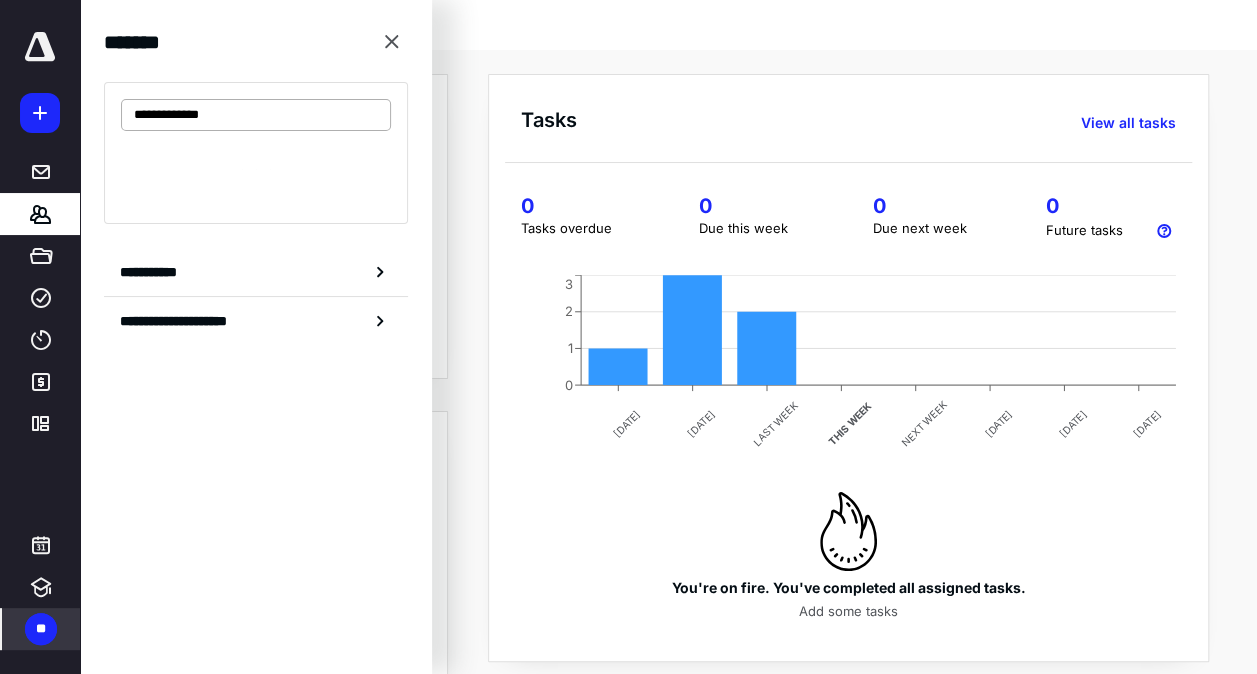 click on "**********" at bounding box center [256, 115] 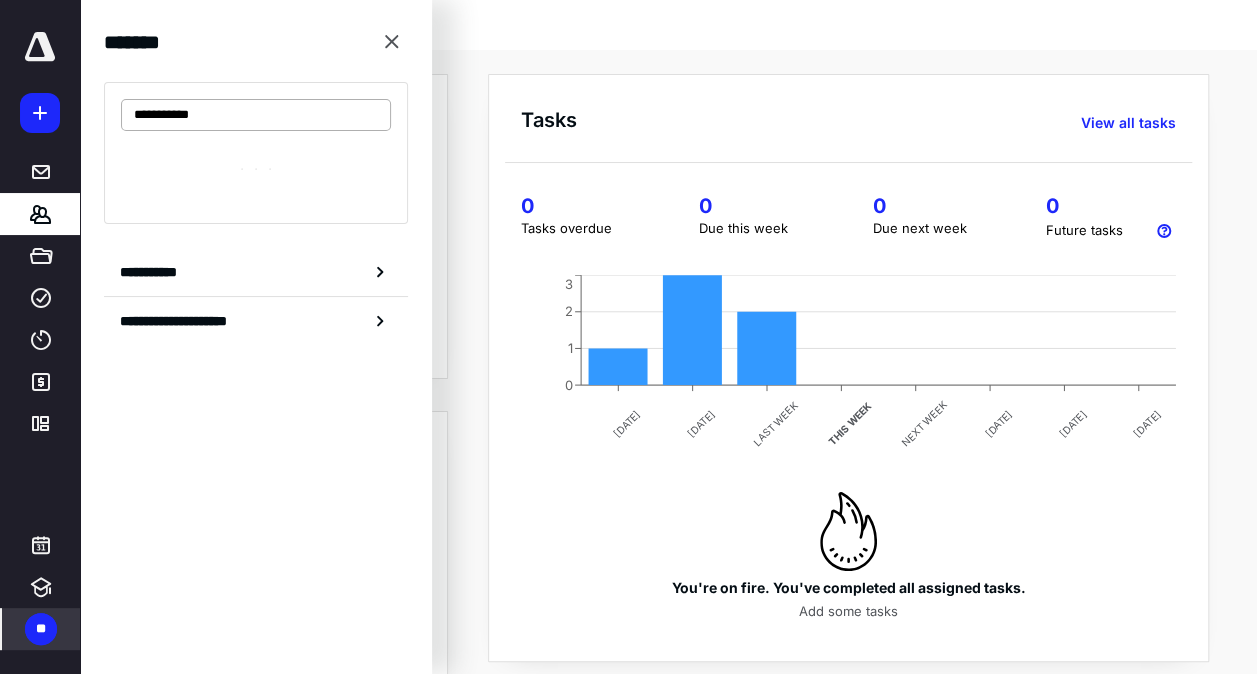 click on "**********" at bounding box center [256, 115] 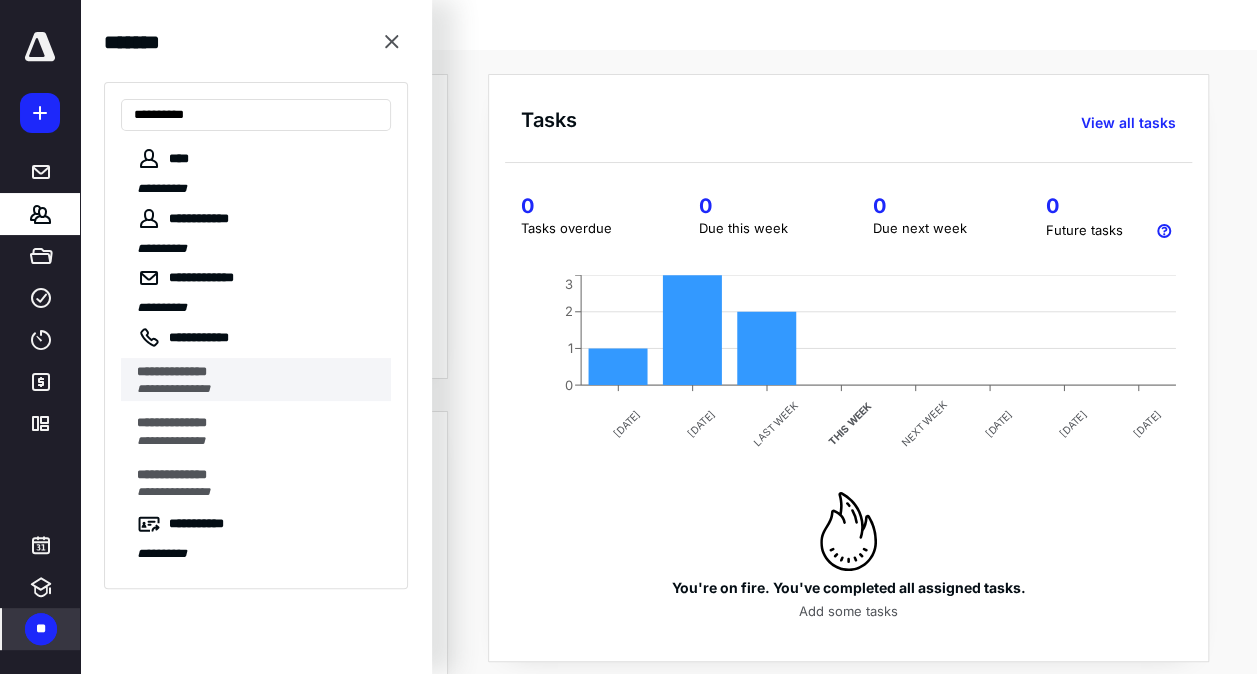 type on "**********" 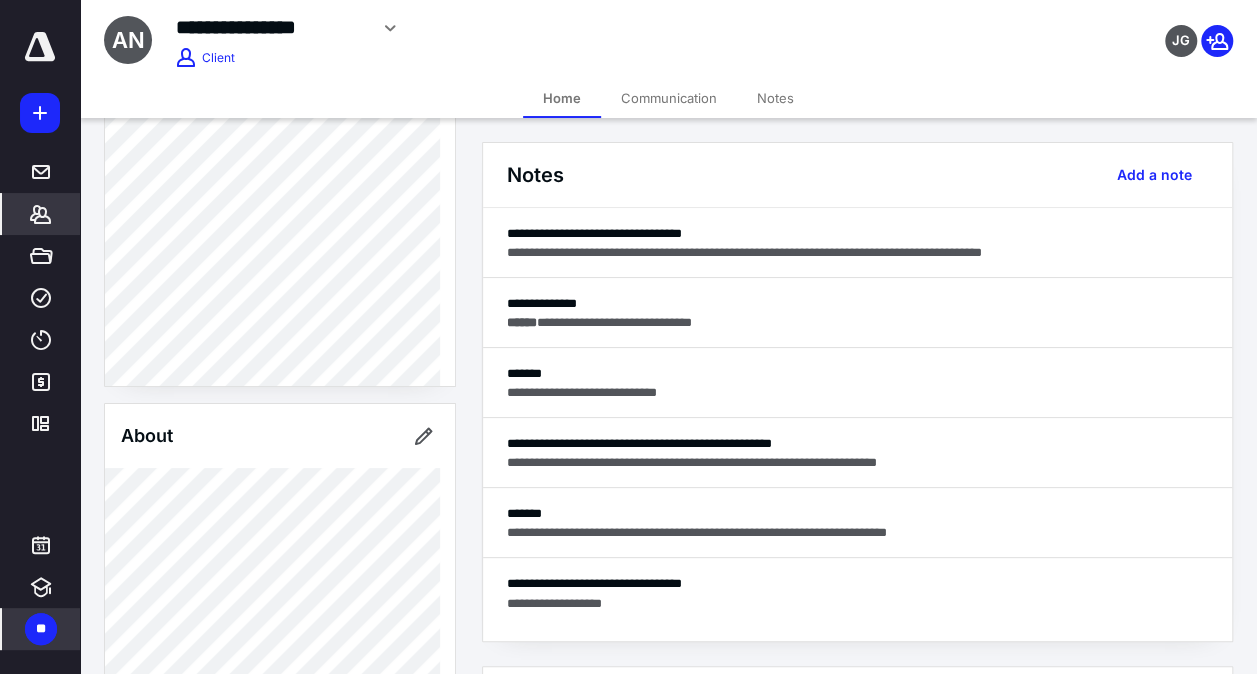 scroll, scrollTop: 0, scrollLeft: 0, axis: both 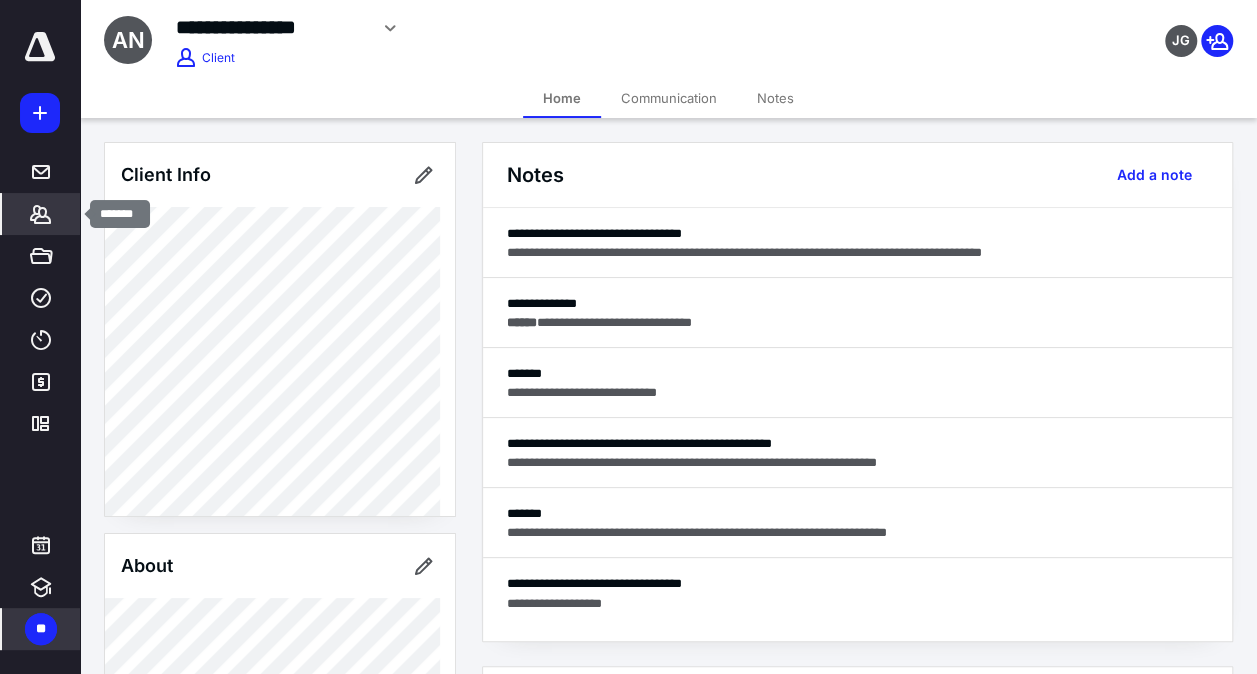 click 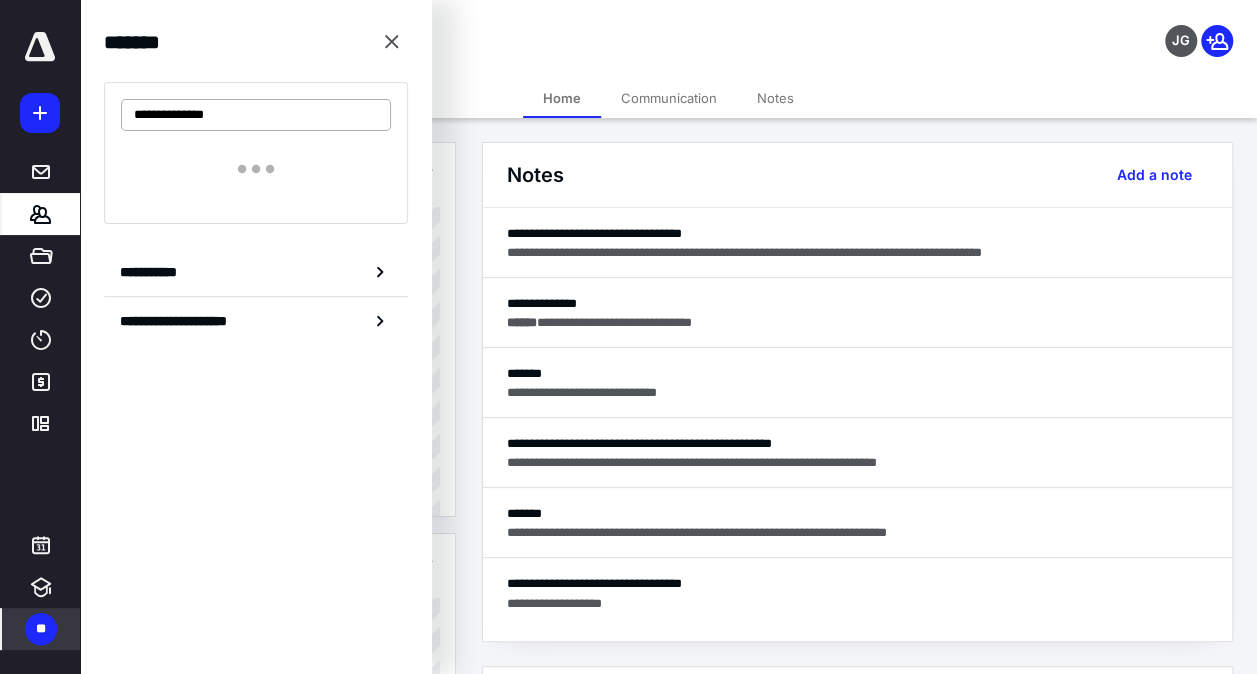 click on "**********" at bounding box center [256, 115] 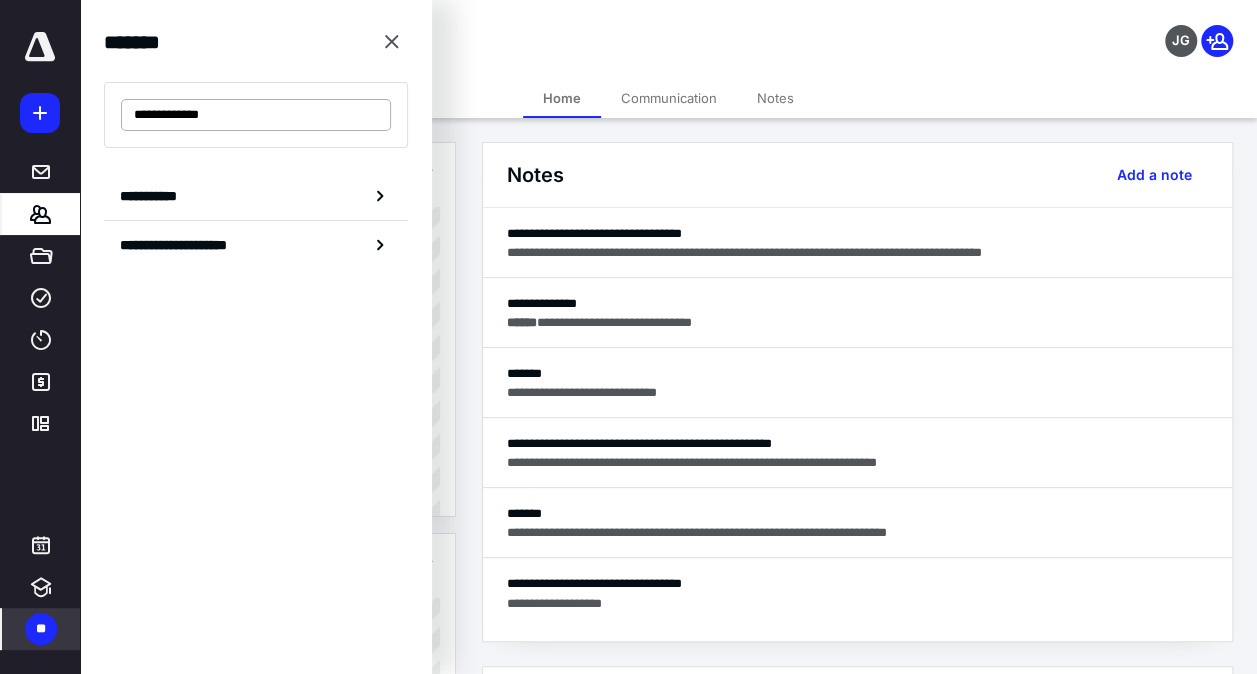 click on "**********" at bounding box center (256, 115) 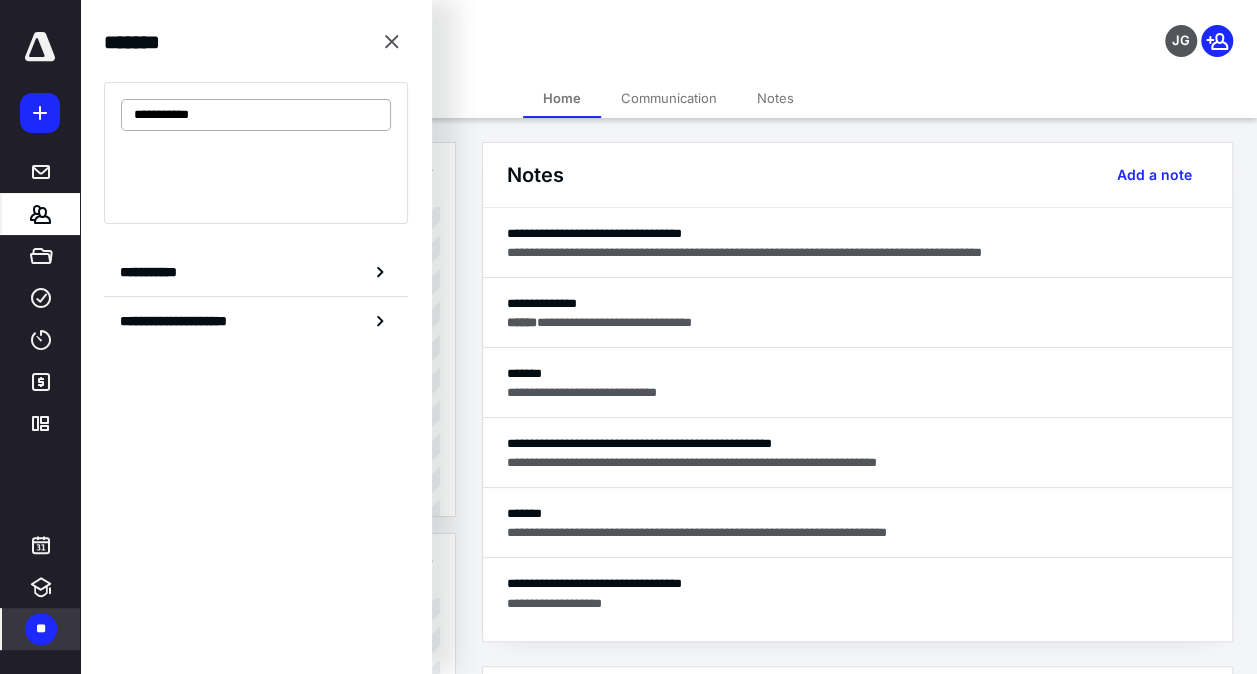 click on "**********" at bounding box center (256, 115) 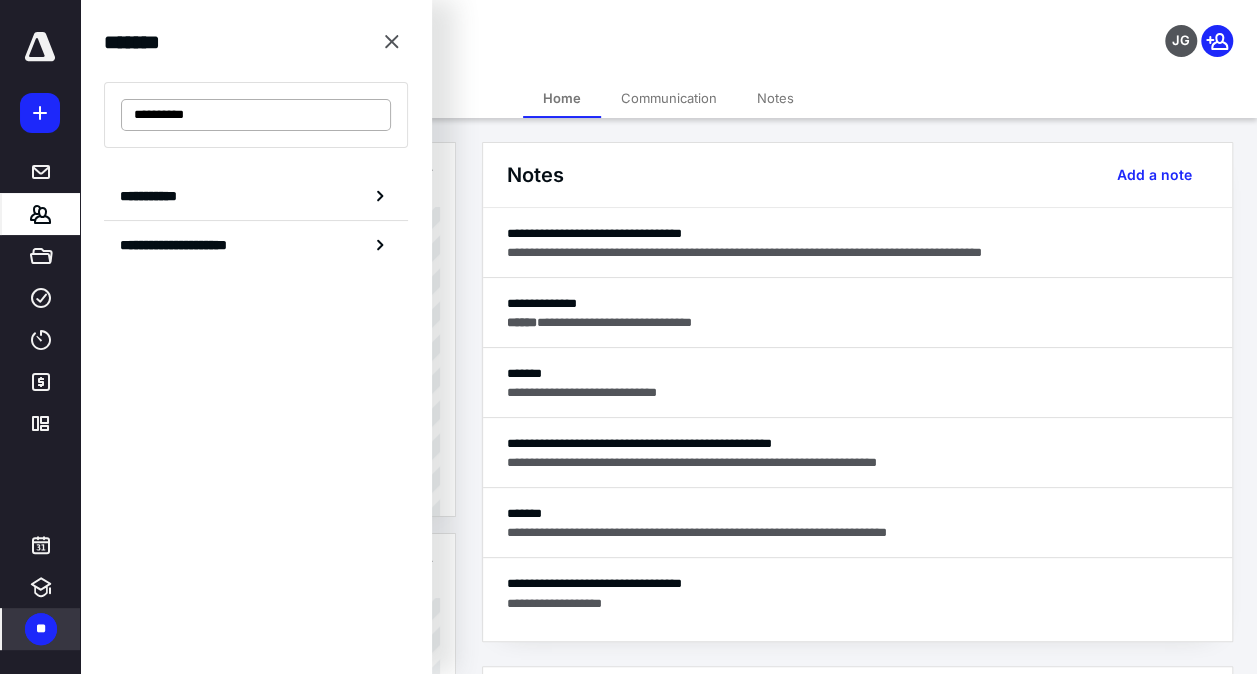 click on "**********" at bounding box center [256, 115] 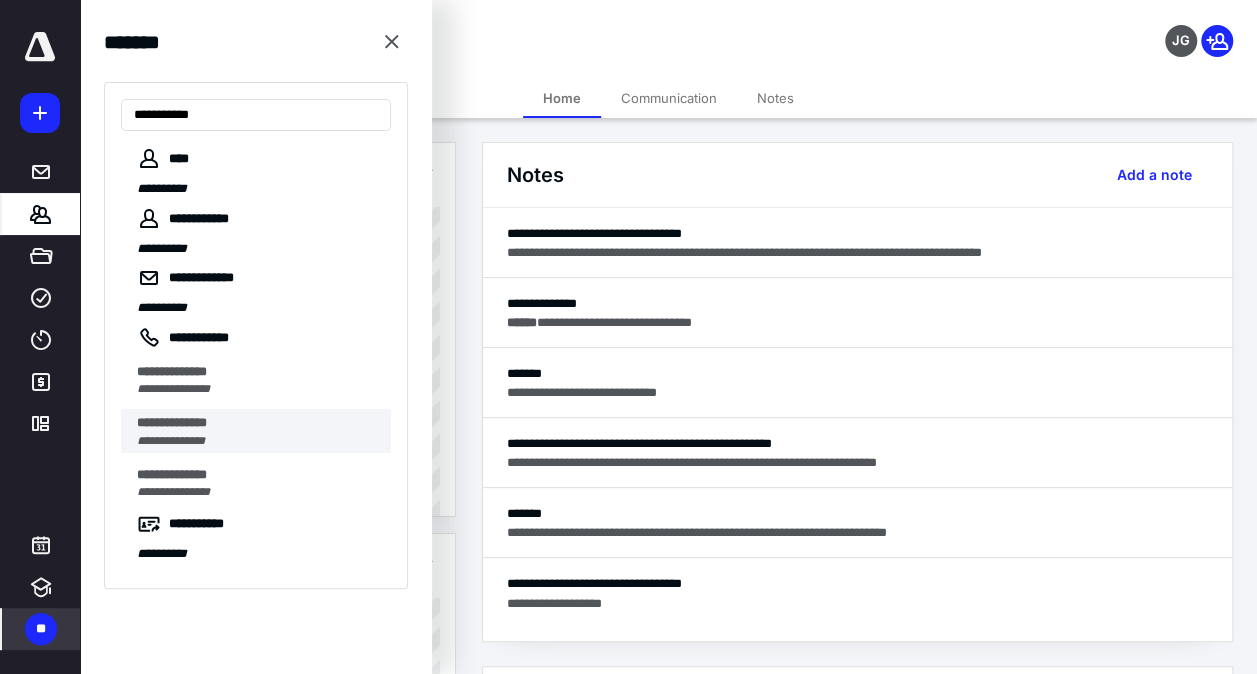 type on "**********" 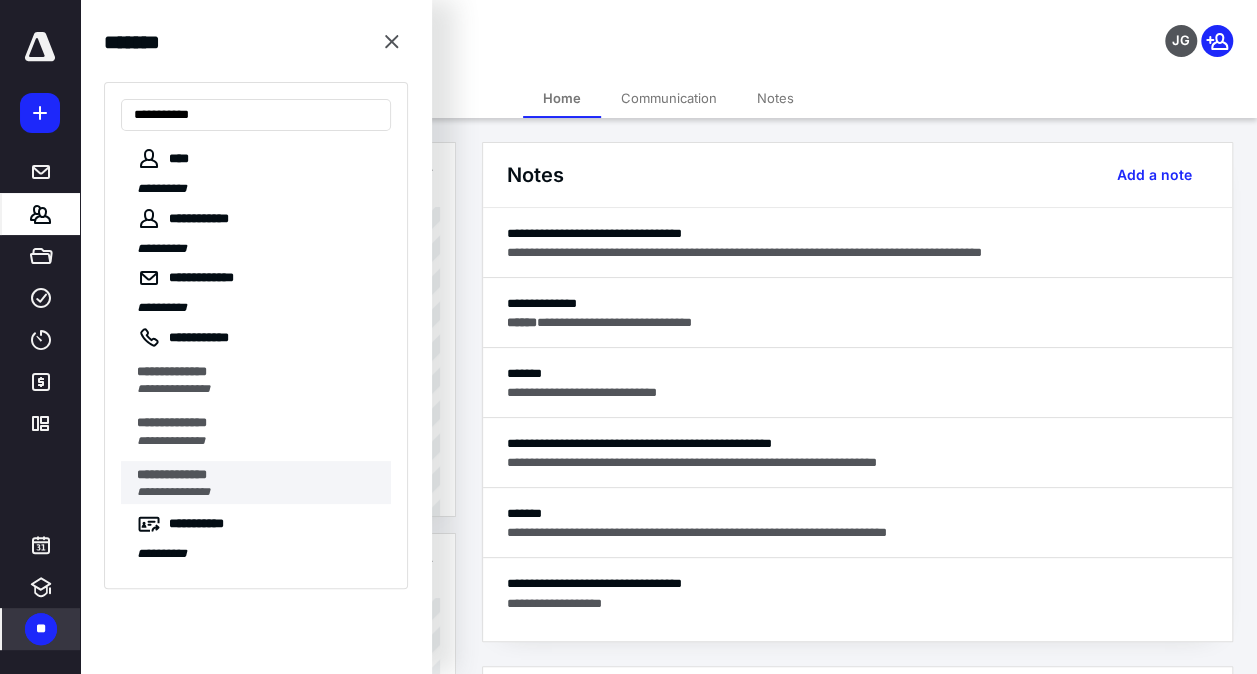 click on "**********" at bounding box center (258, 475) 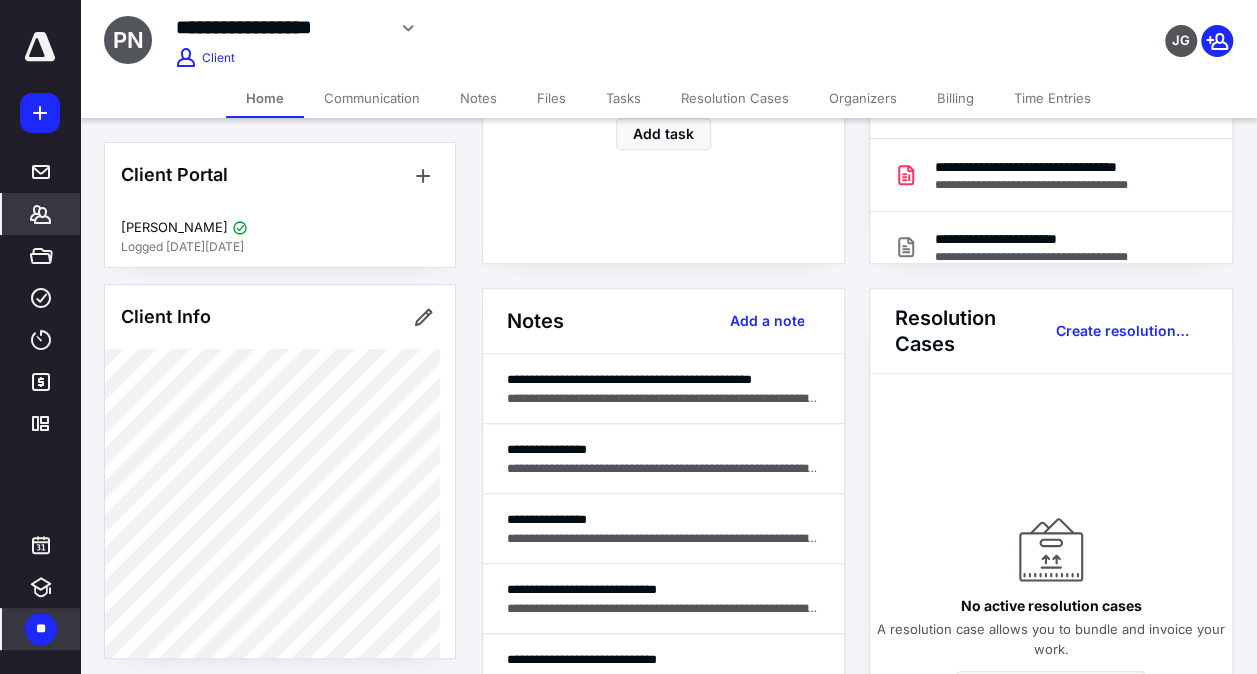 scroll, scrollTop: 400, scrollLeft: 0, axis: vertical 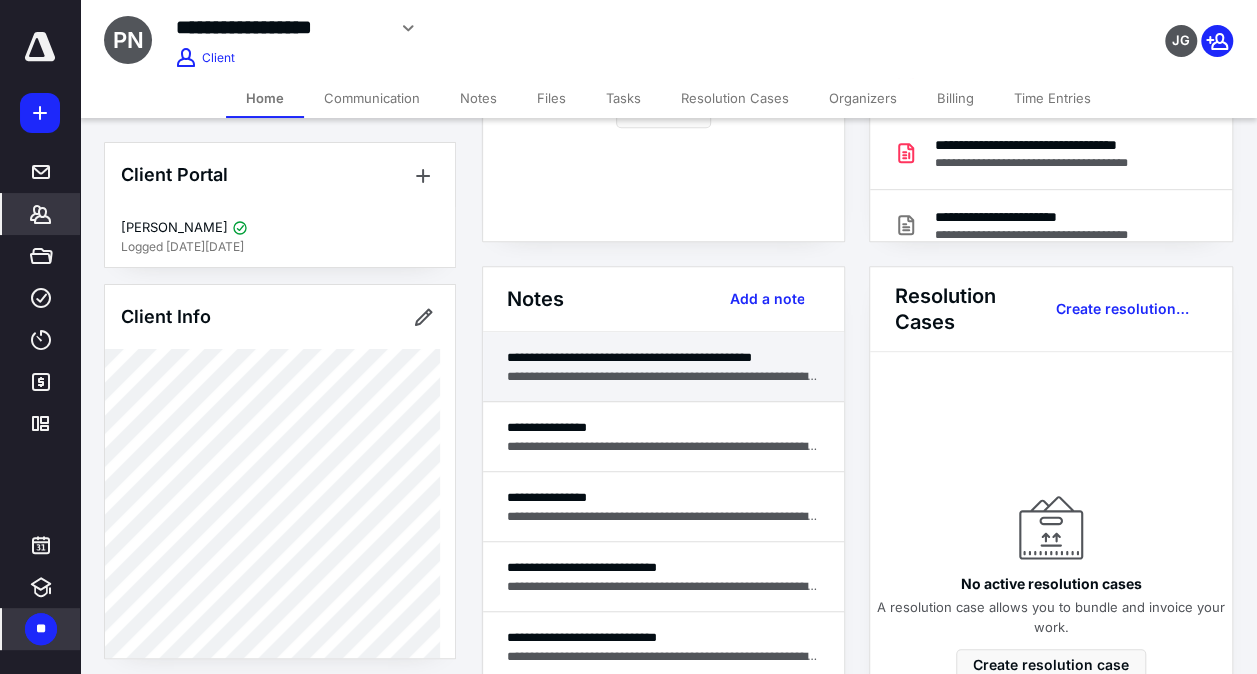 click on "**********" at bounding box center (664, 376) 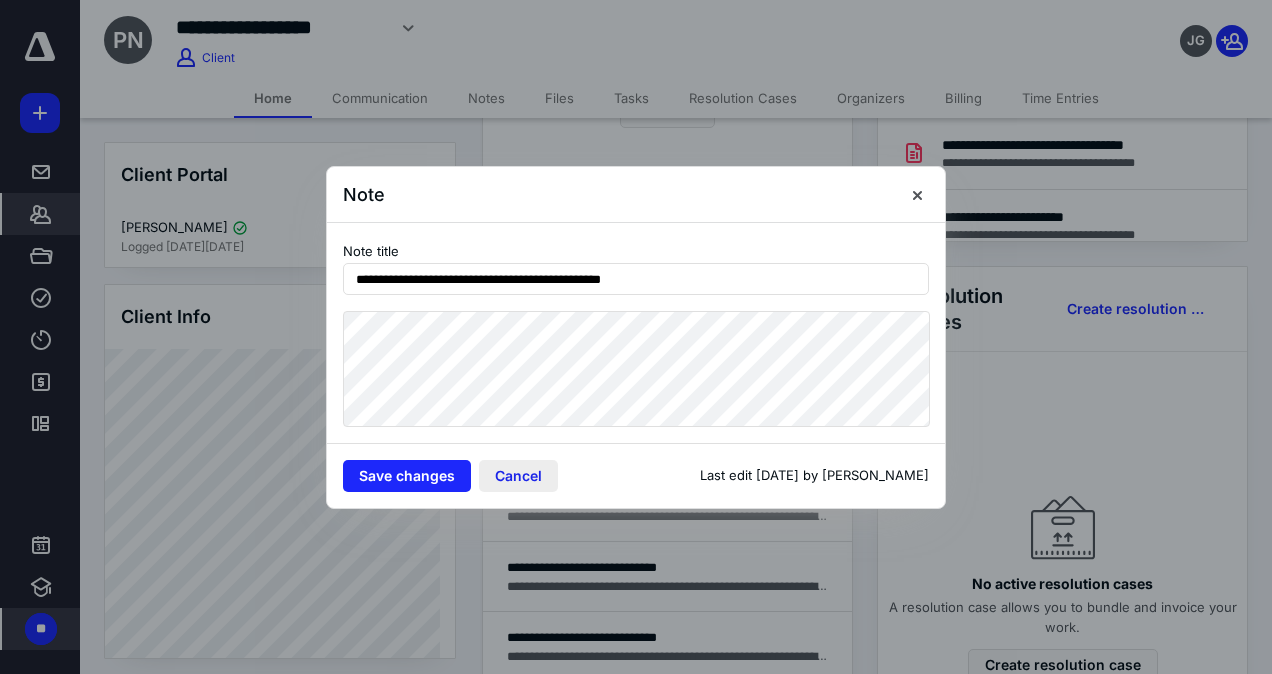 click on "Cancel" at bounding box center (518, 476) 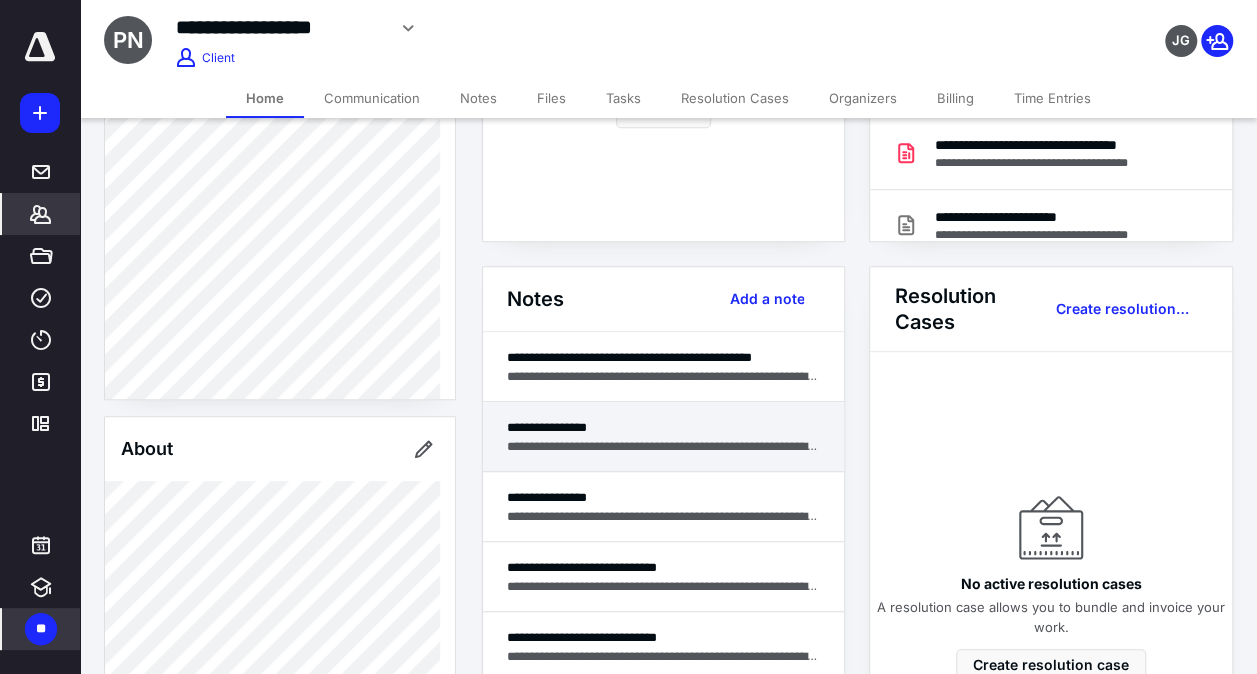 scroll, scrollTop: 0, scrollLeft: 0, axis: both 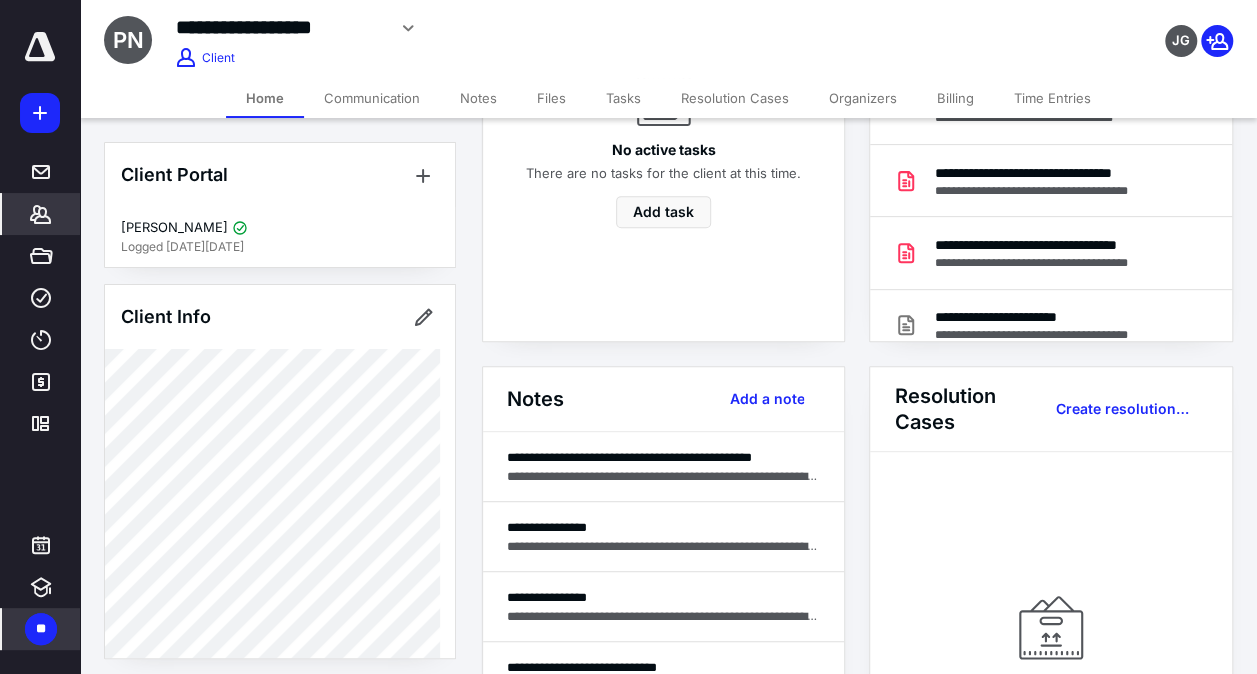 click at bounding box center (40, 47) 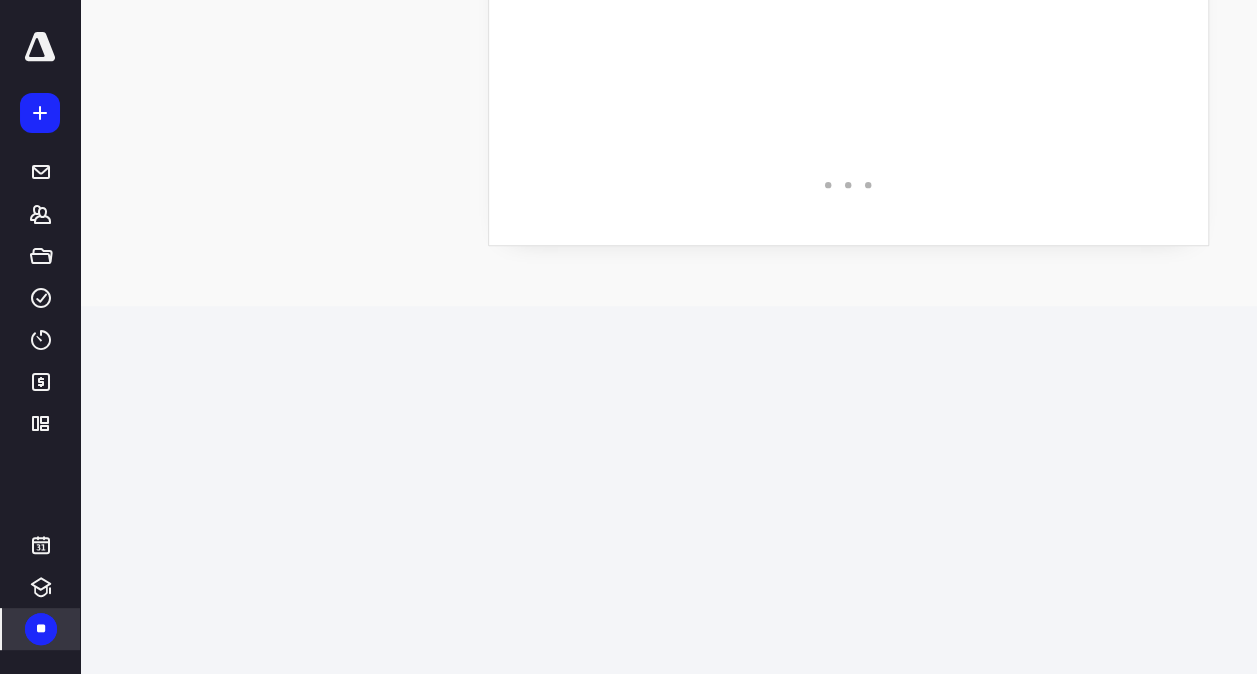 scroll, scrollTop: 0, scrollLeft: 0, axis: both 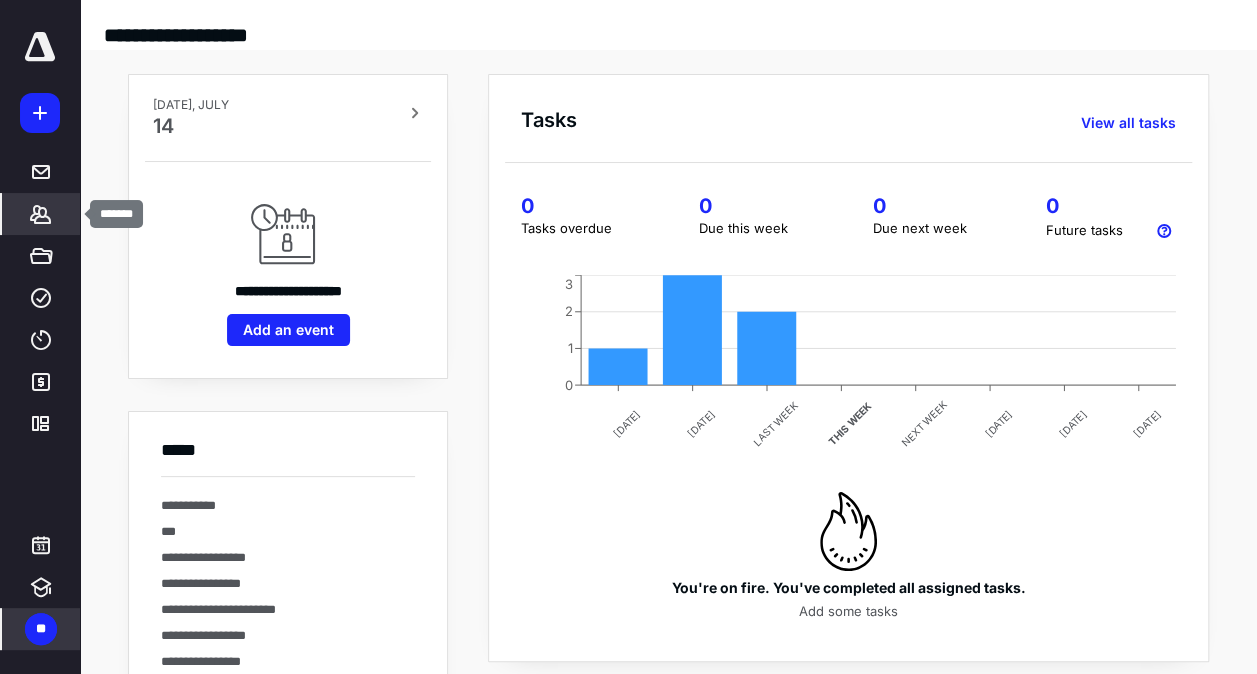 click 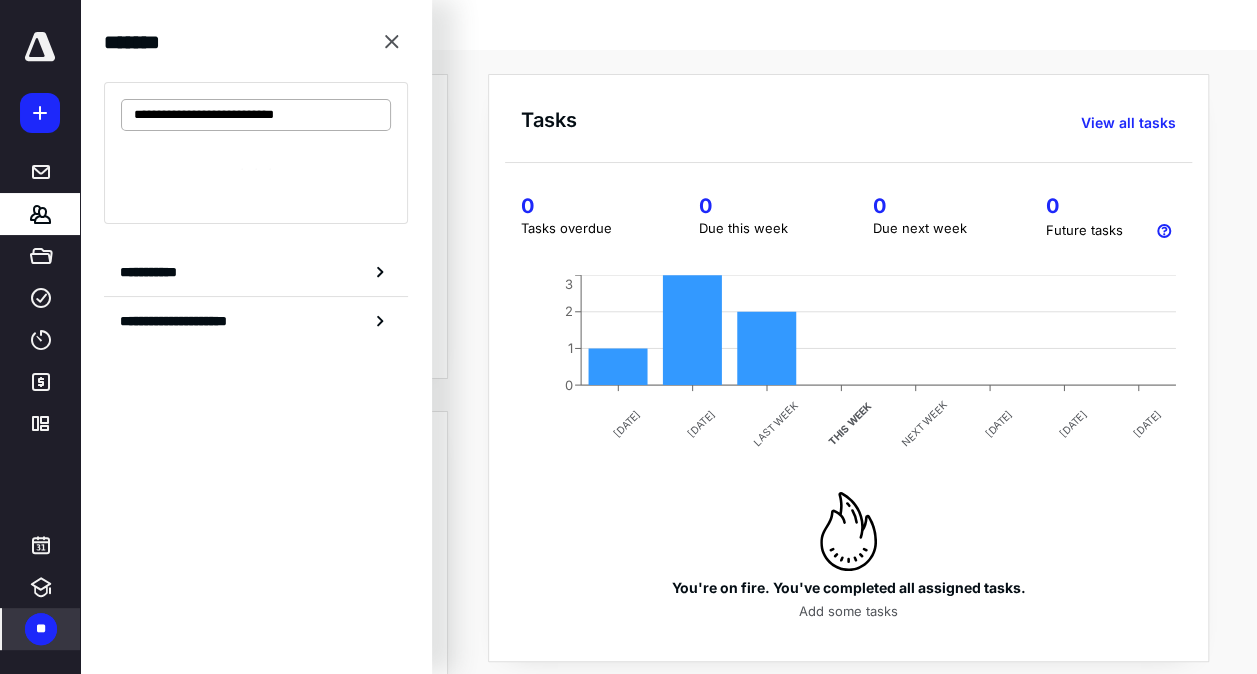 drag, startPoint x: 335, startPoint y: 114, endPoint x: 146, endPoint y: 122, distance: 189.16924 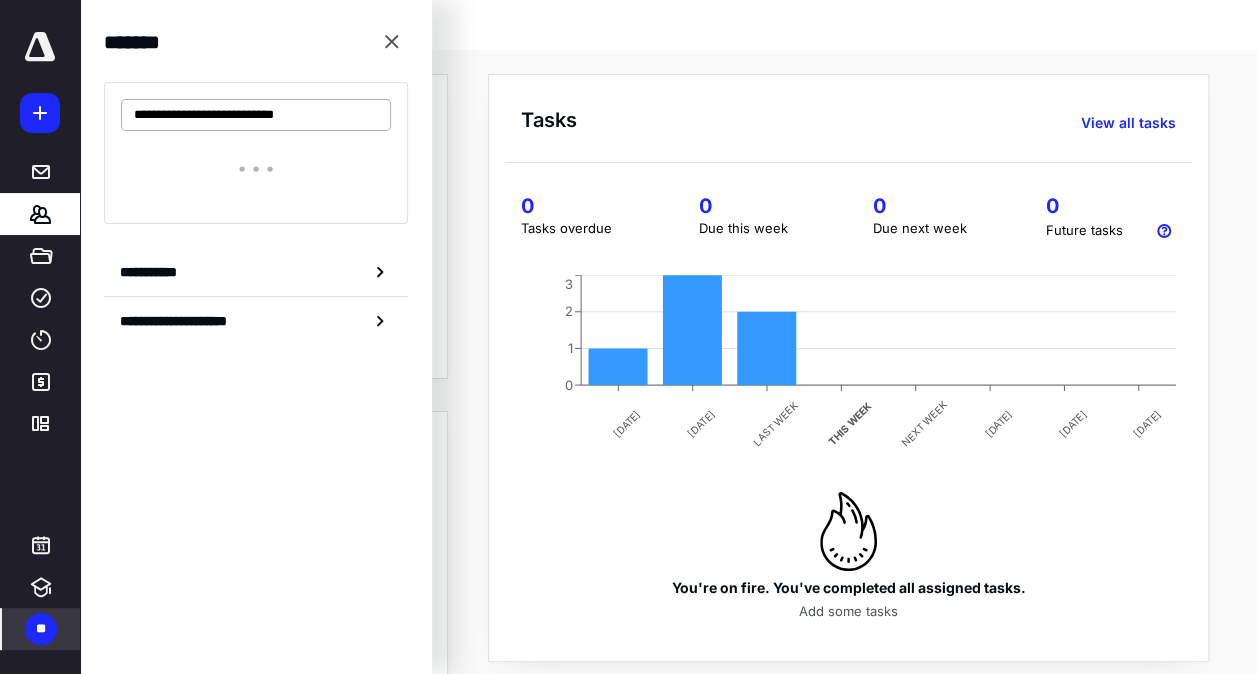click on "**********" at bounding box center [256, 115] 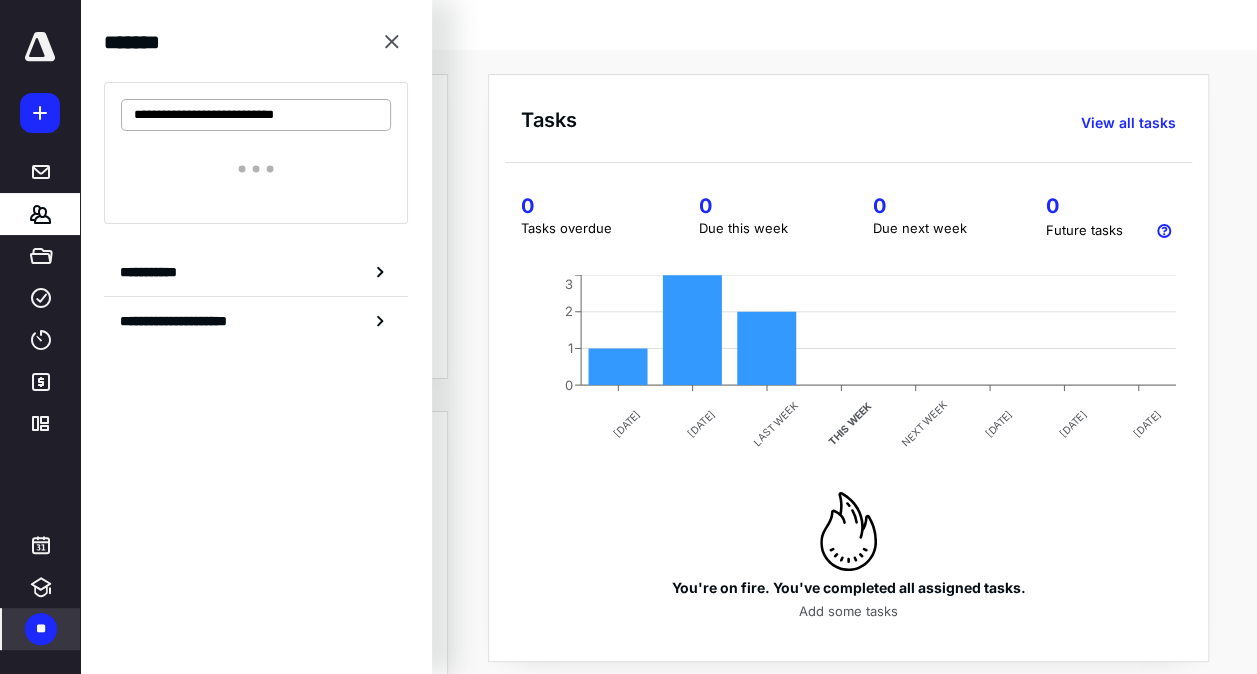 click on "**********" at bounding box center (256, 115) 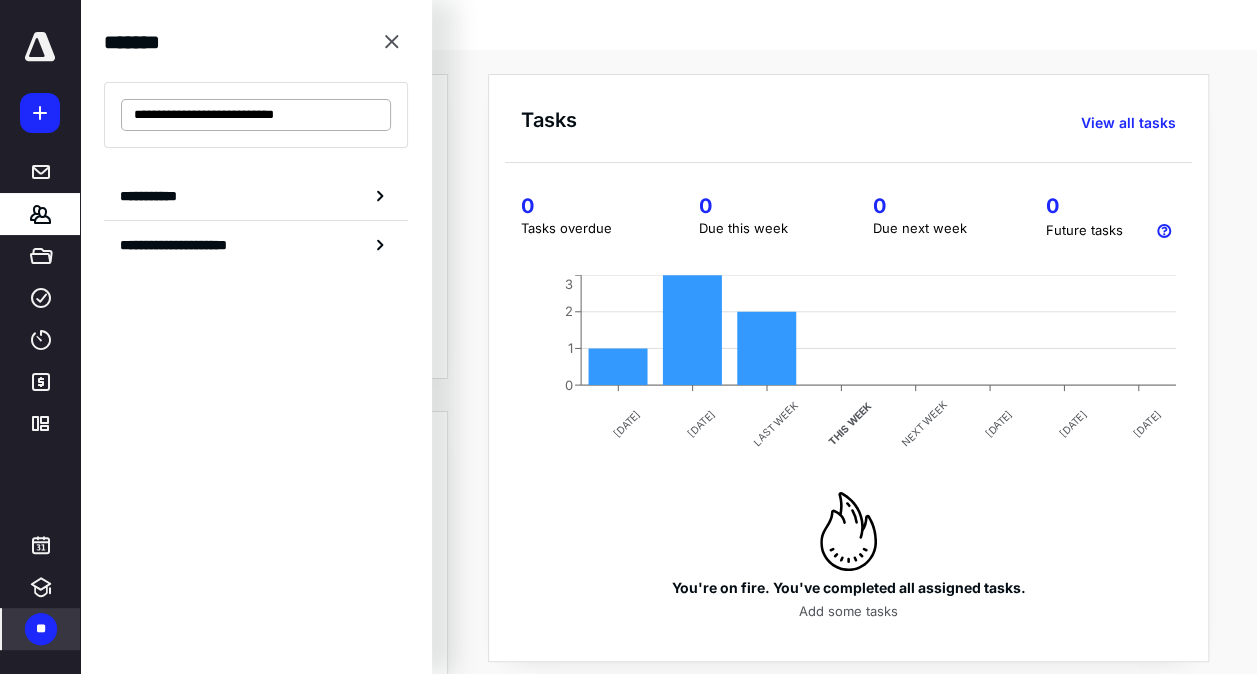 drag, startPoint x: 341, startPoint y: 114, endPoint x: 148, endPoint y: 124, distance: 193.2589 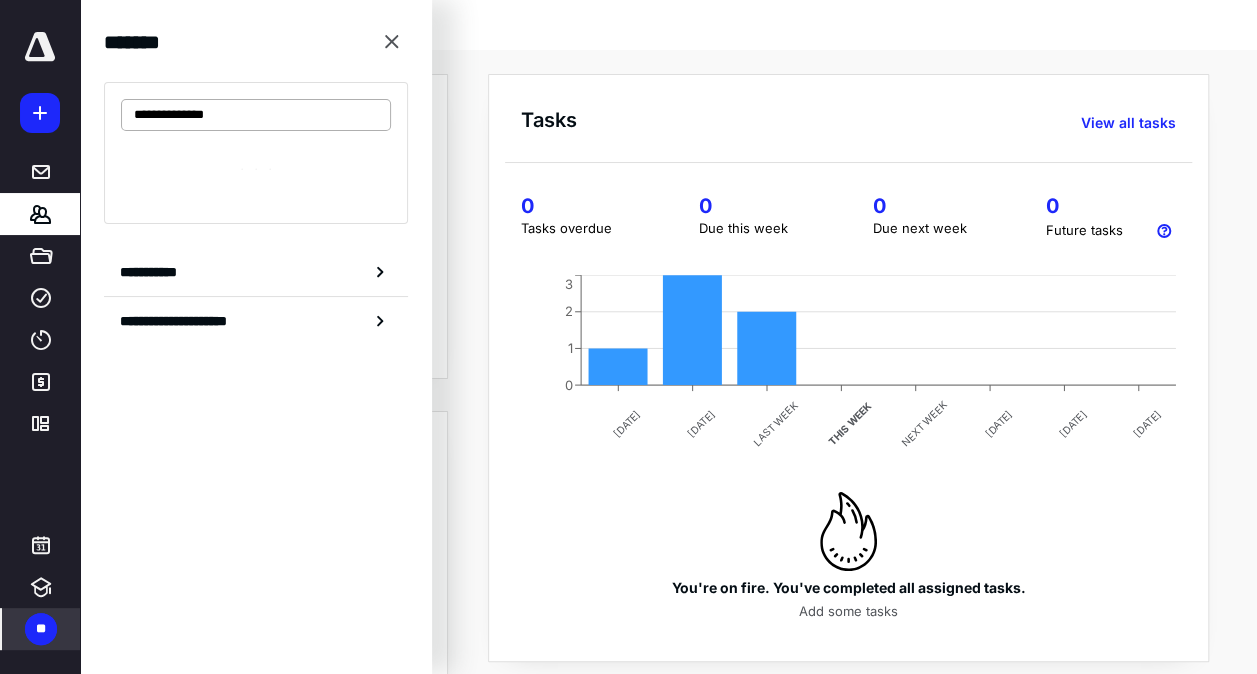 click on "**********" at bounding box center [256, 115] 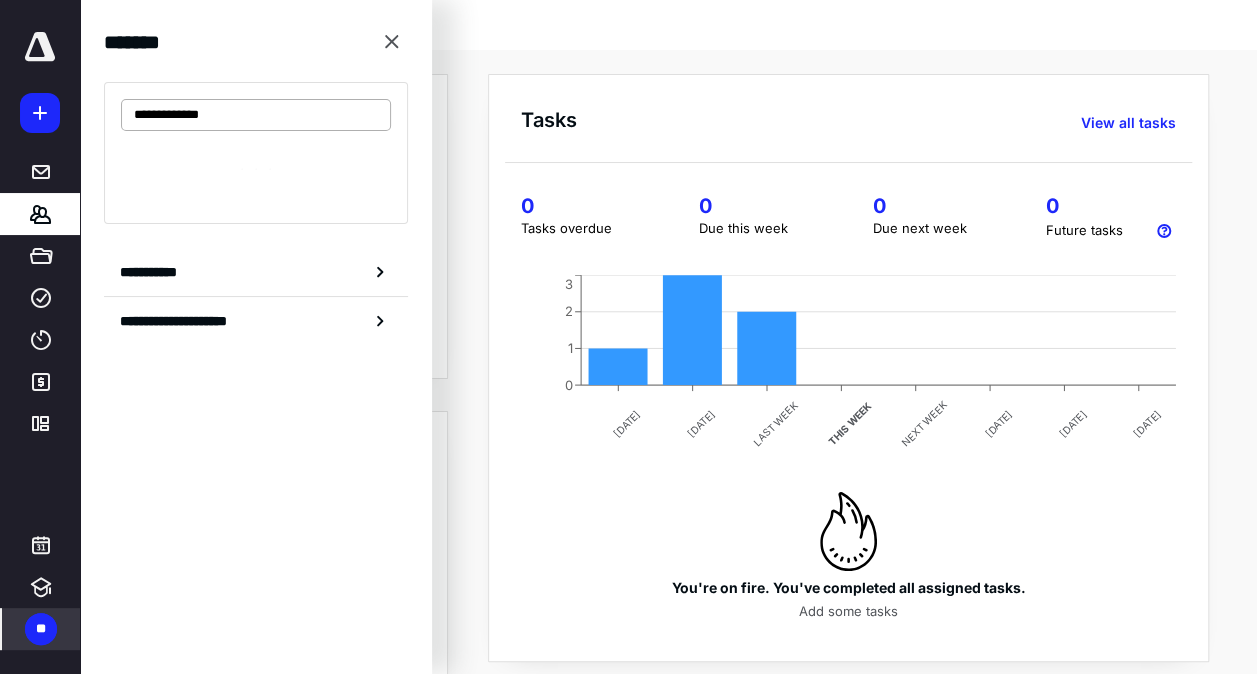 click on "**********" at bounding box center [256, 115] 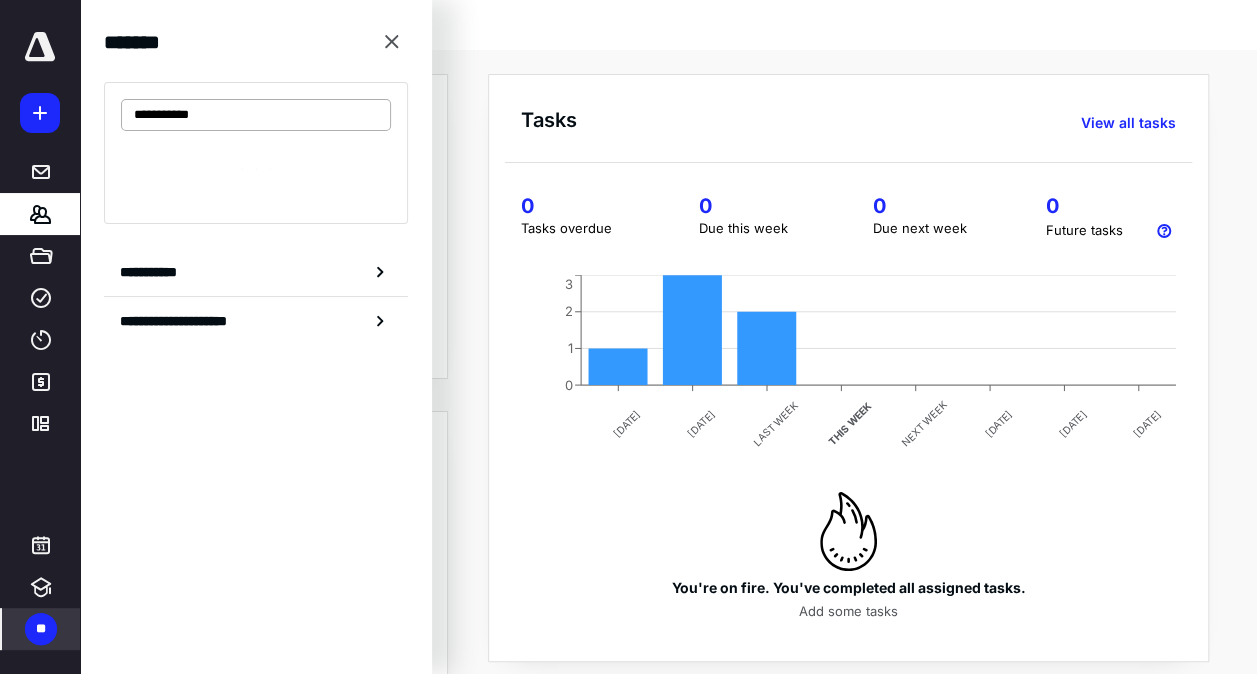 click on "**********" at bounding box center (256, 115) 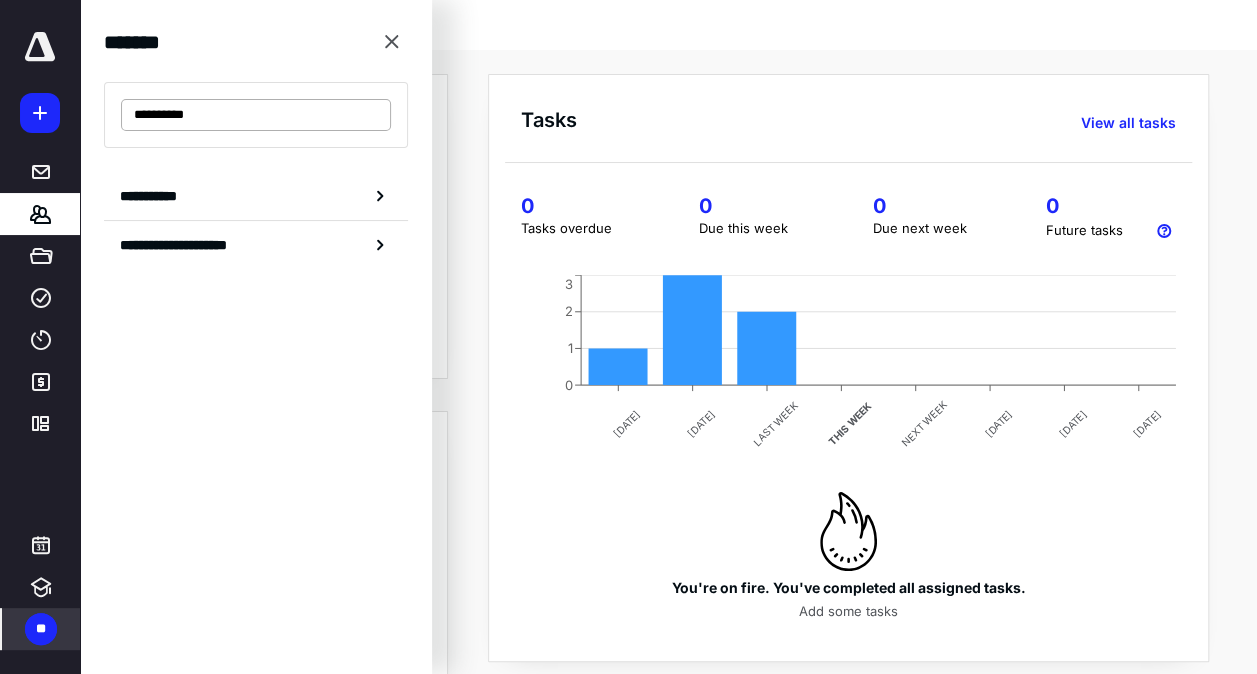 click on "**********" at bounding box center [256, 115] 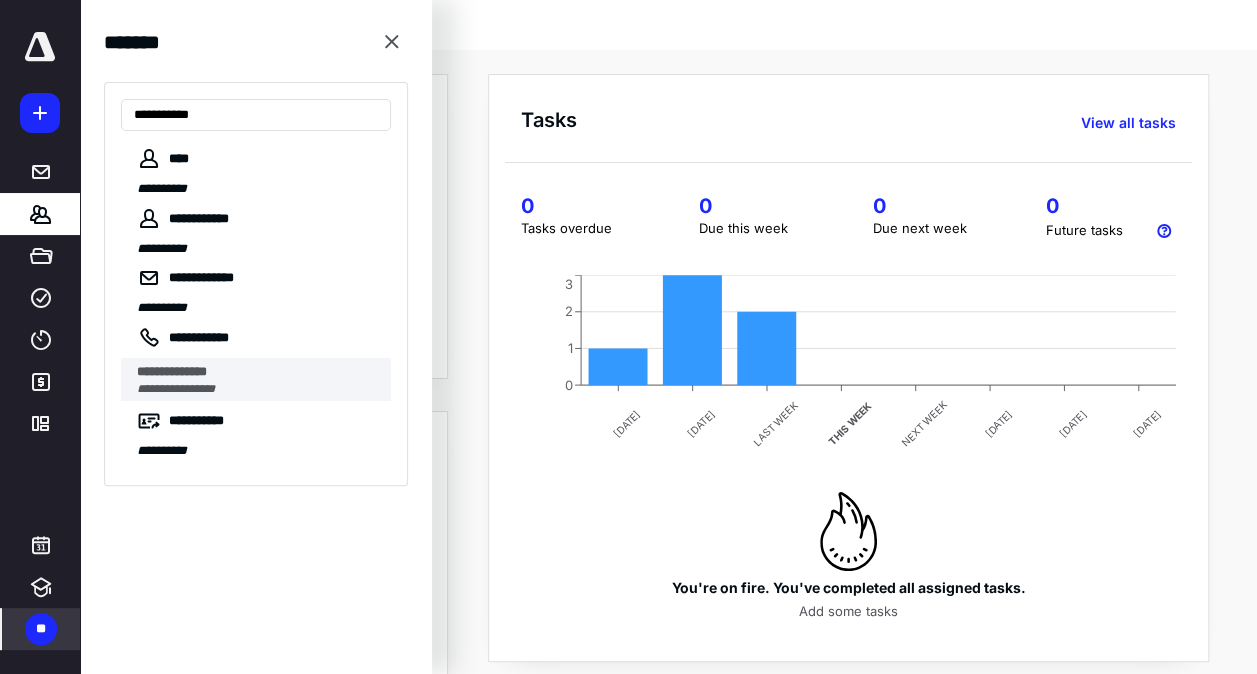 type on "**********" 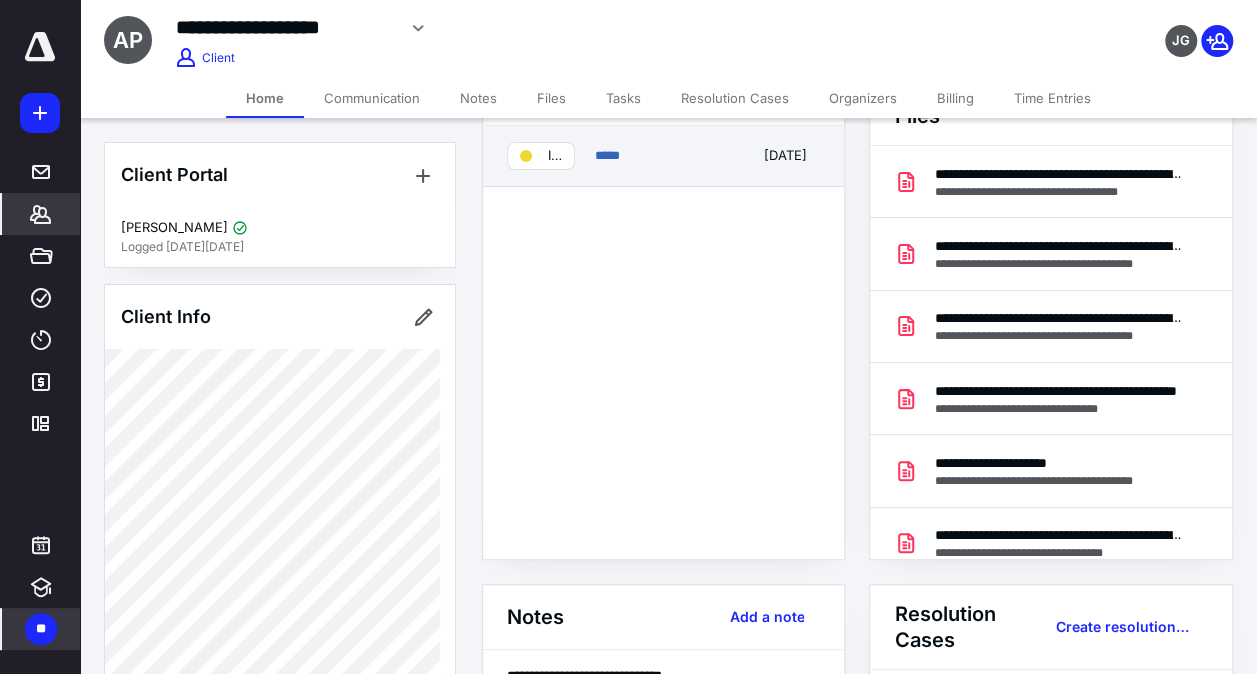 scroll, scrollTop: 0, scrollLeft: 0, axis: both 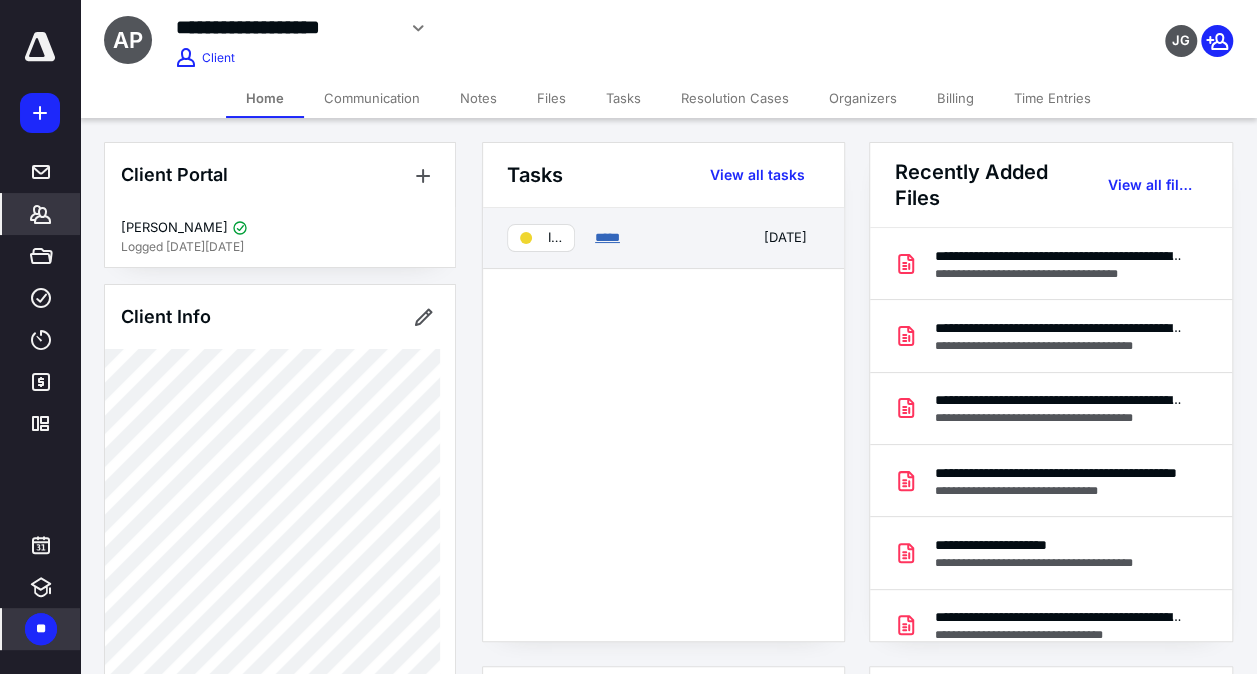 click on "*****" at bounding box center (607, 237) 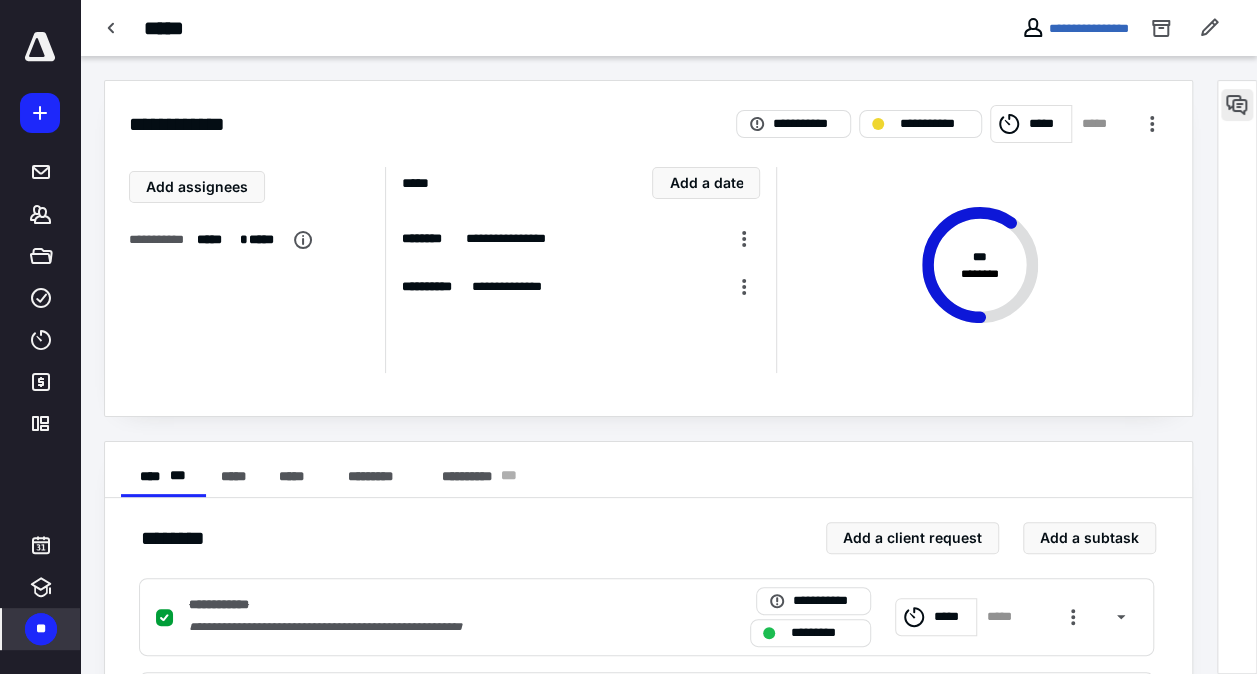 click at bounding box center [1237, 105] 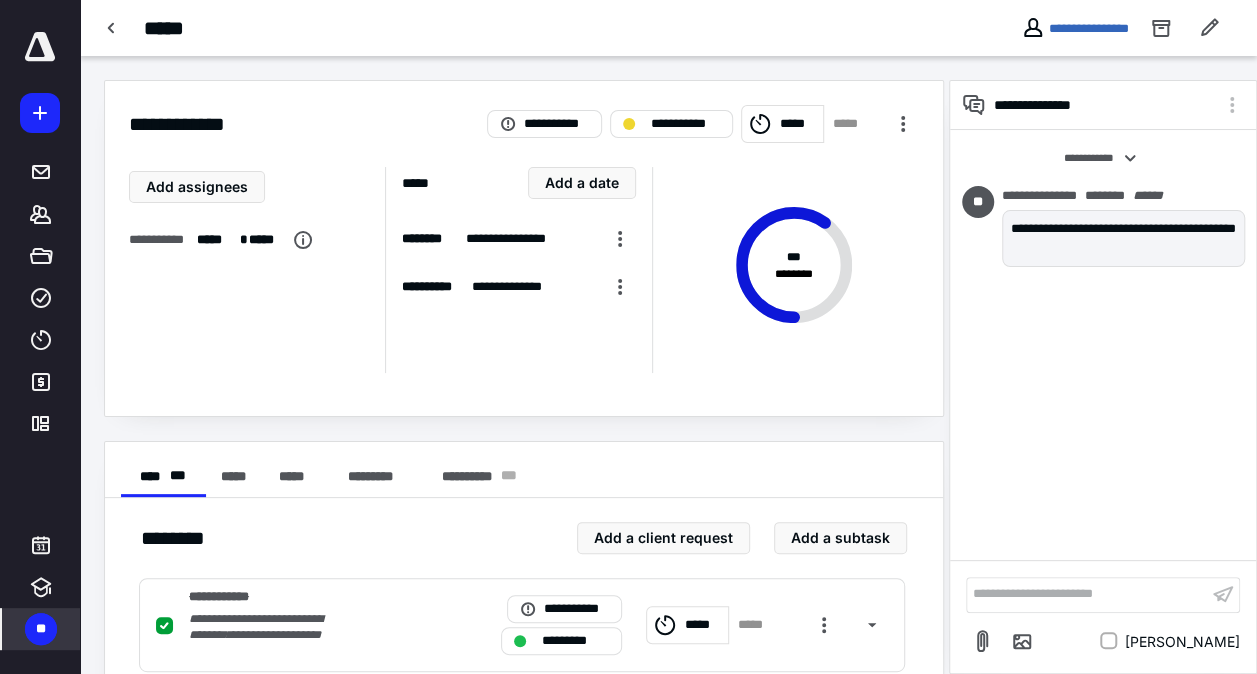 click at bounding box center (40, 47) 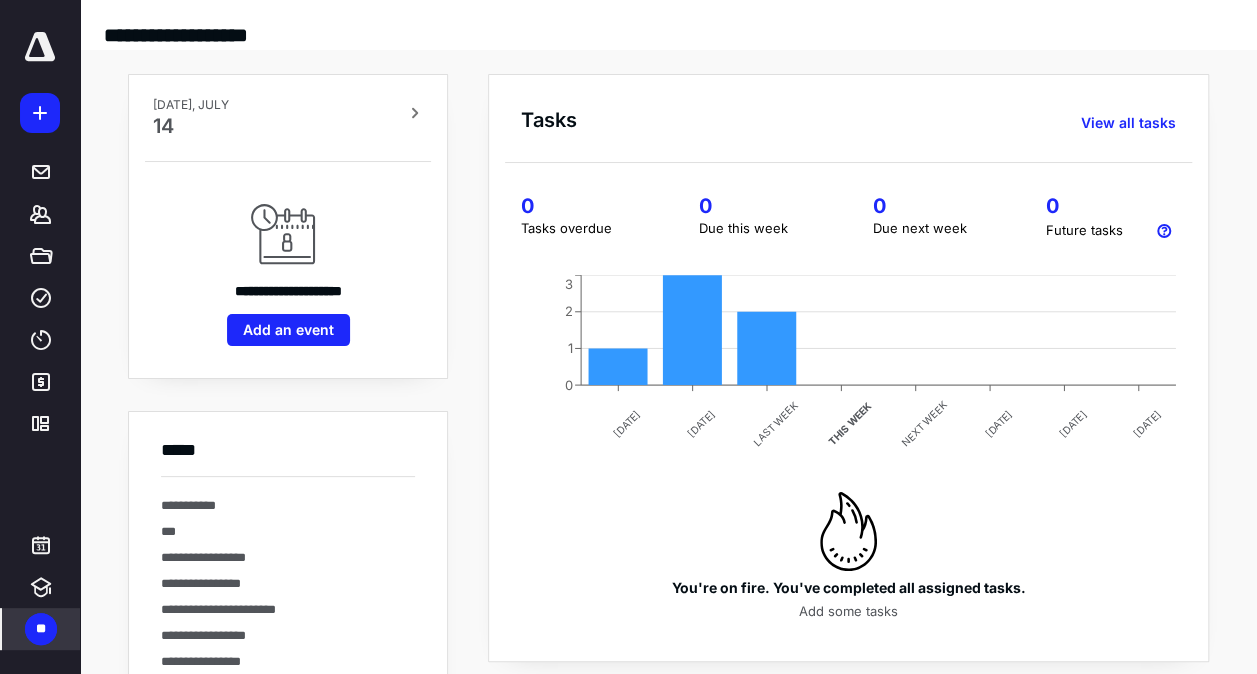click on "**********" at bounding box center (668, 440) 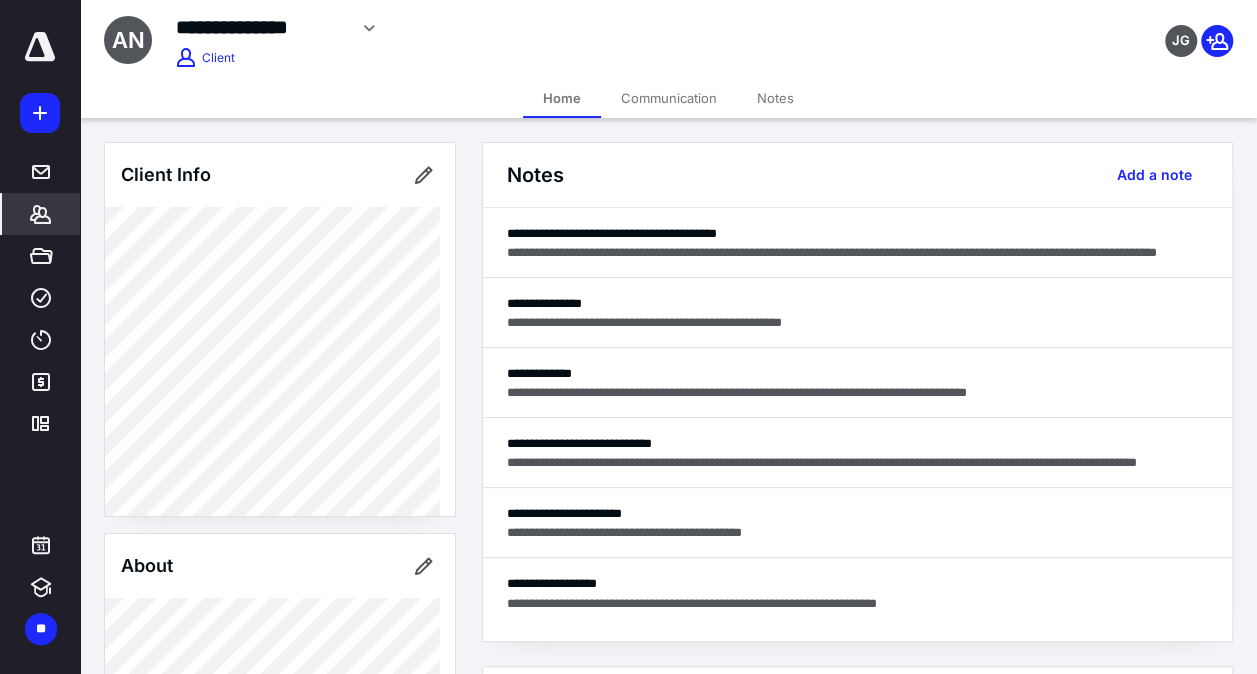 scroll, scrollTop: 0, scrollLeft: 0, axis: both 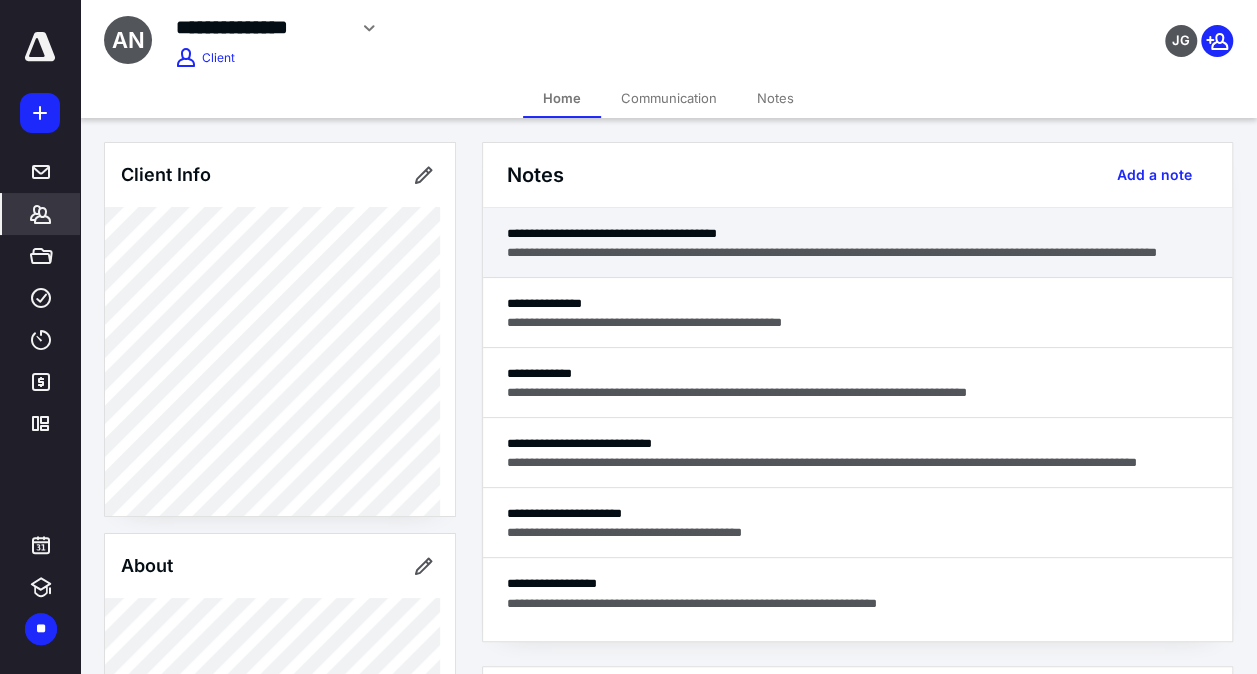 click on "**********" at bounding box center [857, 252] 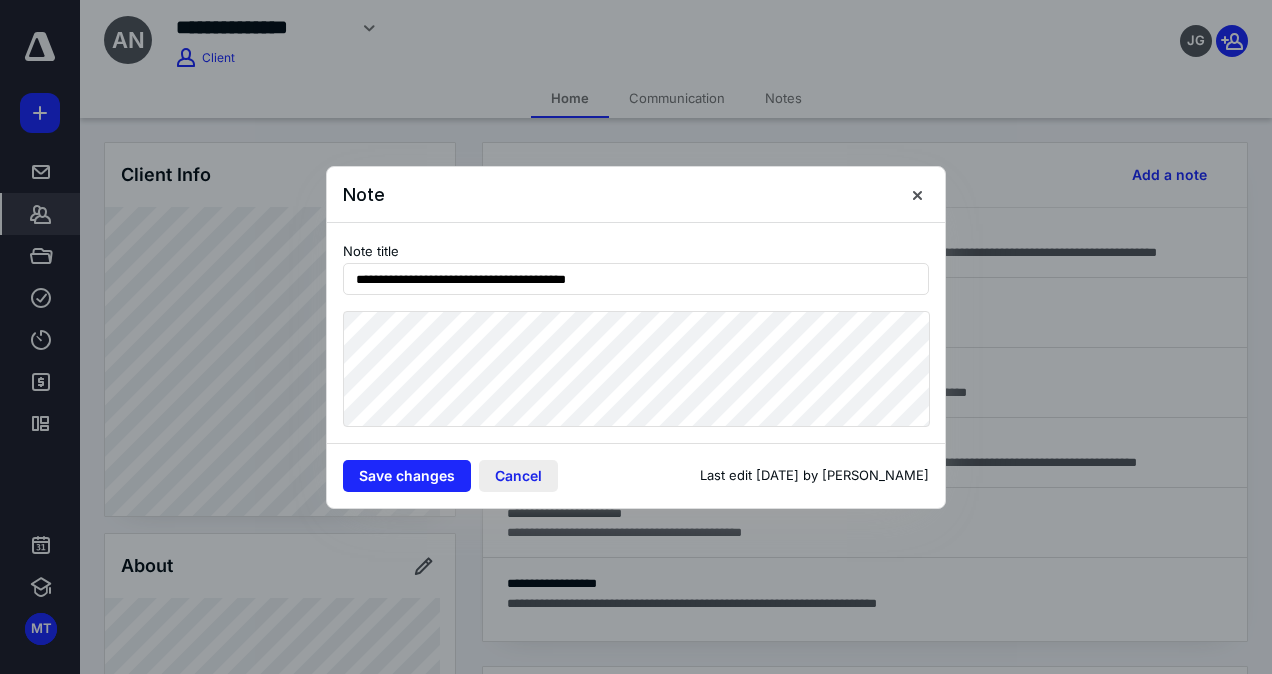 click on "Cancel" at bounding box center [518, 476] 